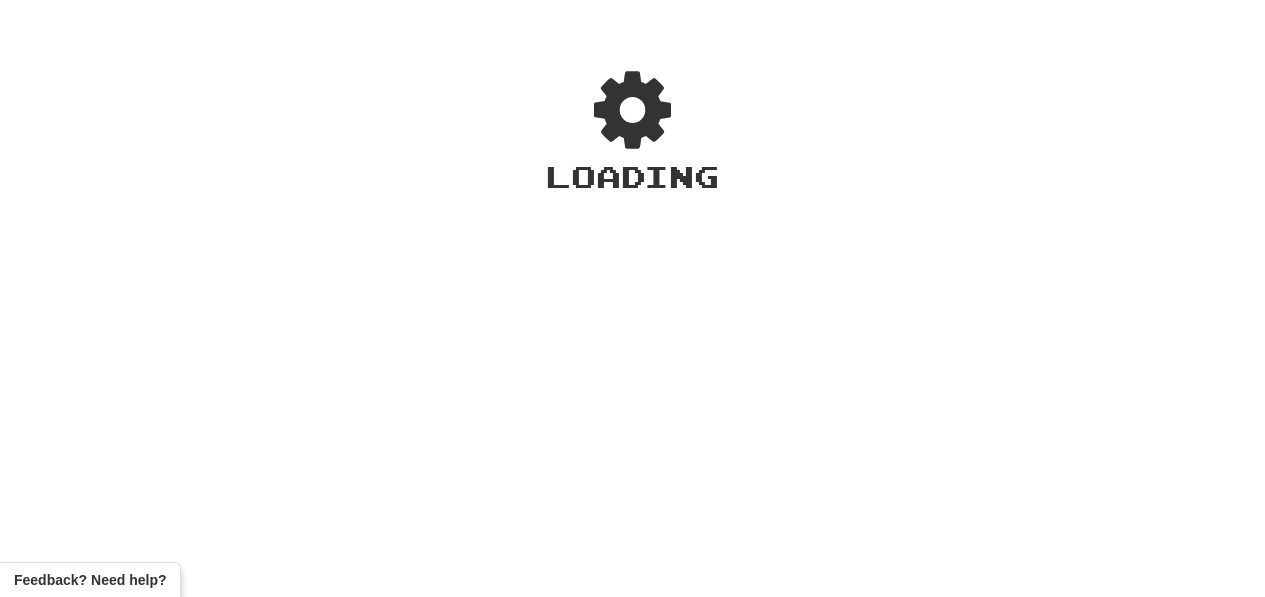 scroll, scrollTop: 0, scrollLeft: 0, axis: both 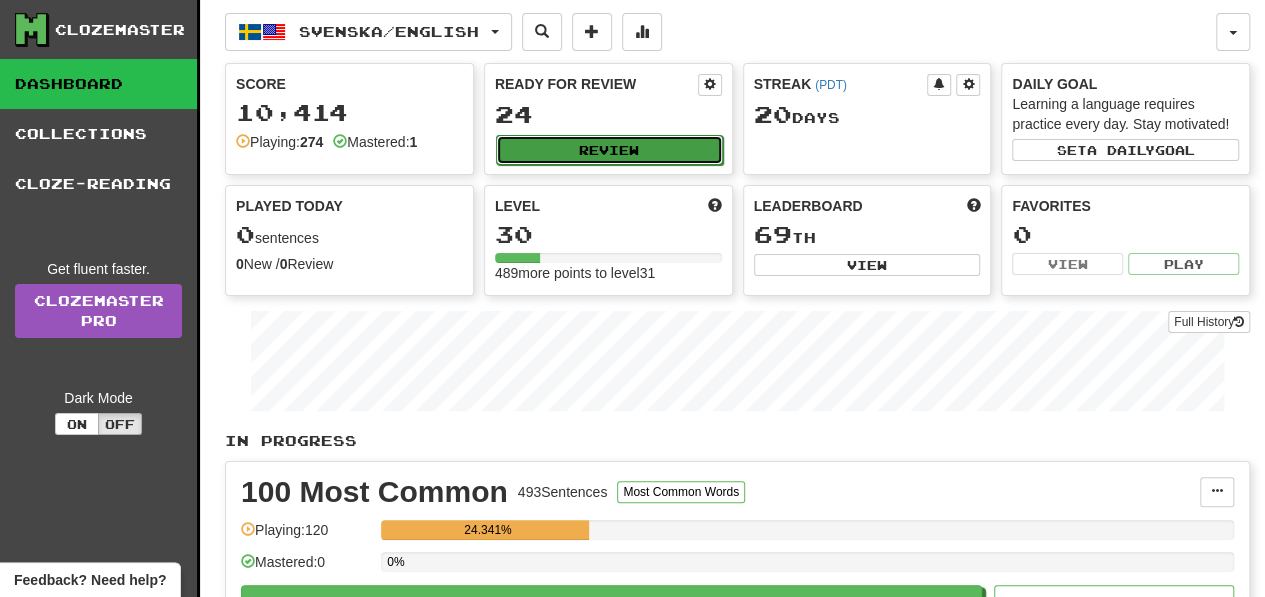 click on "Review" at bounding box center (609, 150) 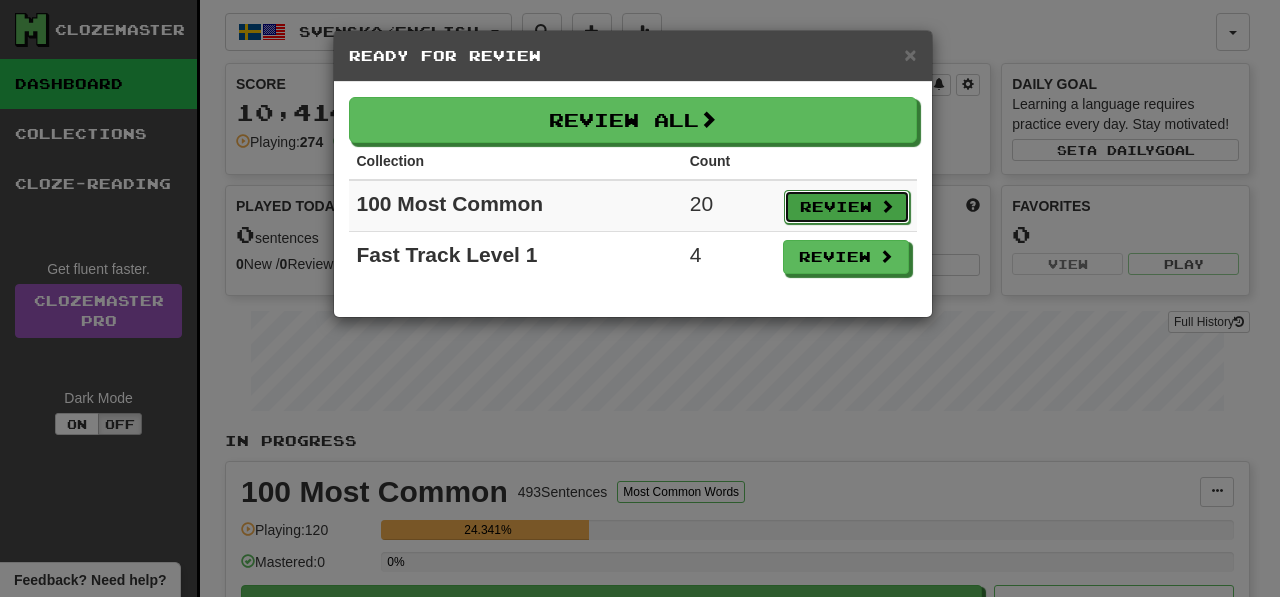 click on "Review" at bounding box center (847, 207) 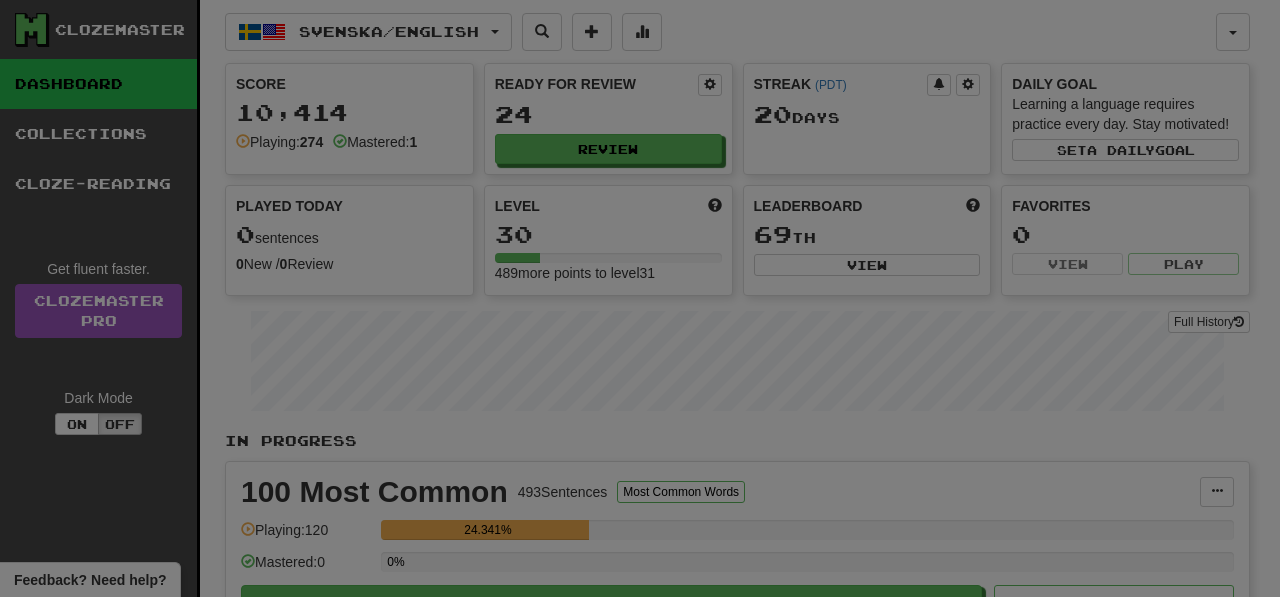 select on "**" 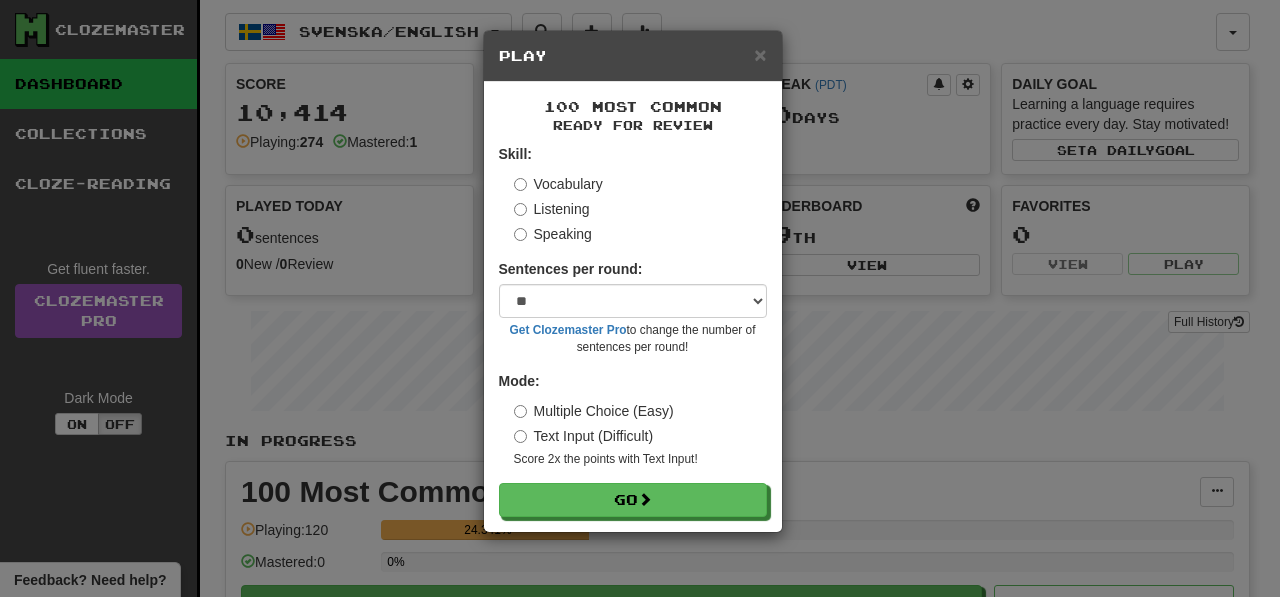 click on "Listening" at bounding box center [552, 209] 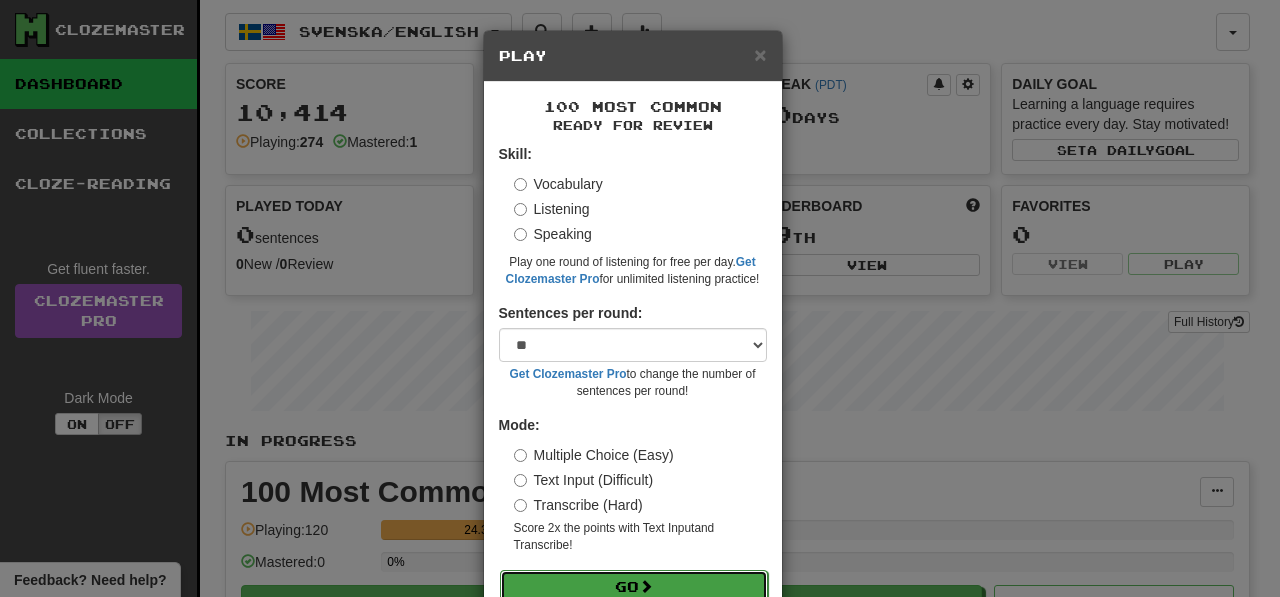 click on "Go" at bounding box center [634, 587] 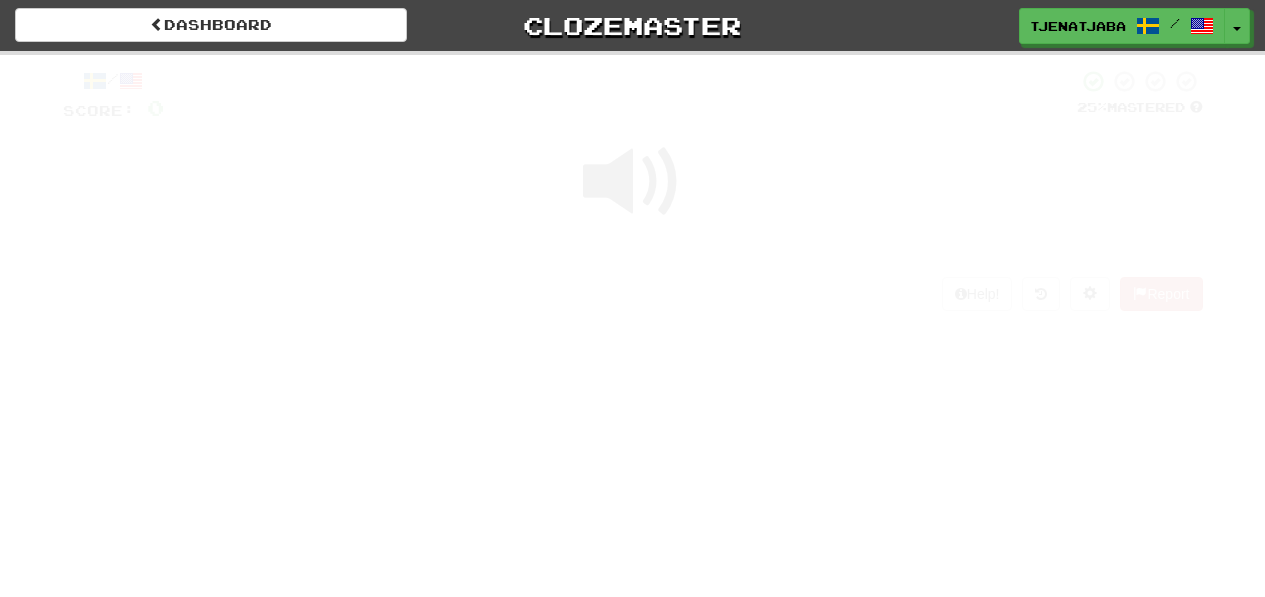 scroll, scrollTop: 0, scrollLeft: 0, axis: both 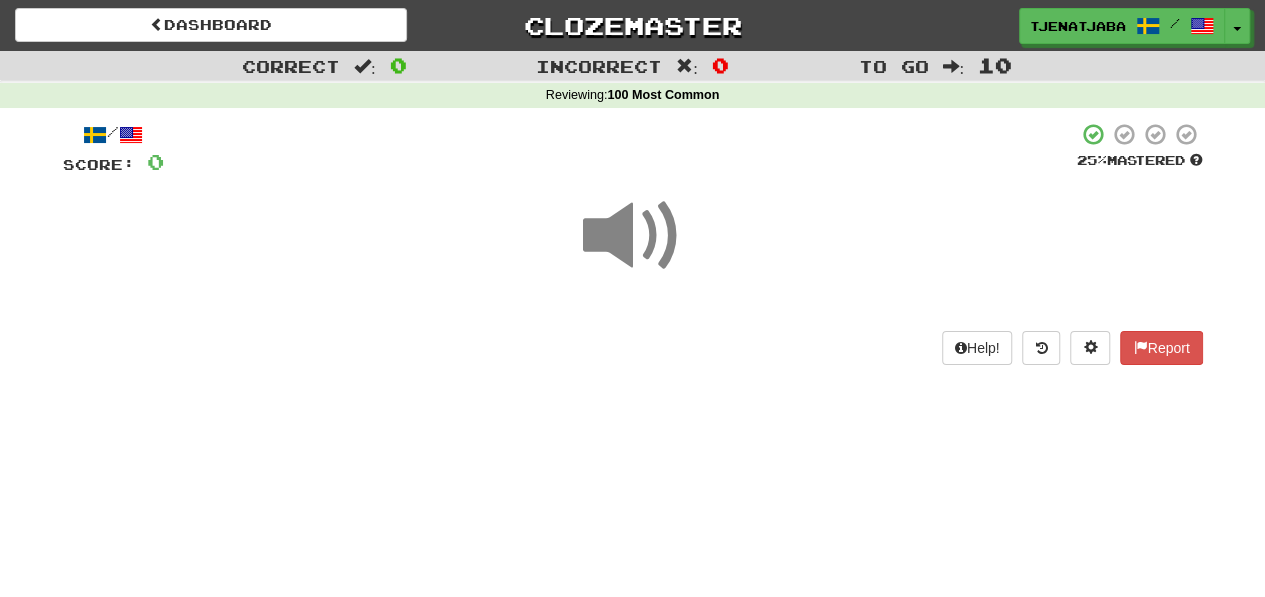 click at bounding box center [633, 236] 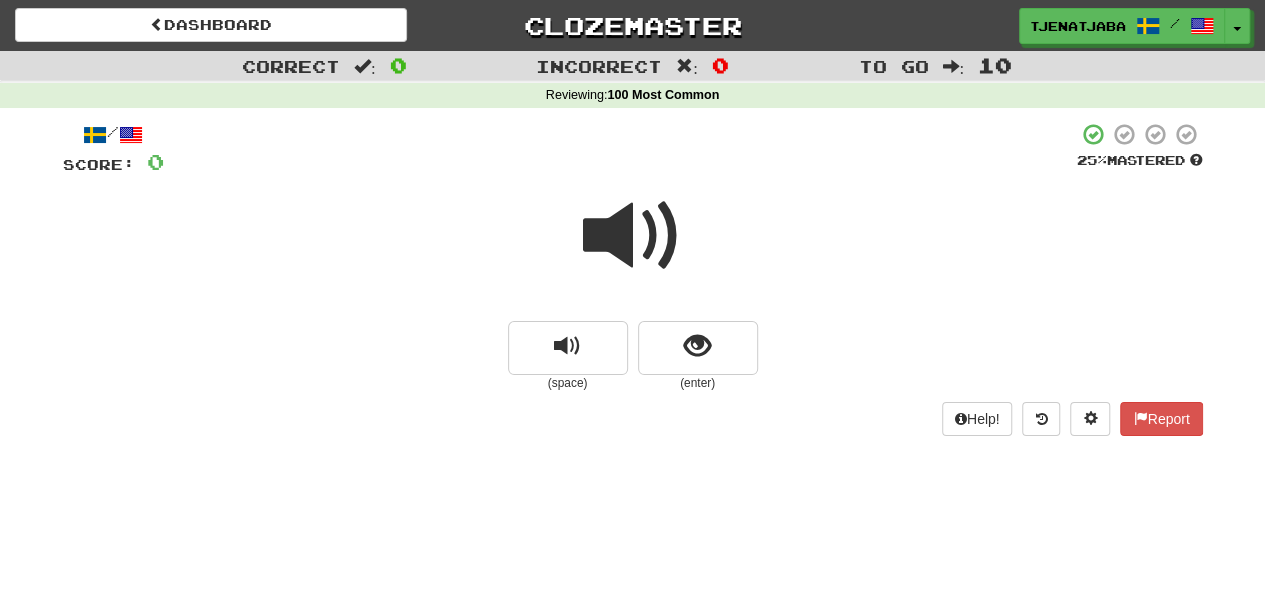 click at bounding box center (633, 236) 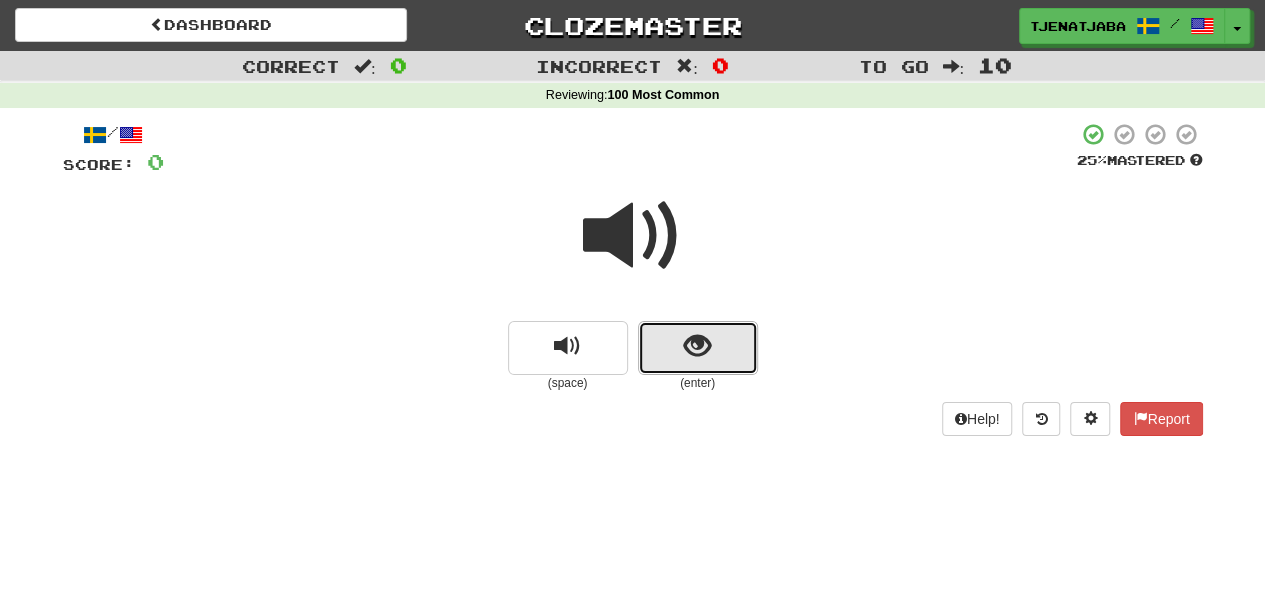 click at bounding box center (697, 346) 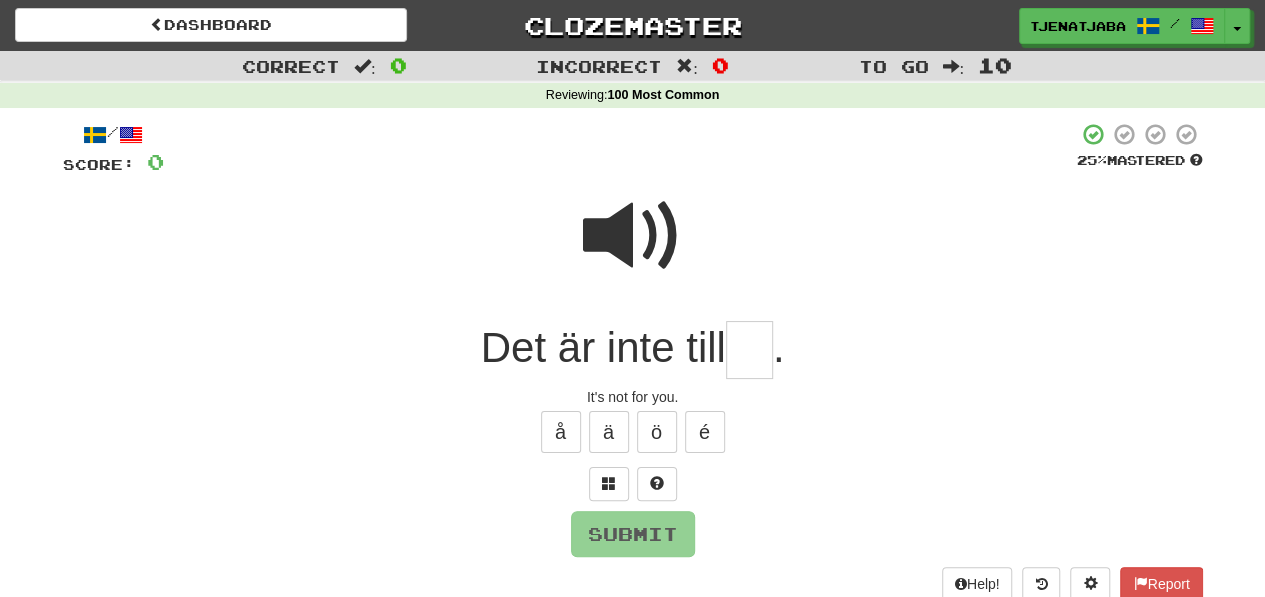 click at bounding box center (633, 236) 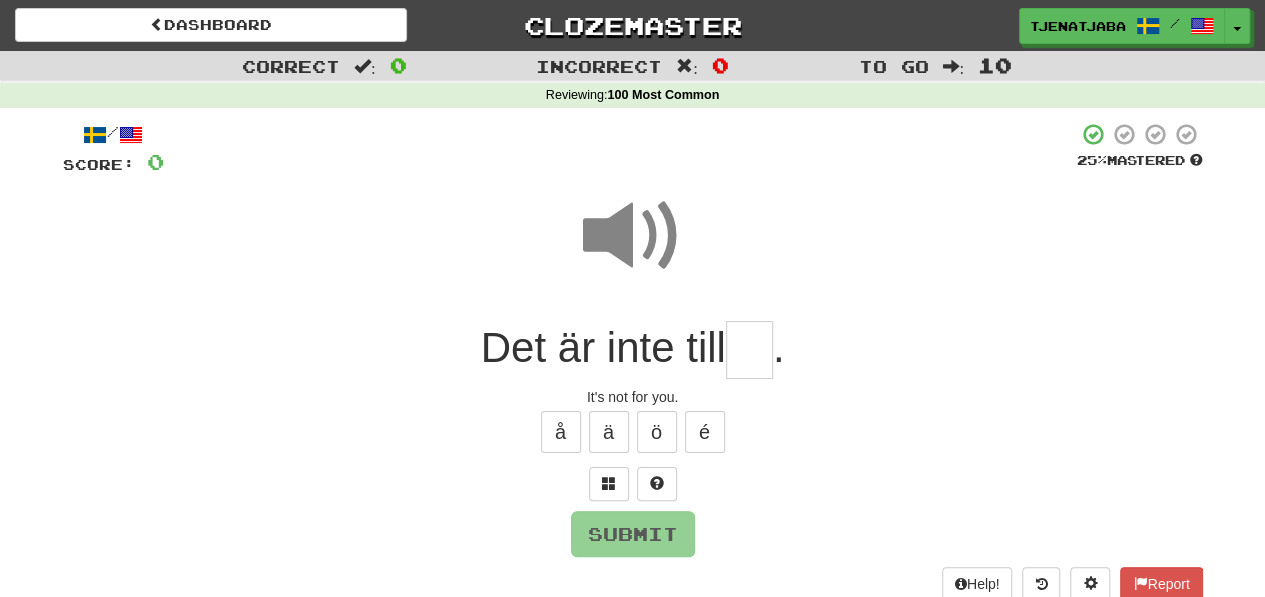 click at bounding box center [749, 350] 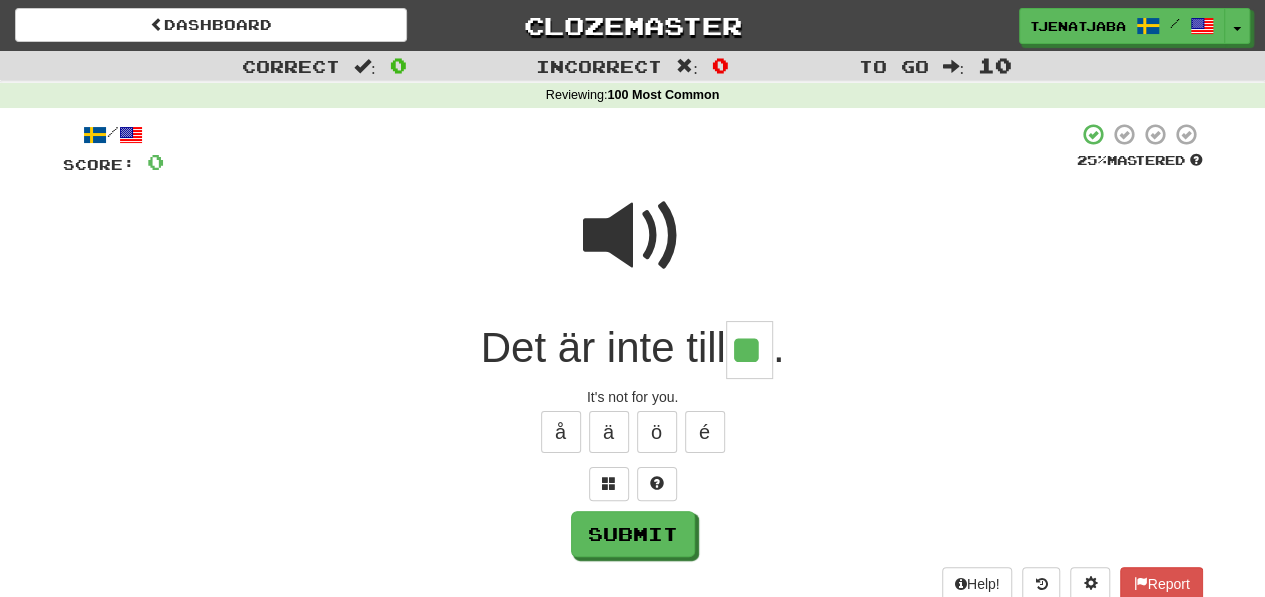 type on "**" 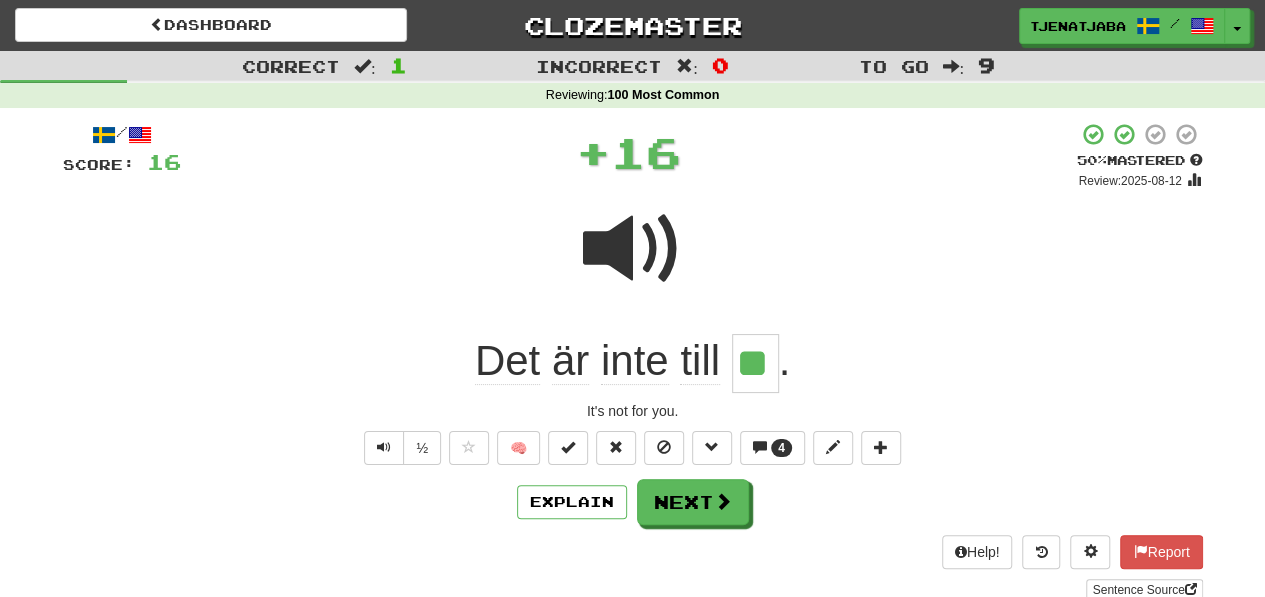 click at bounding box center (633, 249) 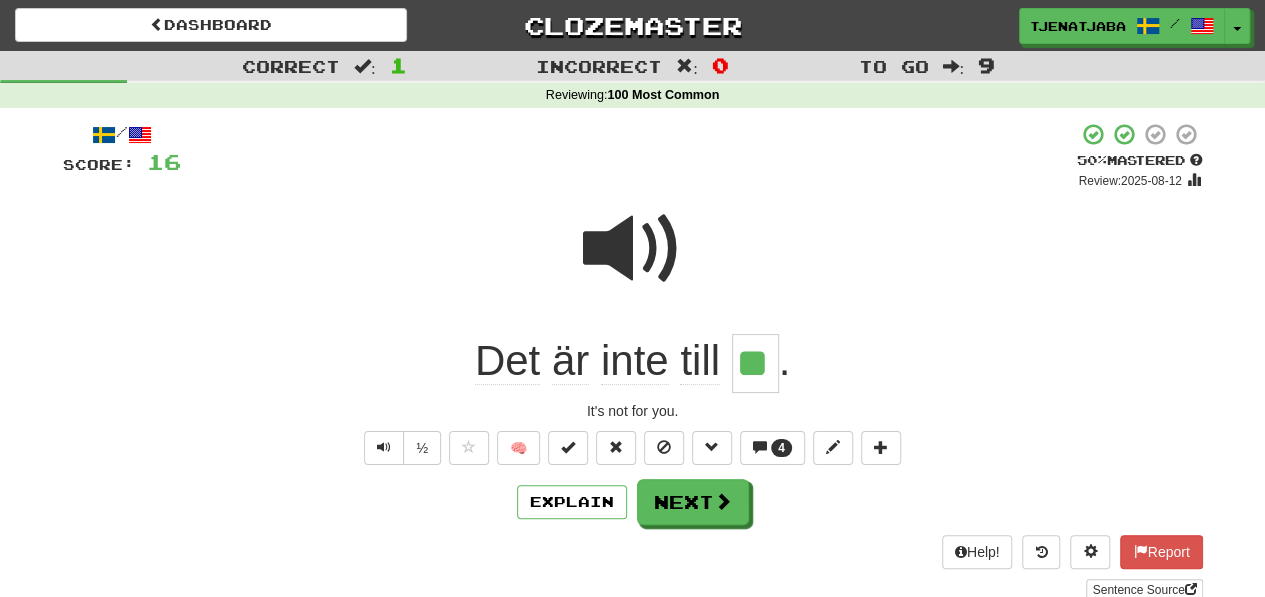 click at bounding box center (633, 249) 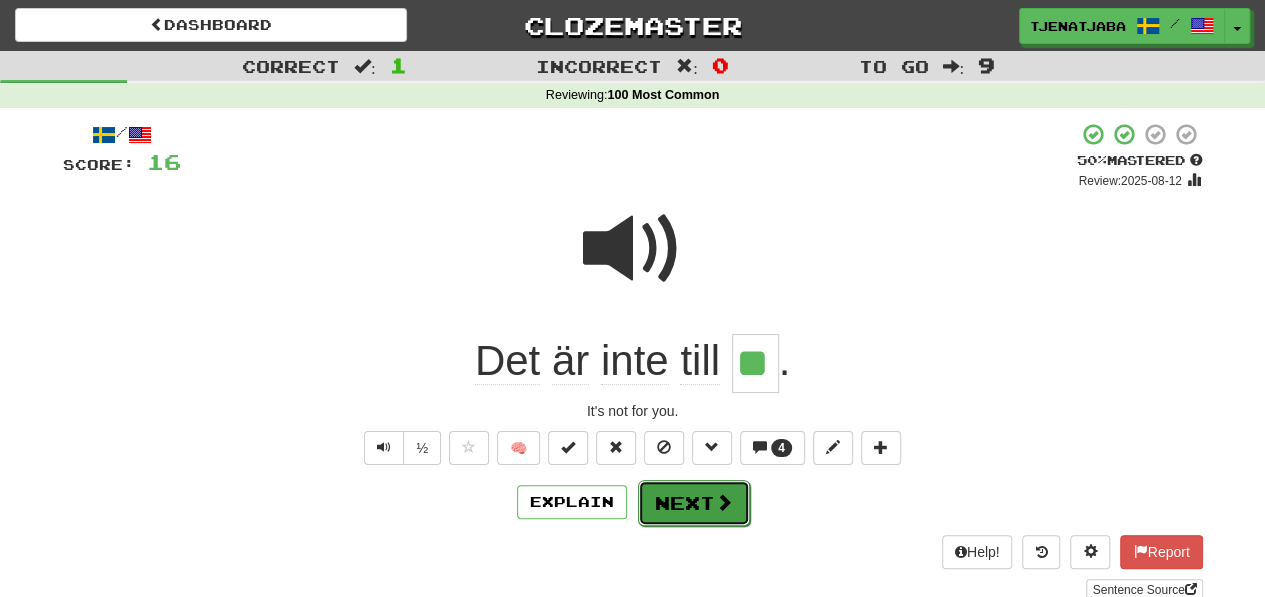 click at bounding box center [724, 502] 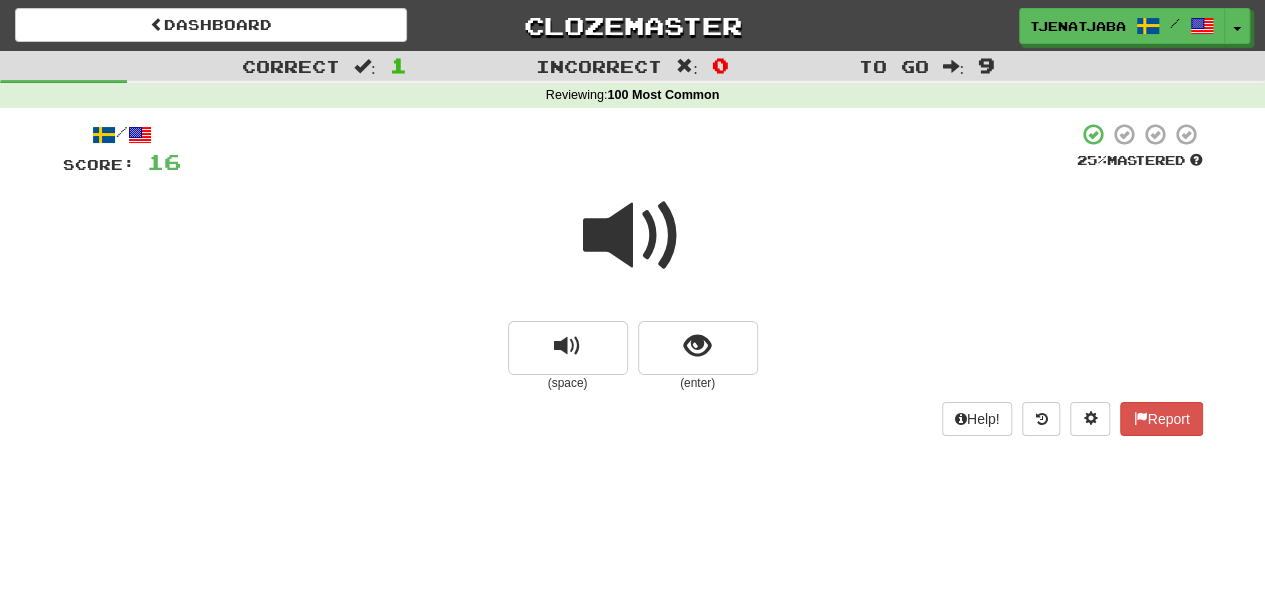 click at bounding box center (633, 236) 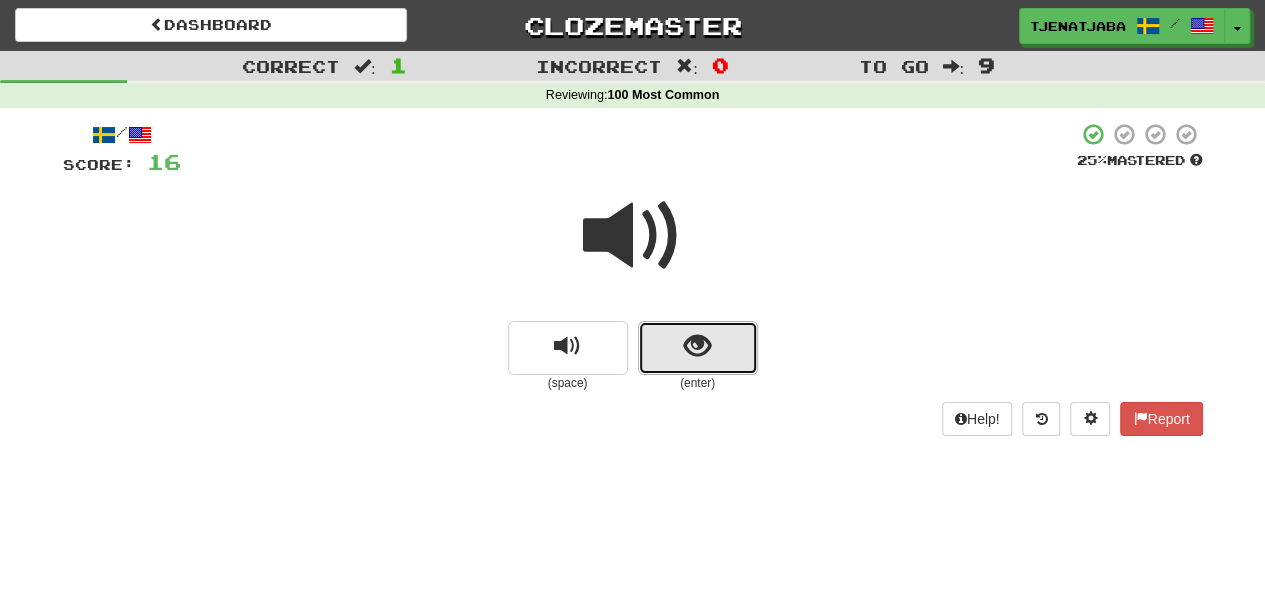 click at bounding box center (697, 346) 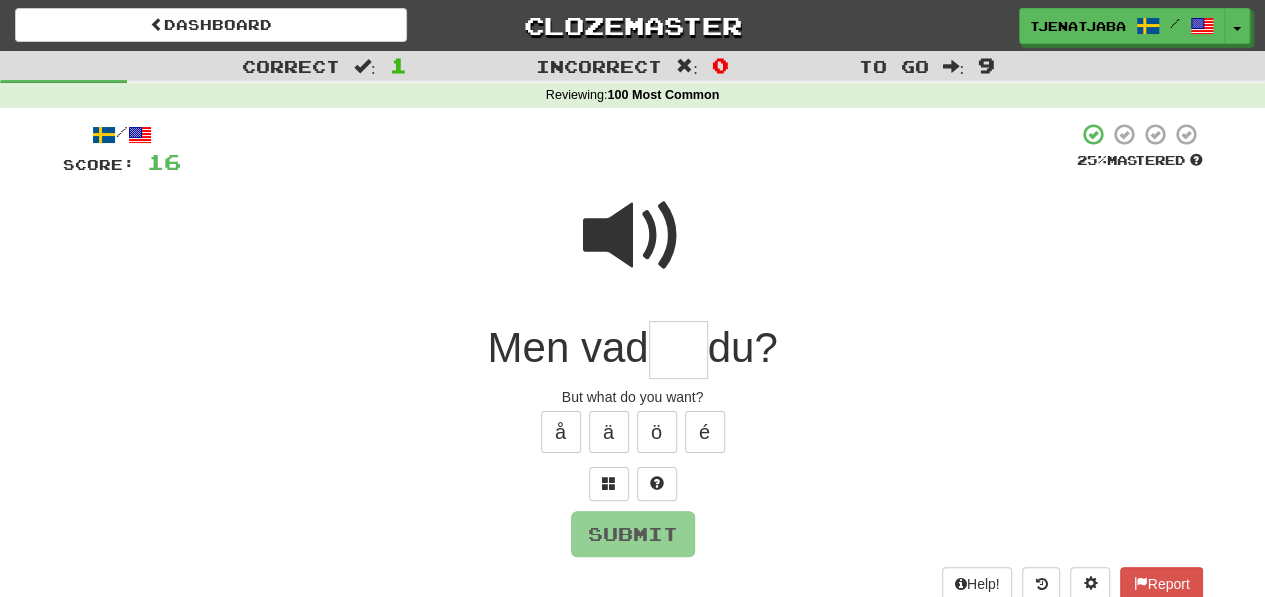 click at bounding box center (678, 350) 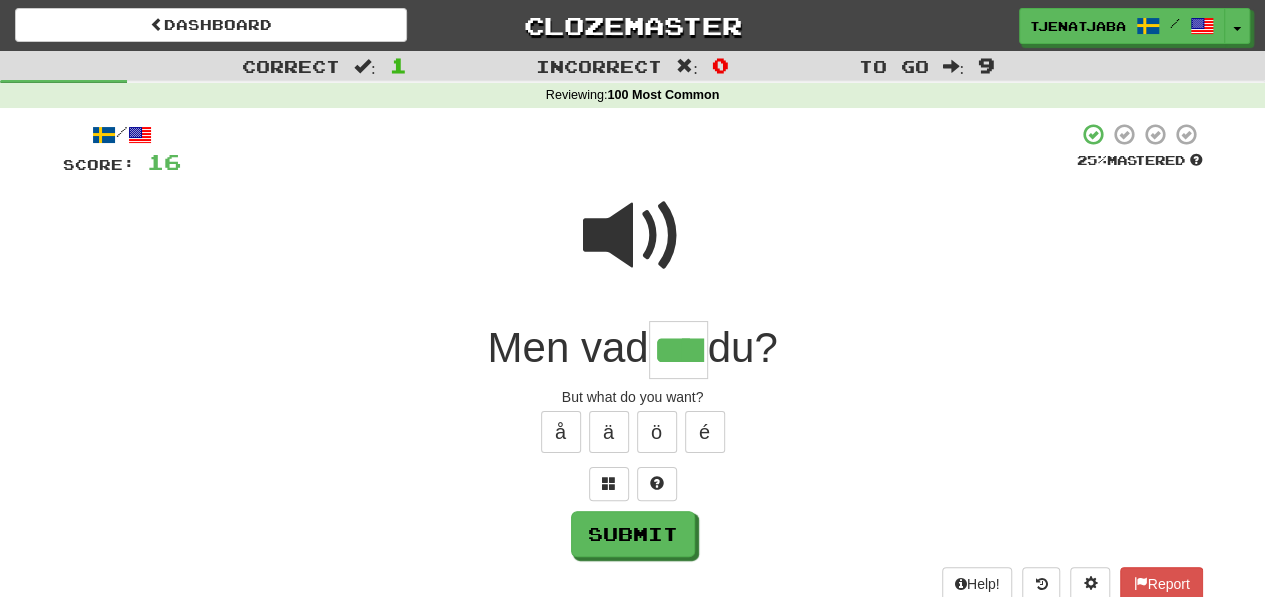 type on "****" 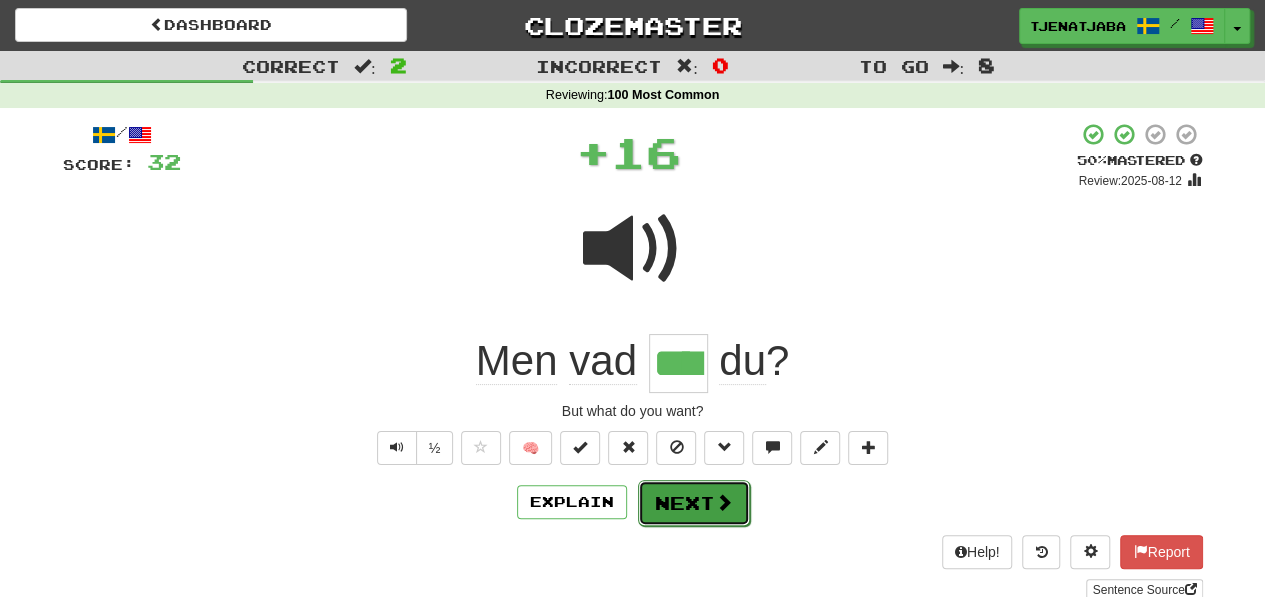 click on "Next" at bounding box center [694, 503] 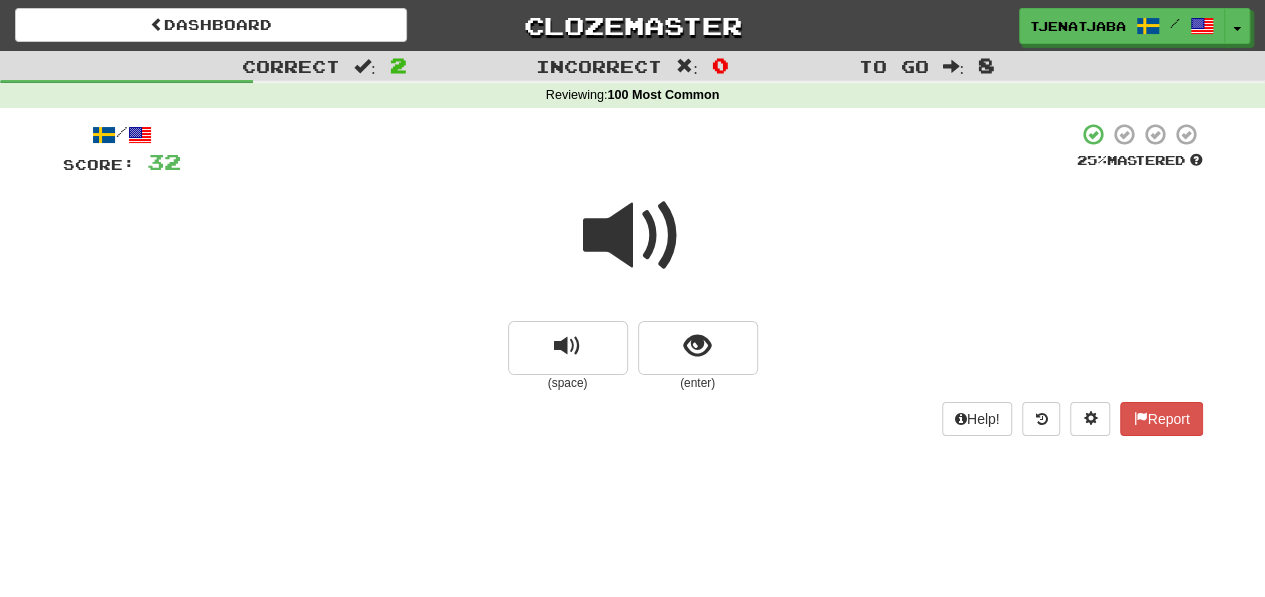 click at bounding box center [633, 236] 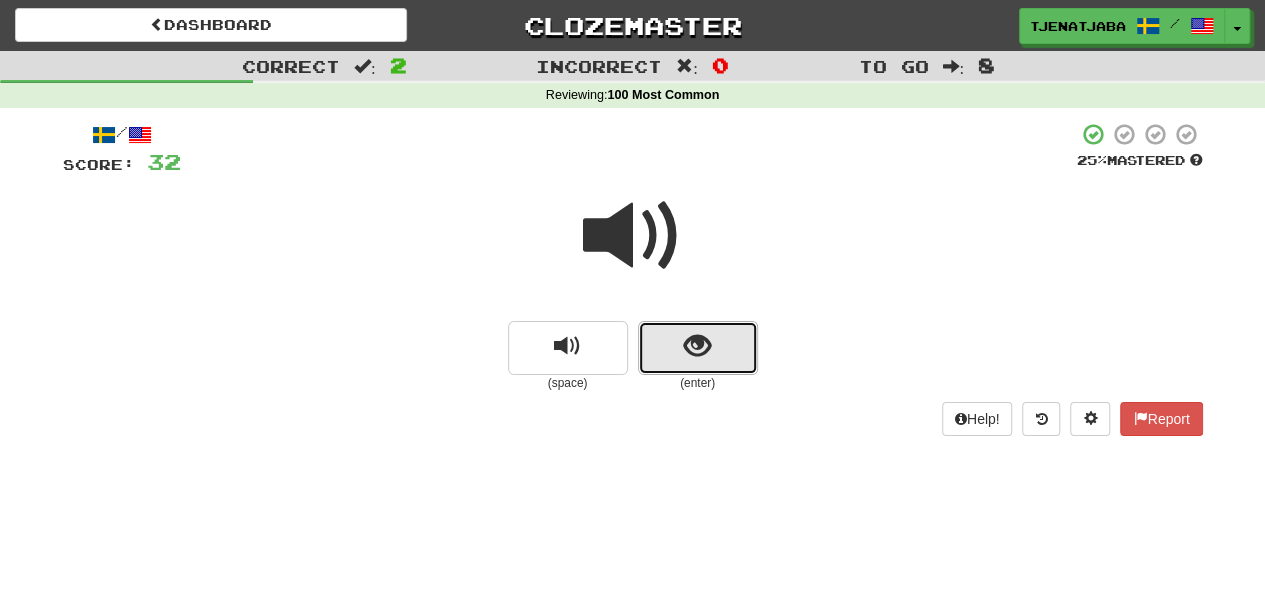 click at bounding box center [697, 346] 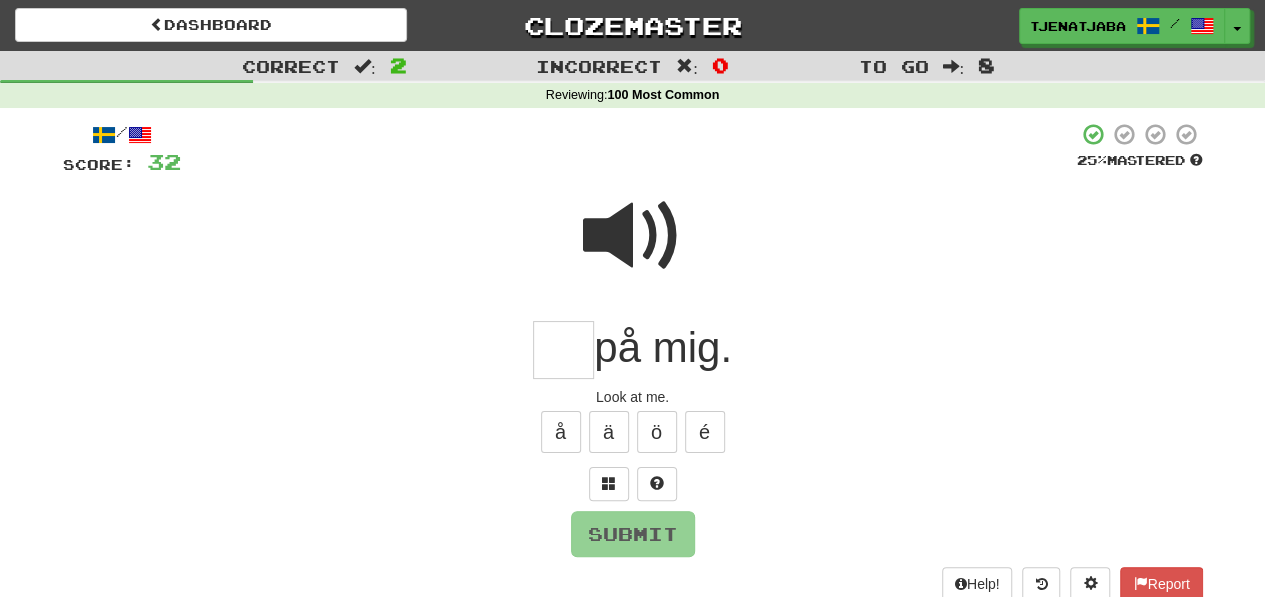 click at bounding box center [563, 350] 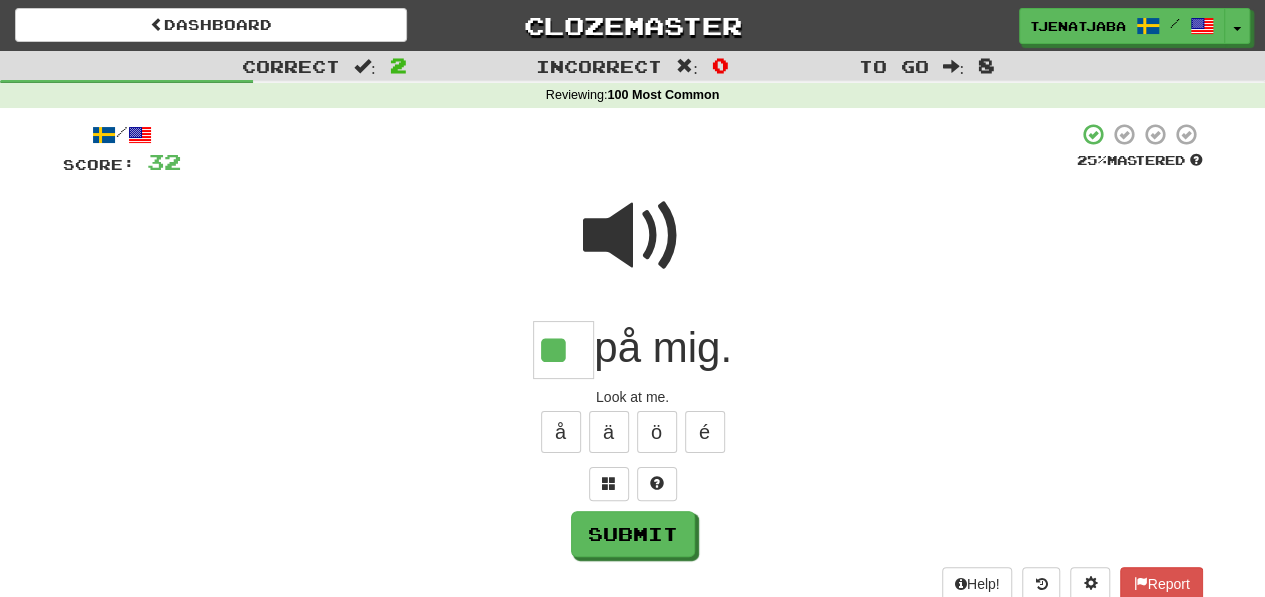 type on "**" 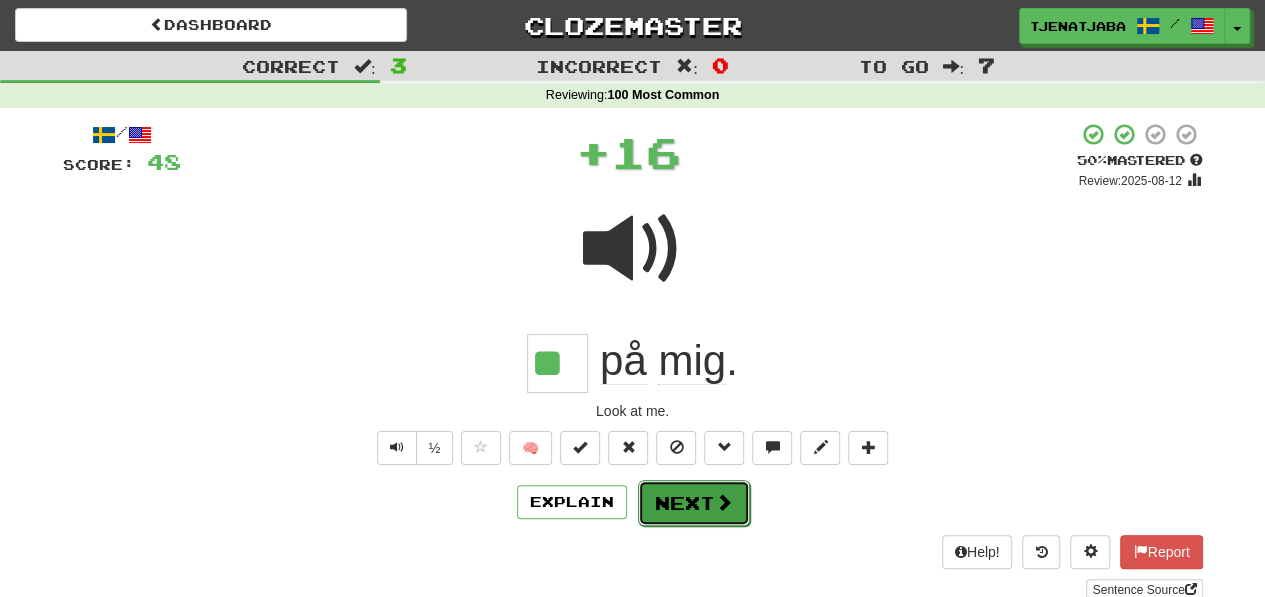 click at bounding box center (724, 502) 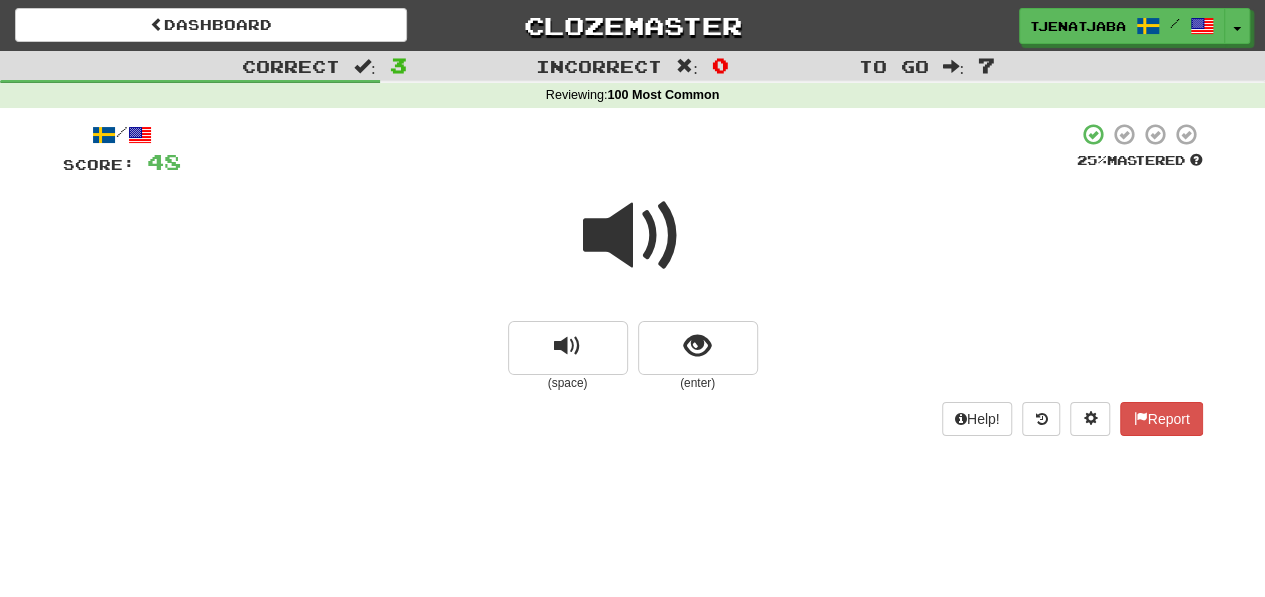 click at bounding box center (633, 236) 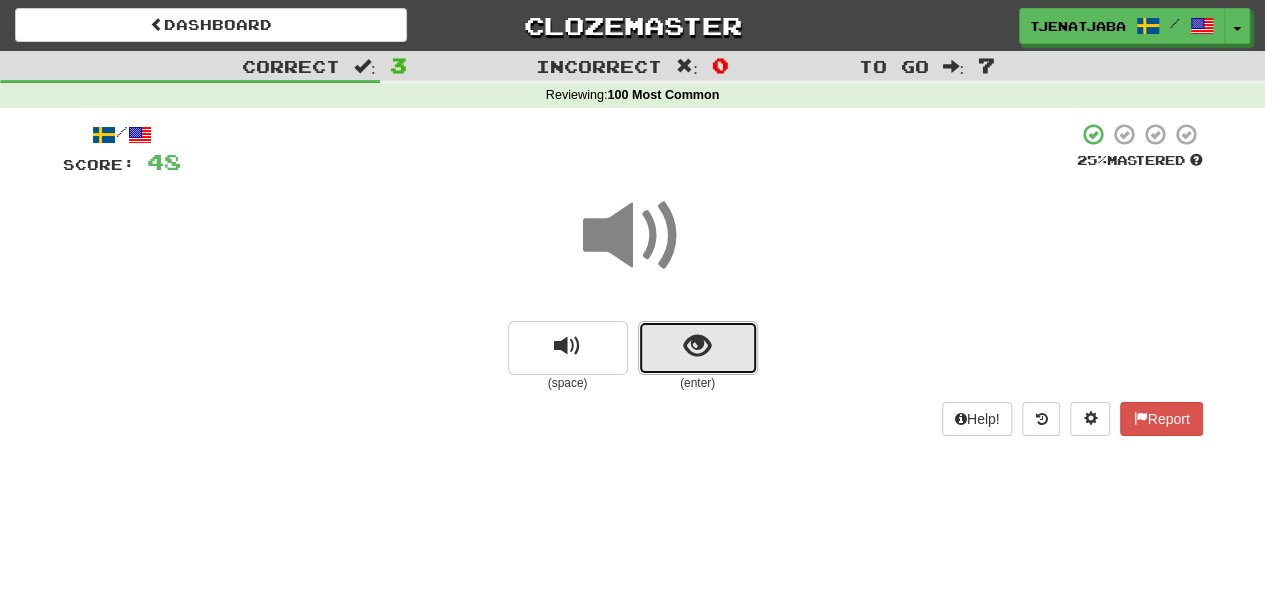 click at bounding box center (697, 346) 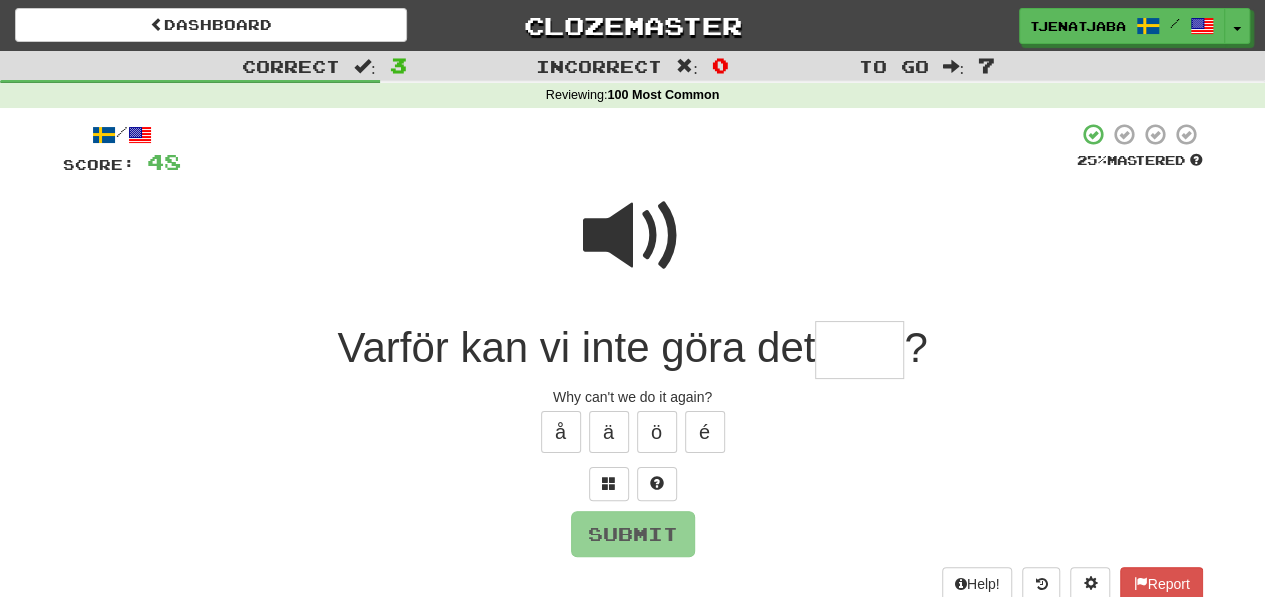 click at bounding box center (633, 236) 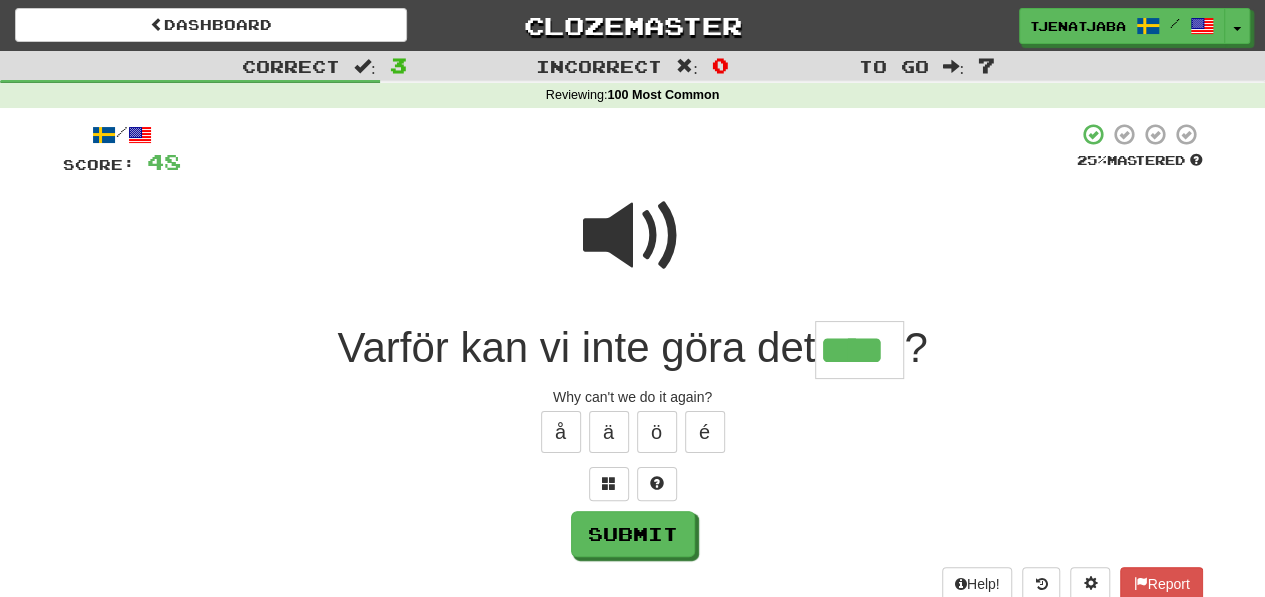 type on "****" 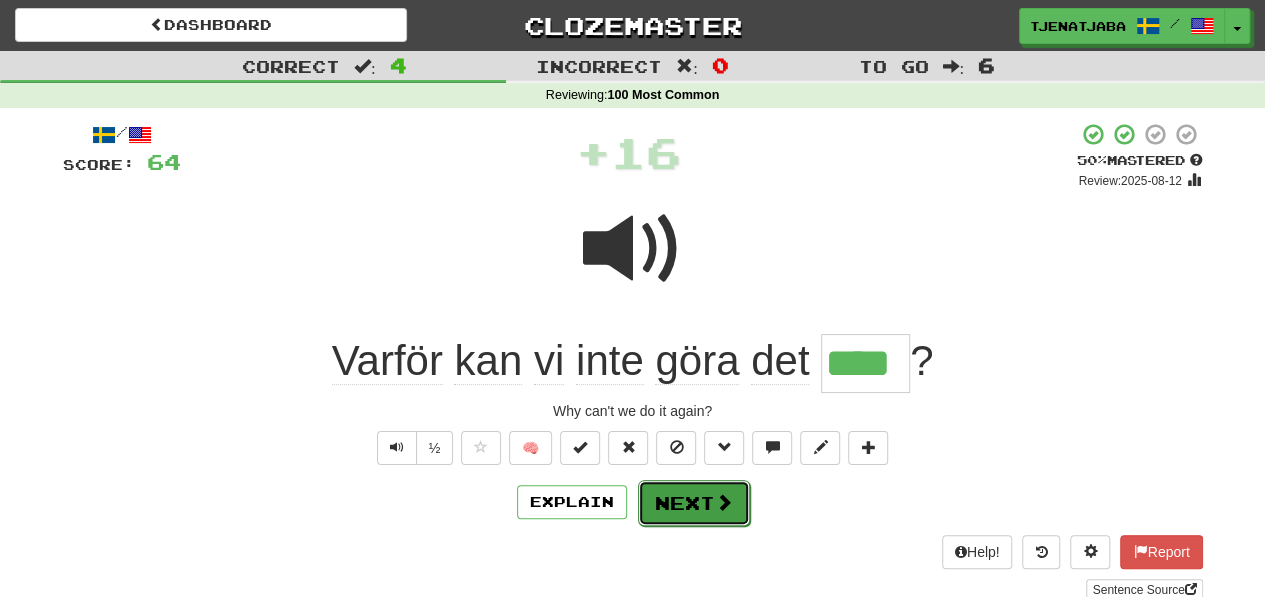 click on "Next" at bounding box center [694, 503] 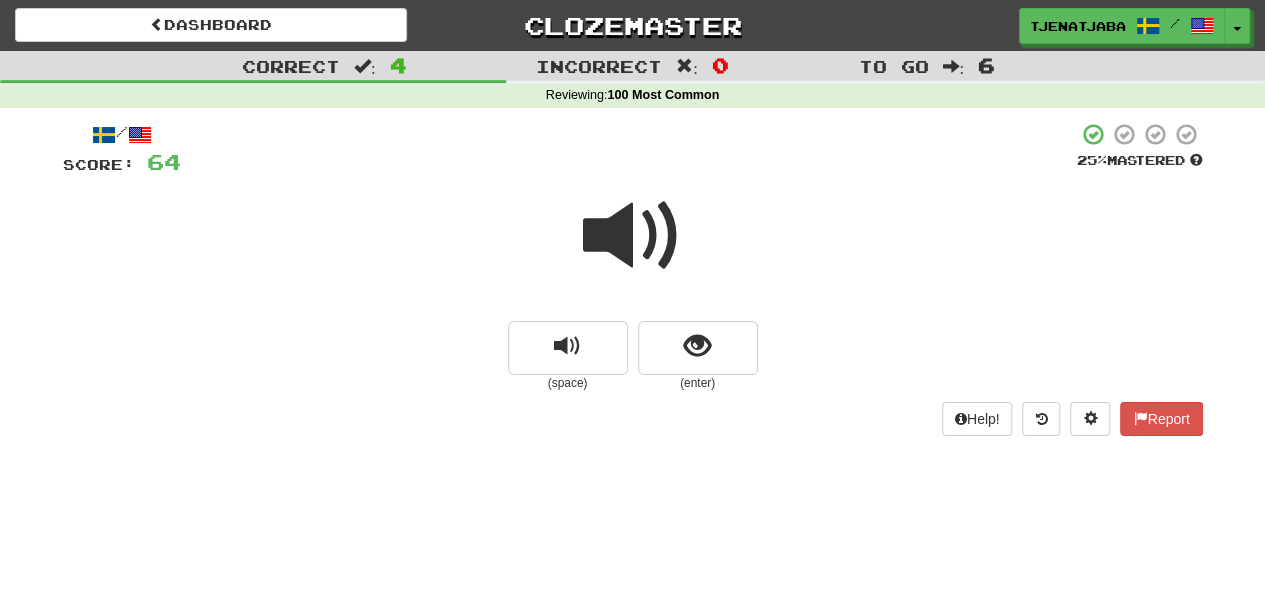 click at bounding box center (633, 236) 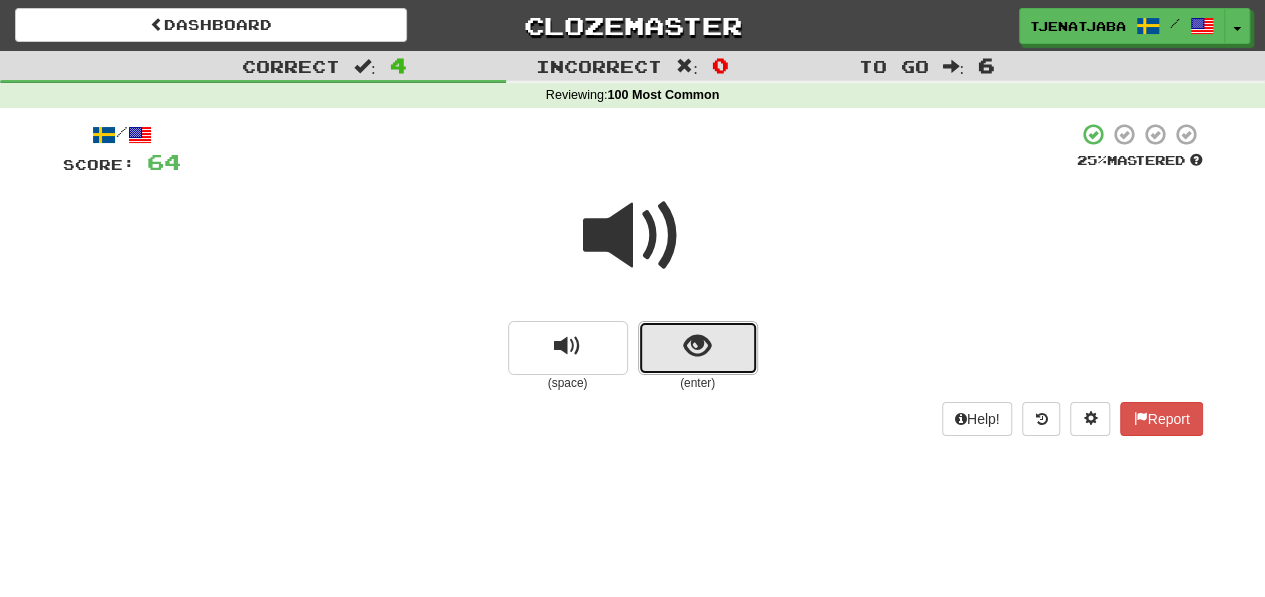 click at bounding box center (697, 346) 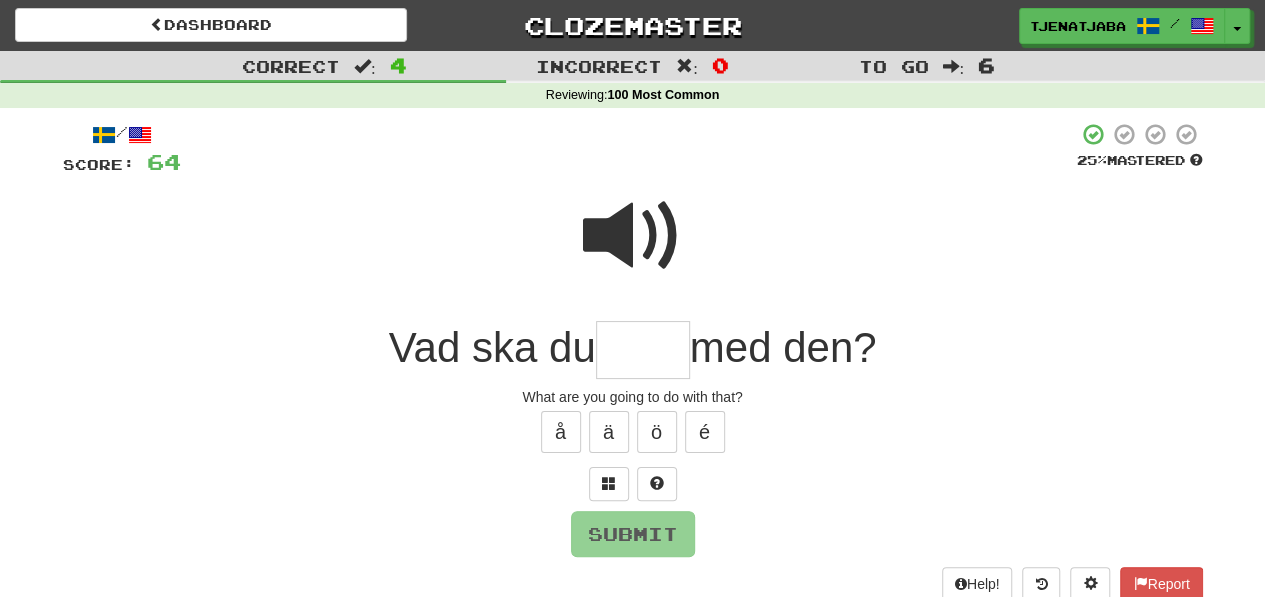 click at bounding box center (643, 350) 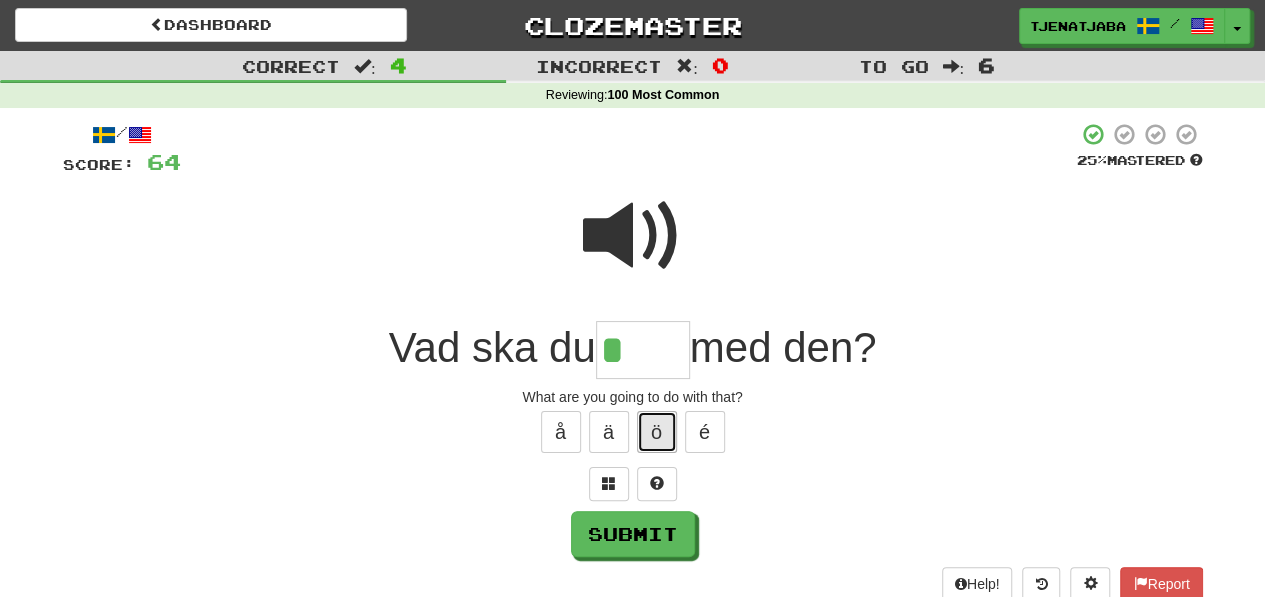 click on "ö" at bounding box center [657, 432] 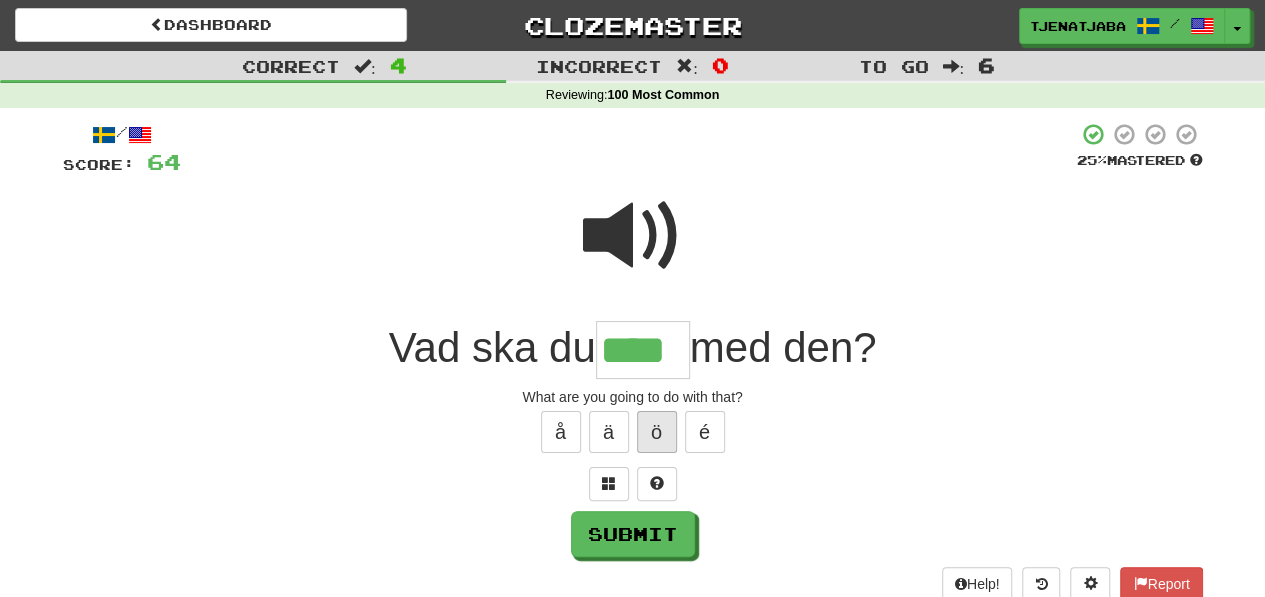 type on "****" 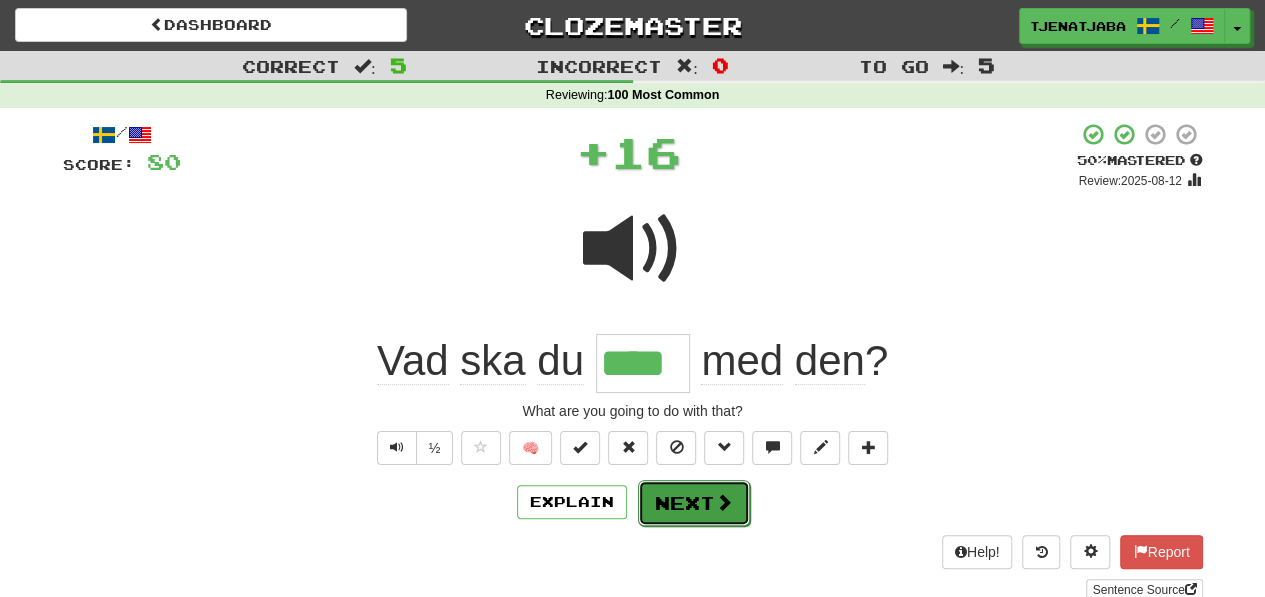 click on "Next" at bounding box center [694, 503] 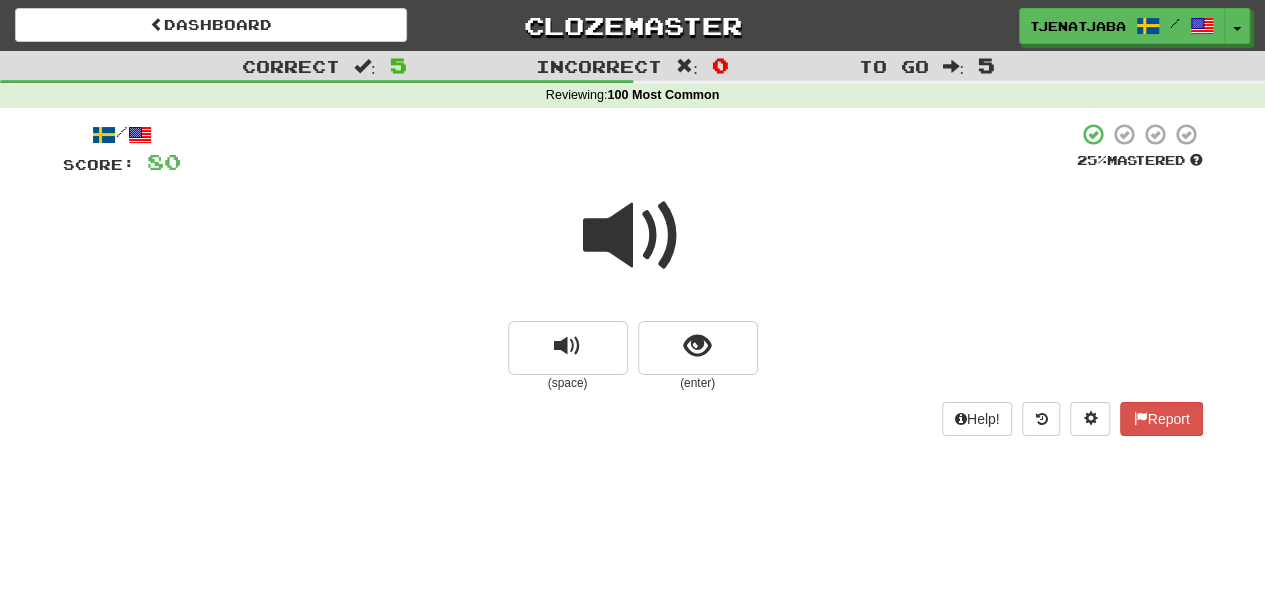 click at bounding box center (633, 236) 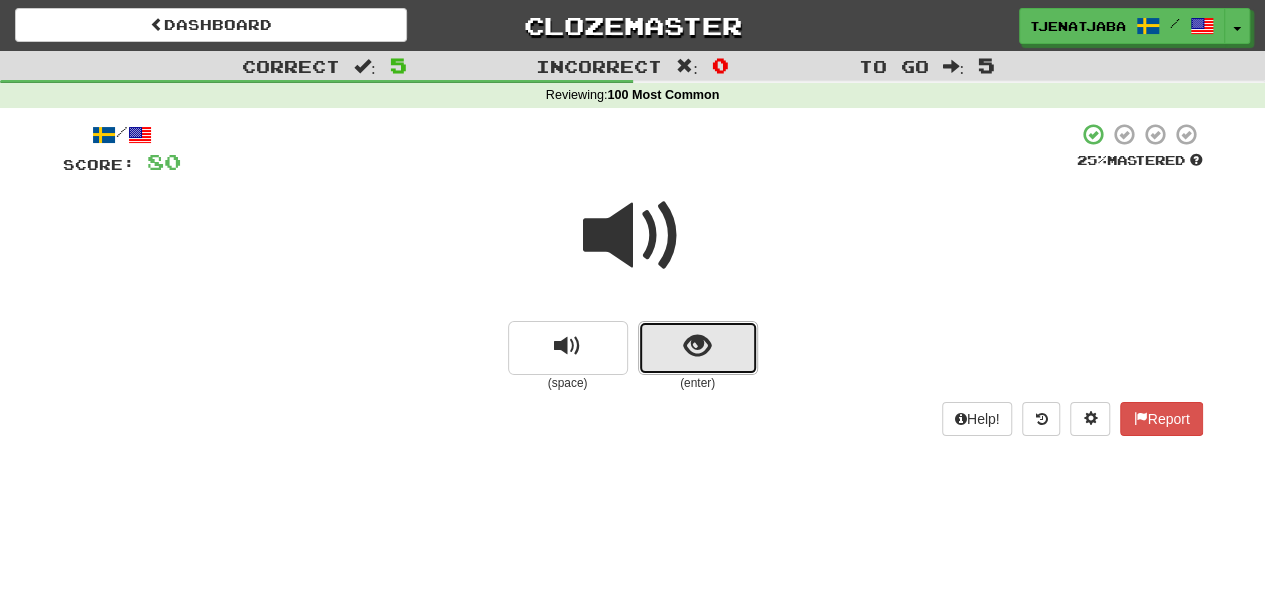 click at bounding box center [698, 348] 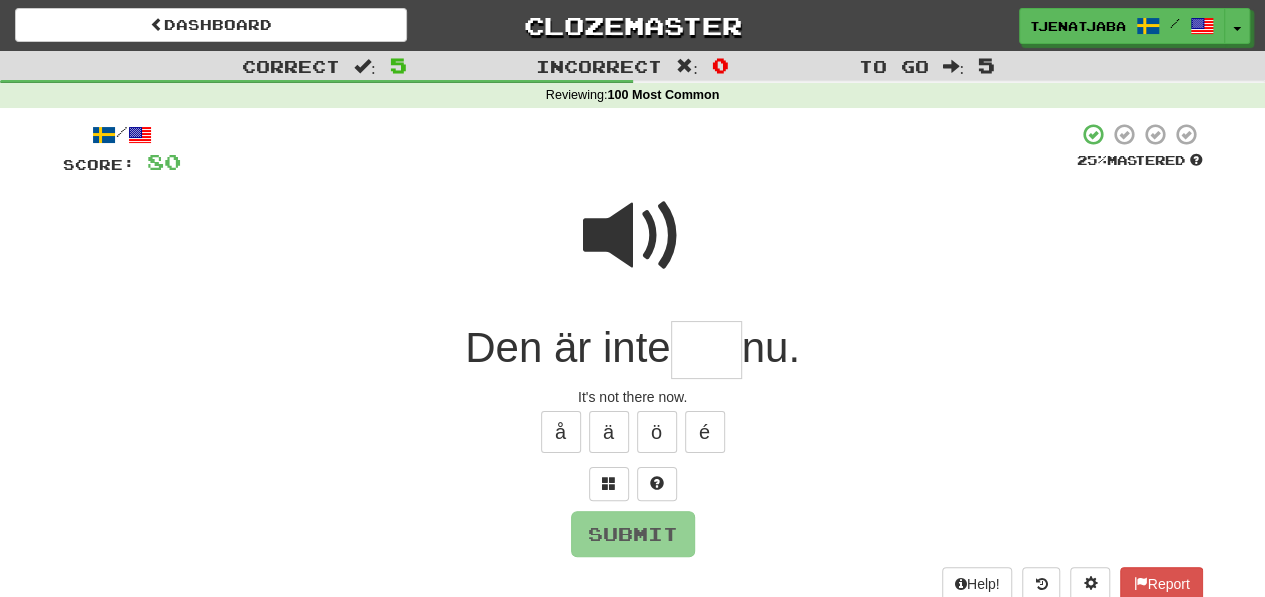 click at bounding box center (706, 350) 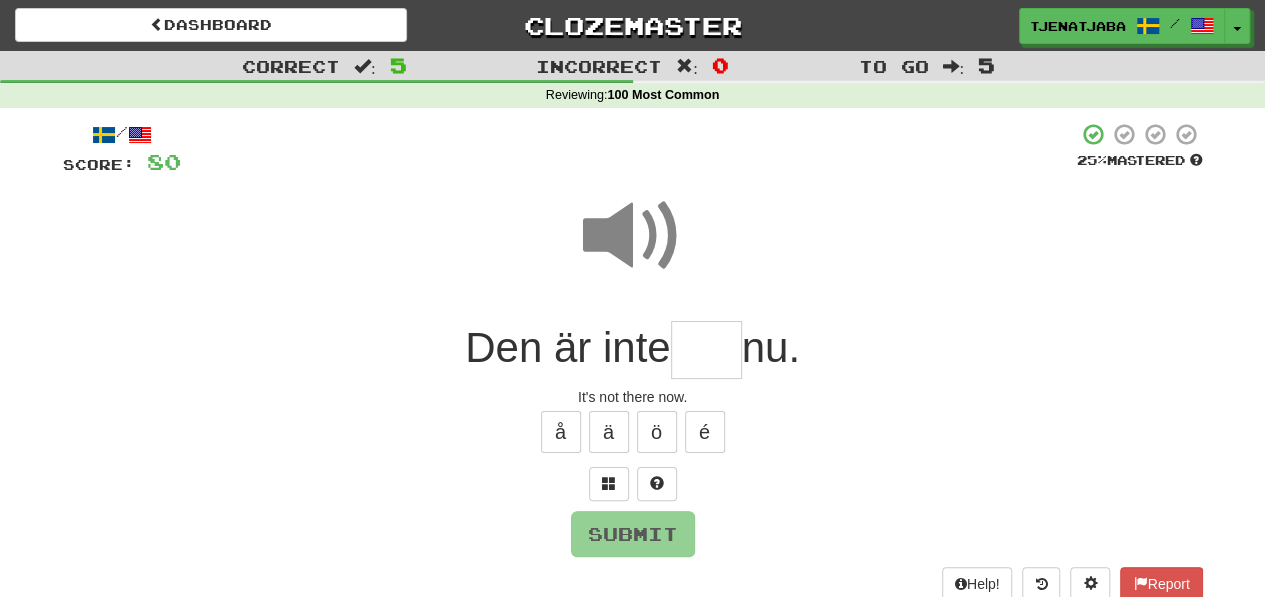 click at bounding box center [706, 350] 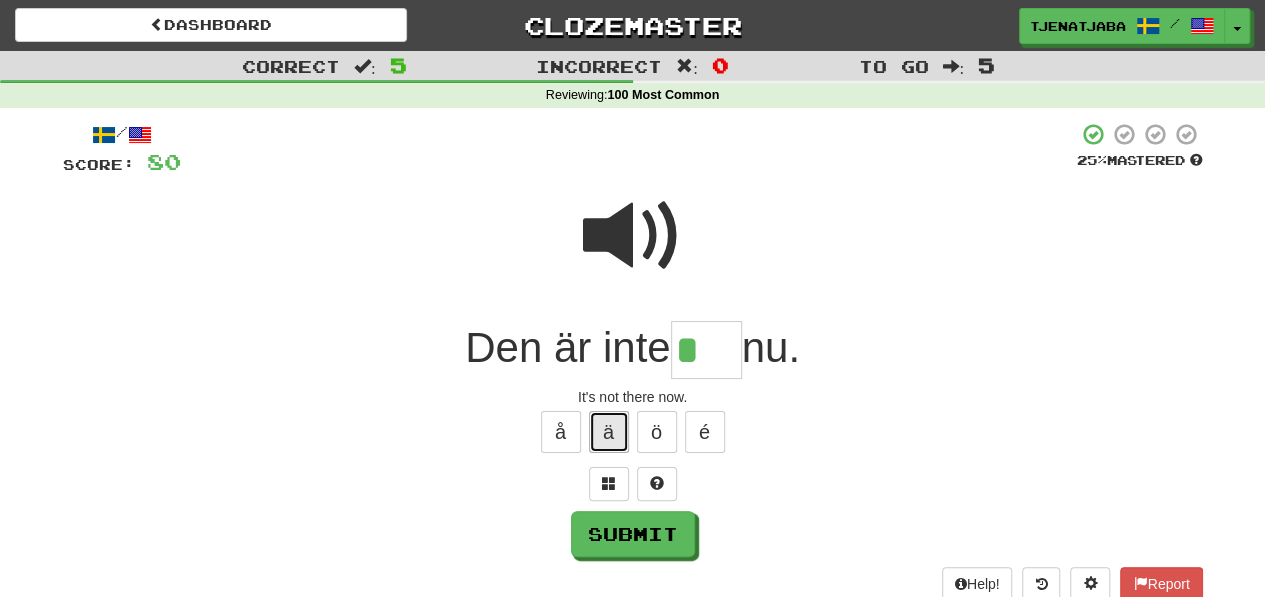 click on "ä" at bounding box center [609, 432] 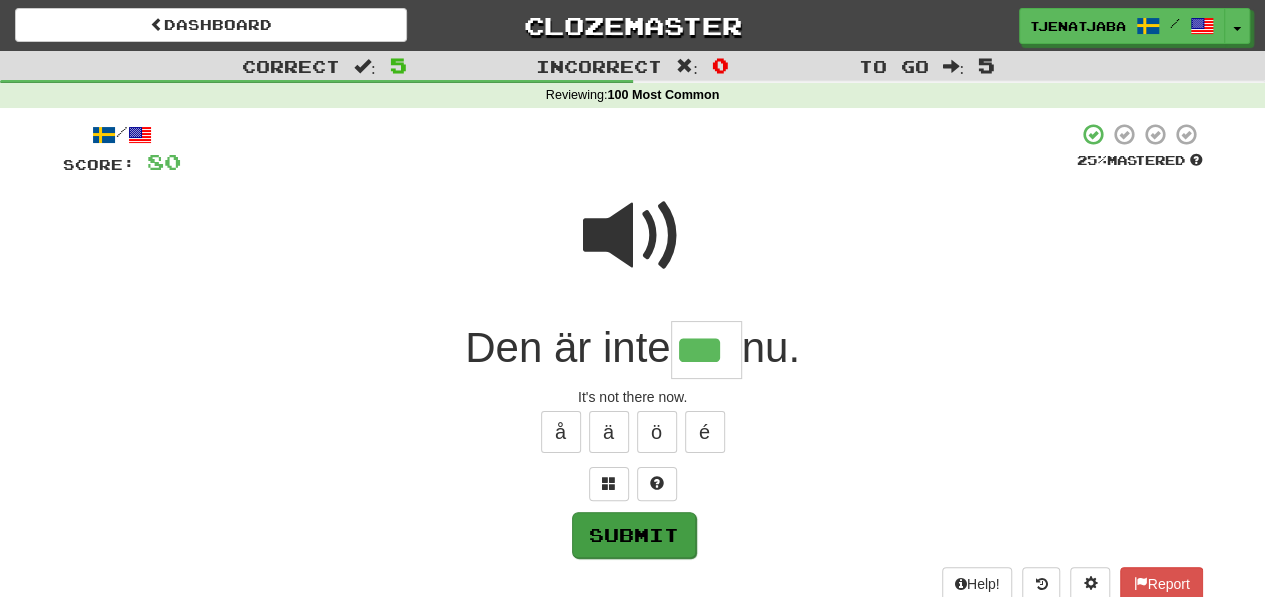 type on "***" 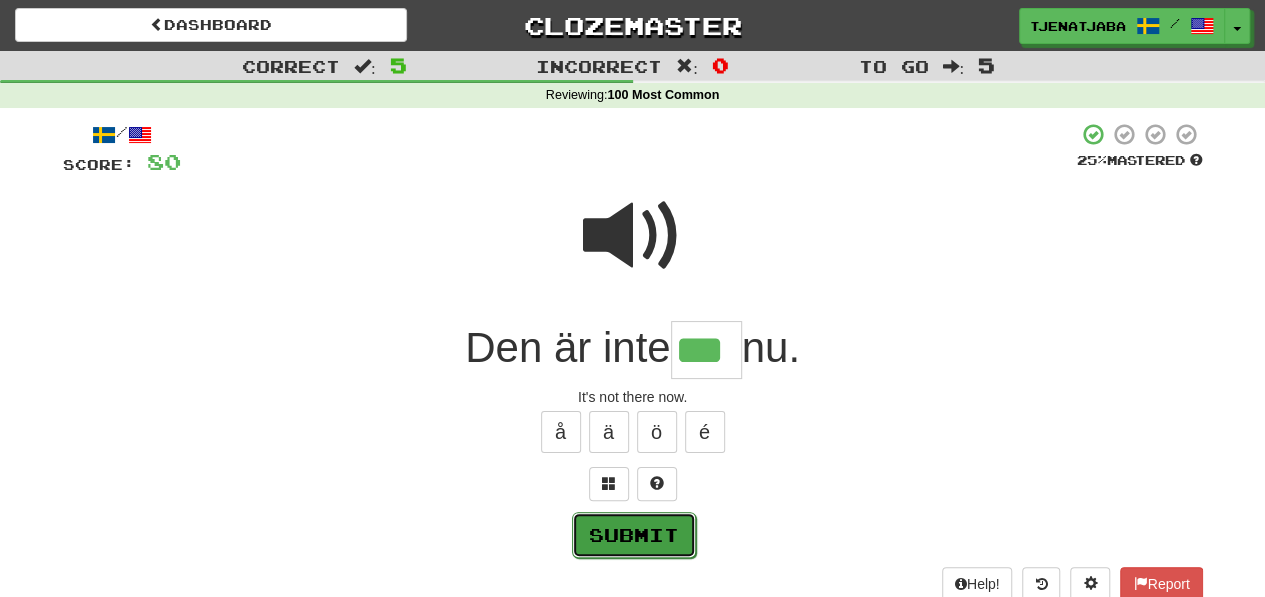 click on "Submit" at bounding box center (634, 535) 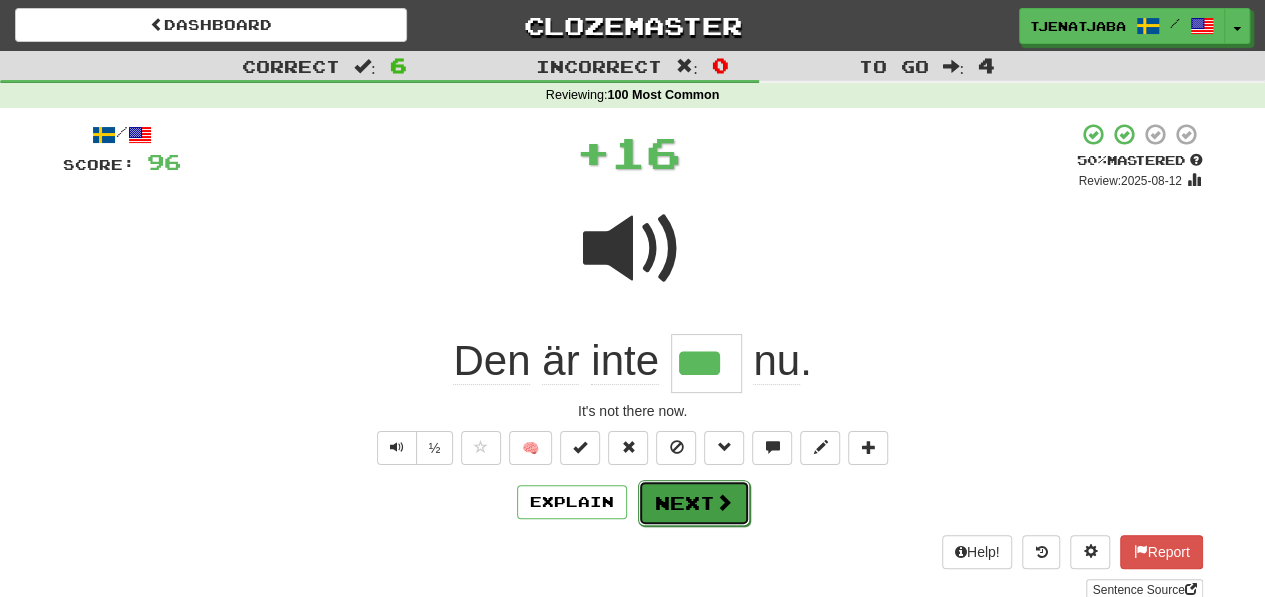 click on "Next" at bounding box center (694, 503) 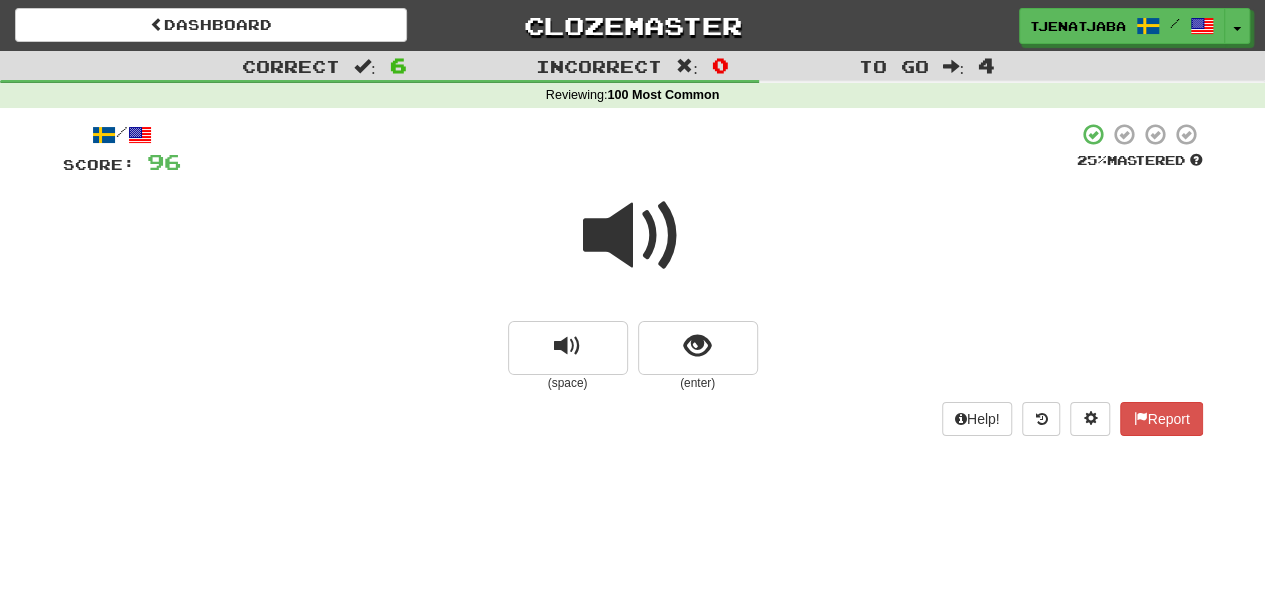 click at bounding box center [633, 236] 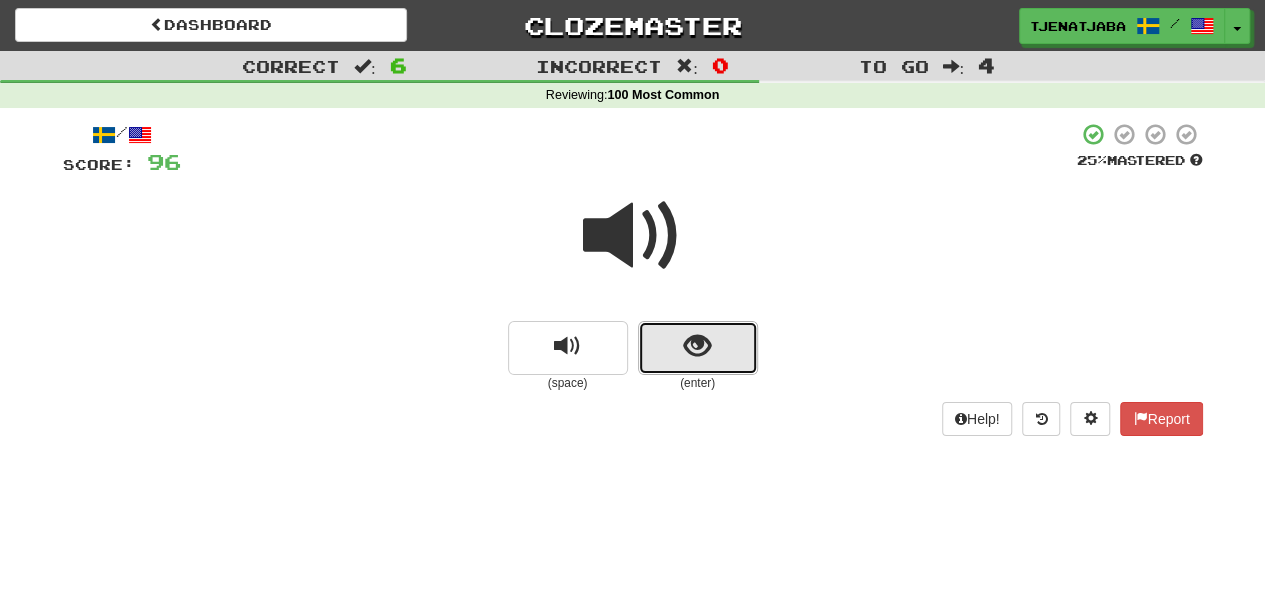 click at bounding box center (698, 348) 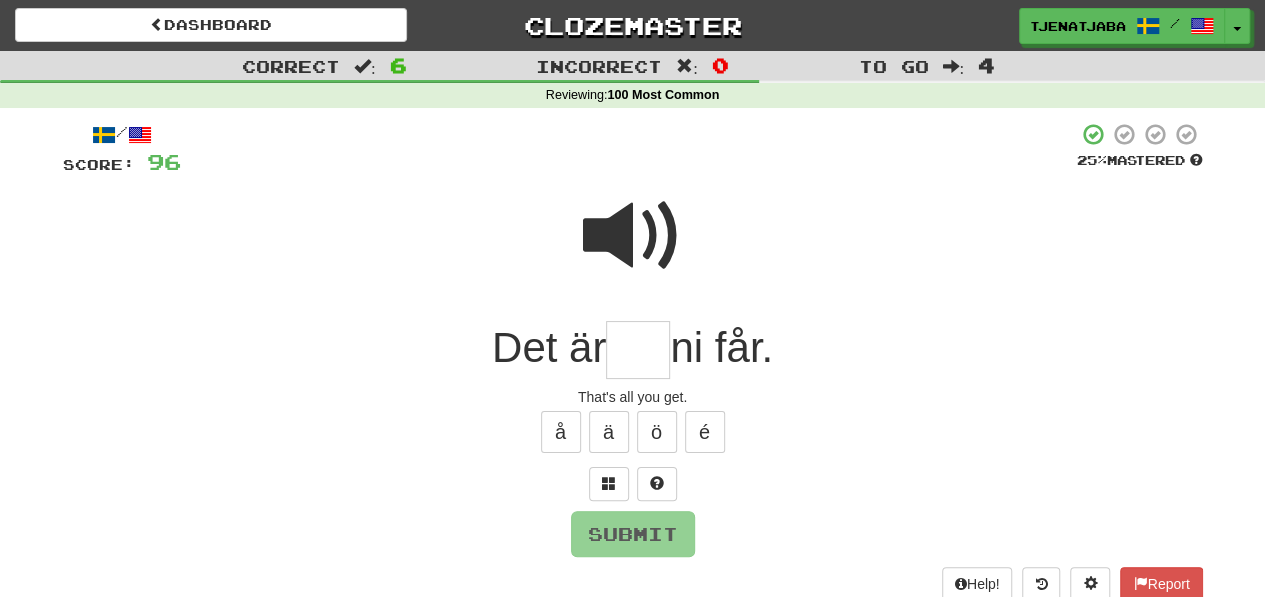click at bounding box center [638, 350] 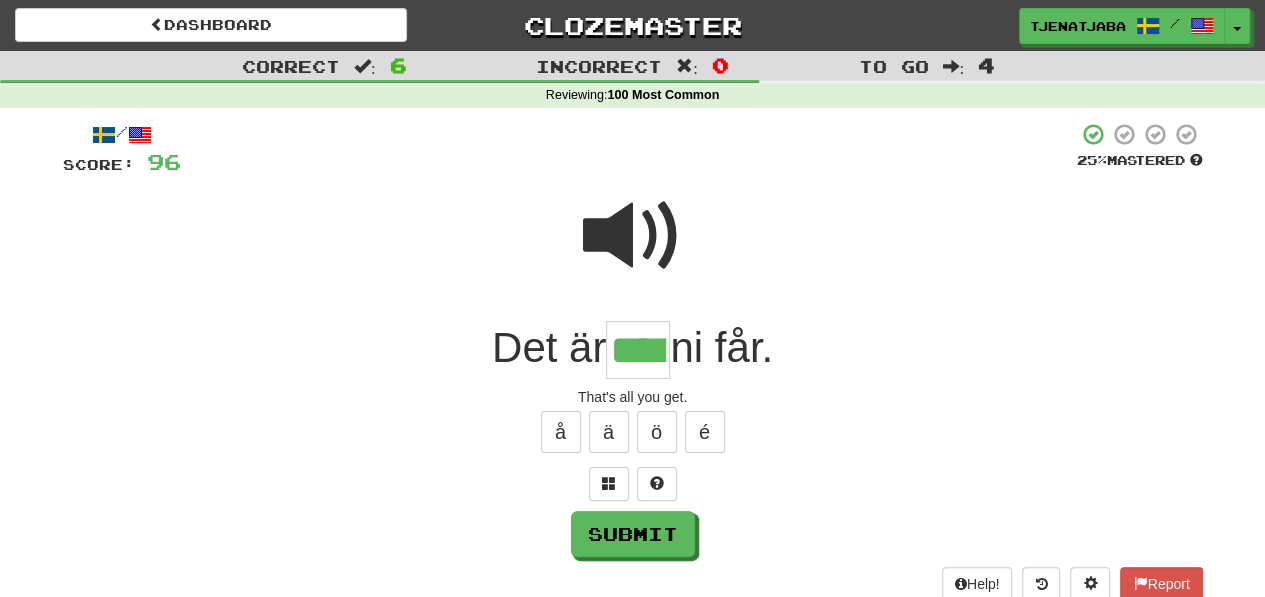 type on "****" 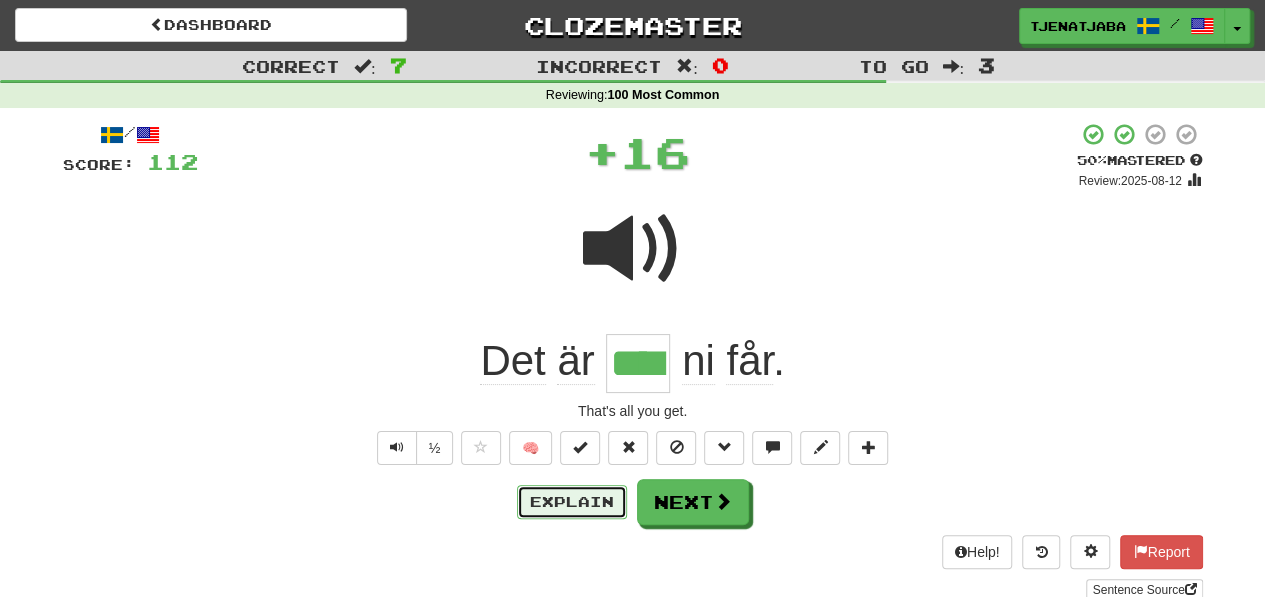 click on "Explain" at bounding box center (572, 502) 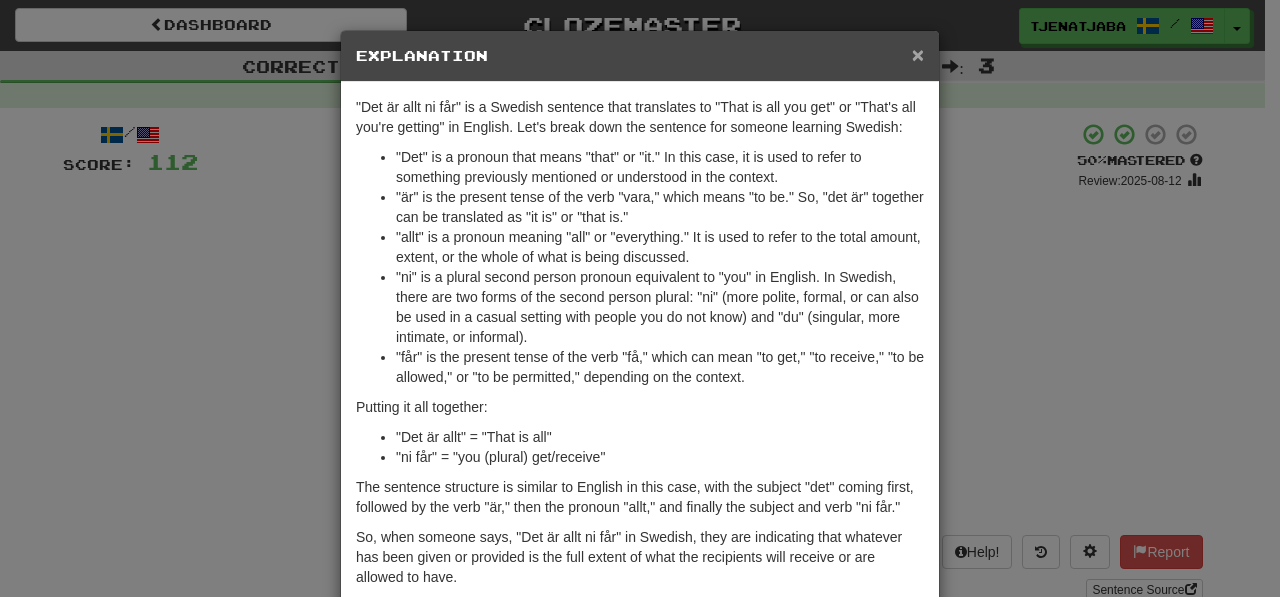 click on "×" at bounding box center [918, 54] 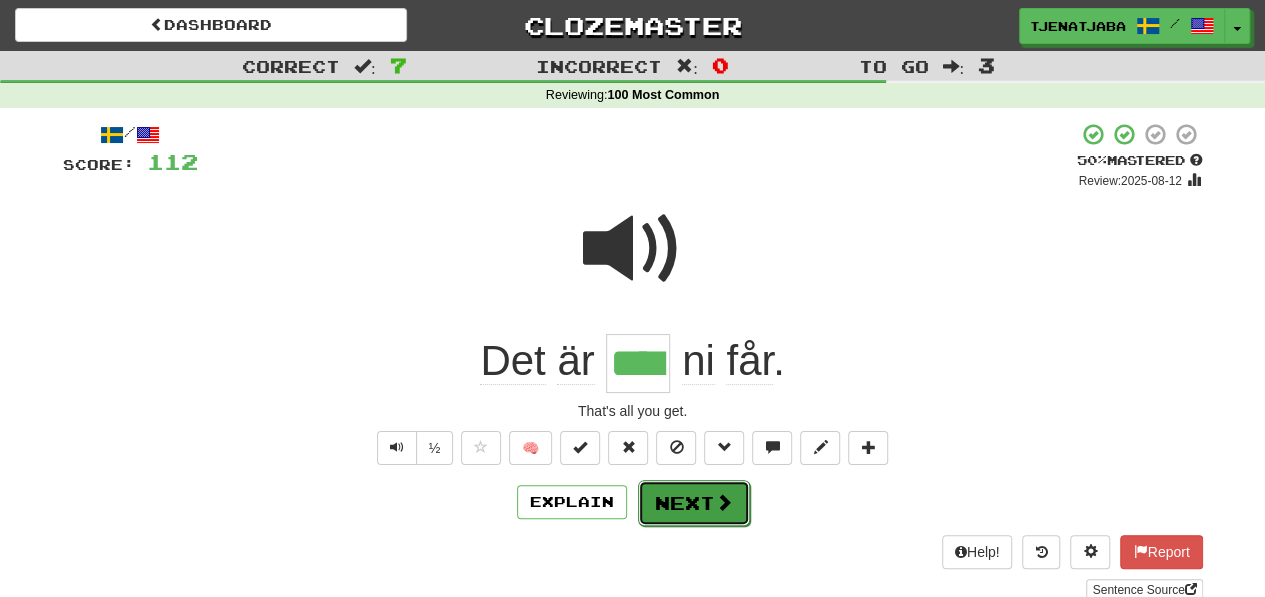 click on "Next" at bounding box center [694, 503] 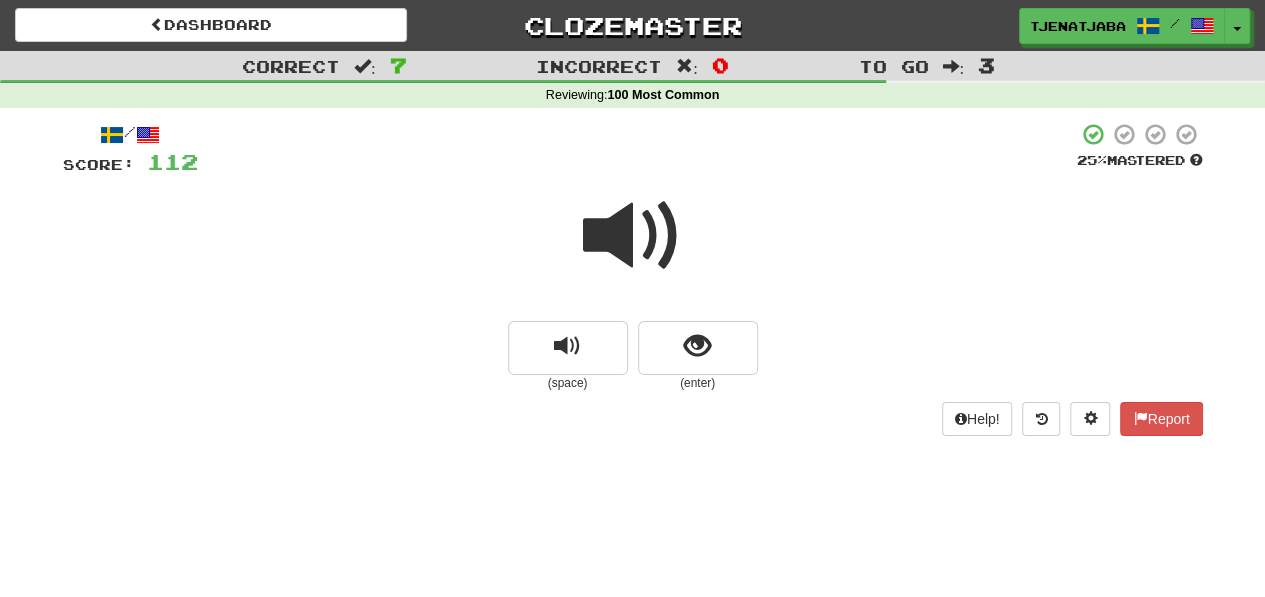 click at bounding box center (633, 236) 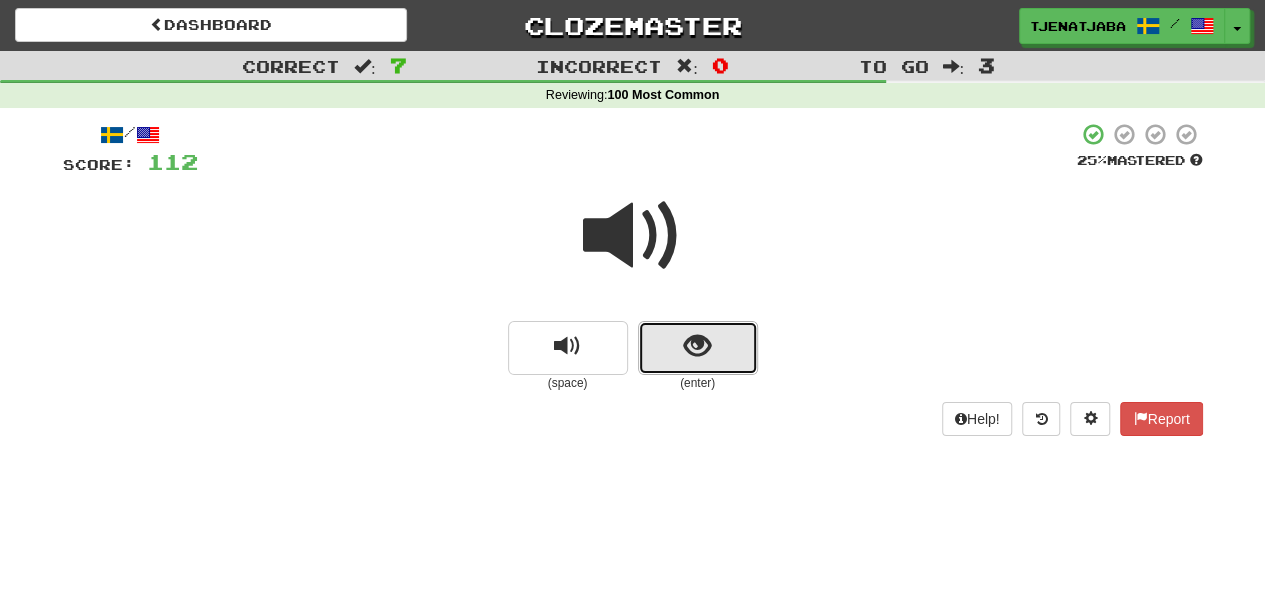 click at bounding box center [698, 348] 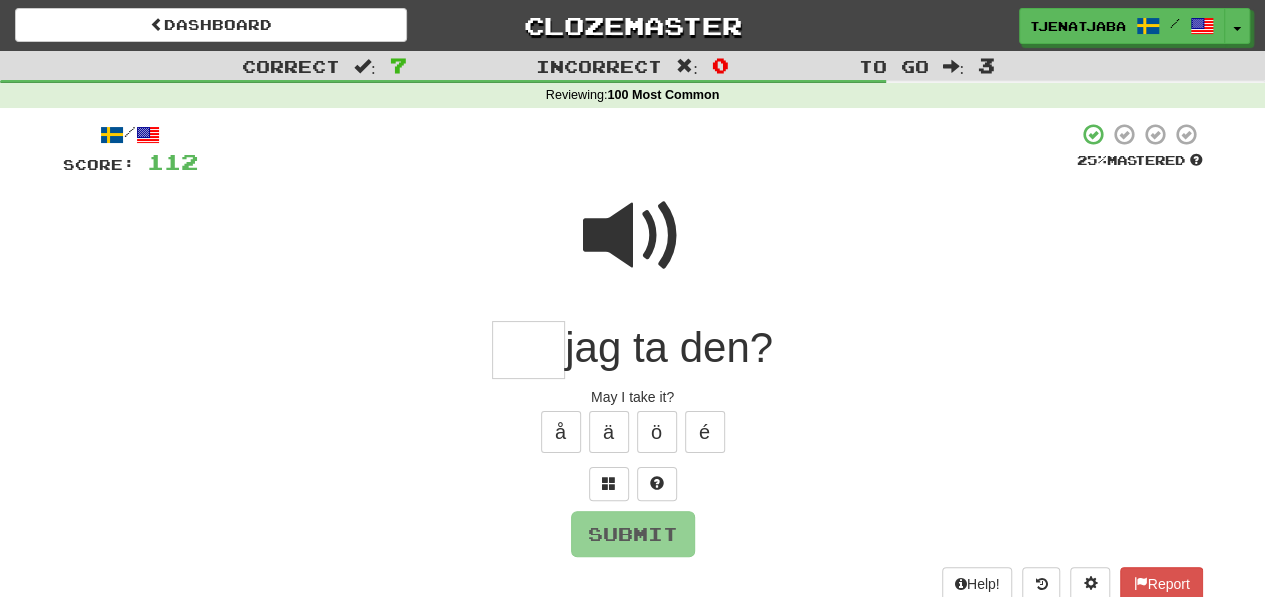 click at bounding box center (633, 236) 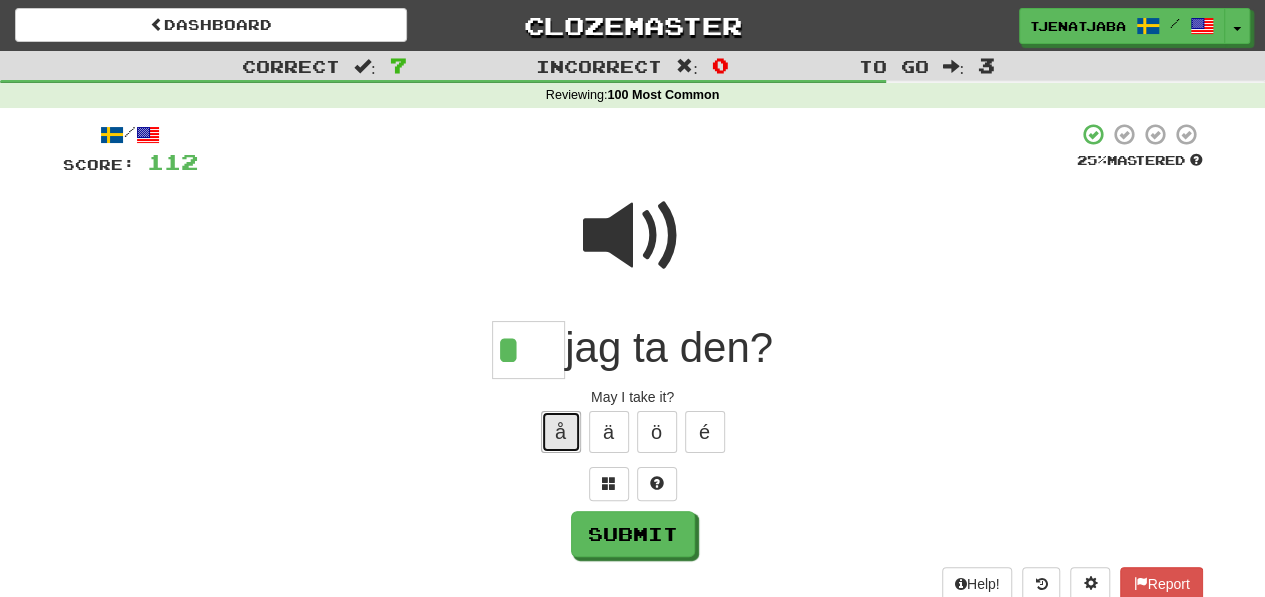 click on "å" at bounding box center (561, 432) 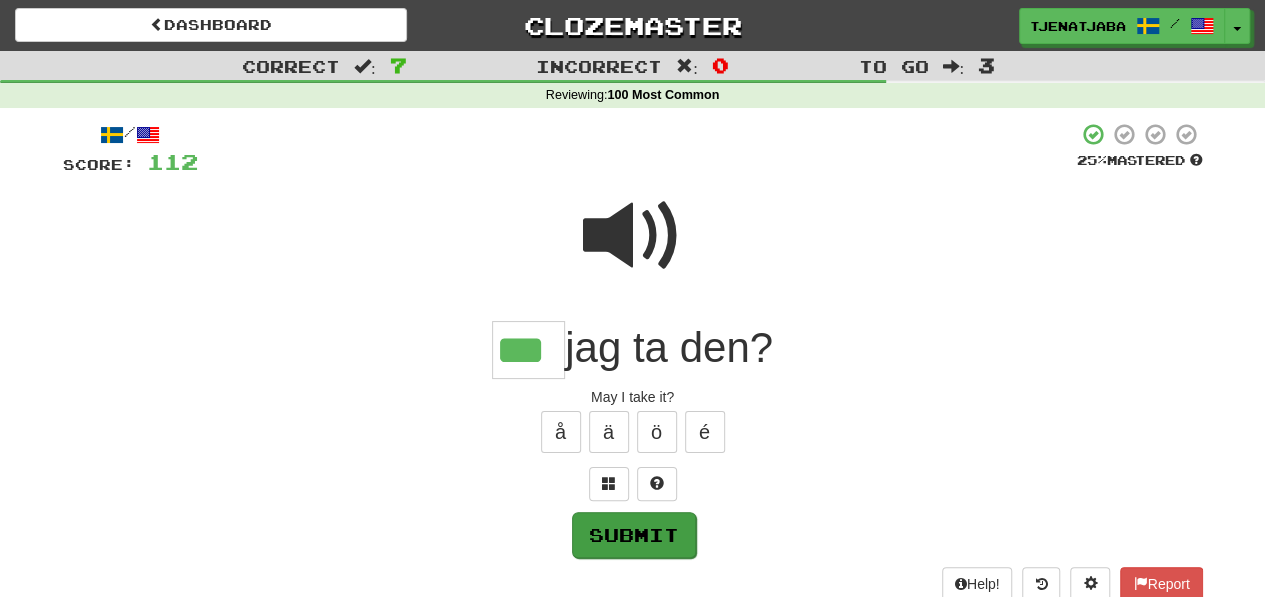 type on "***" 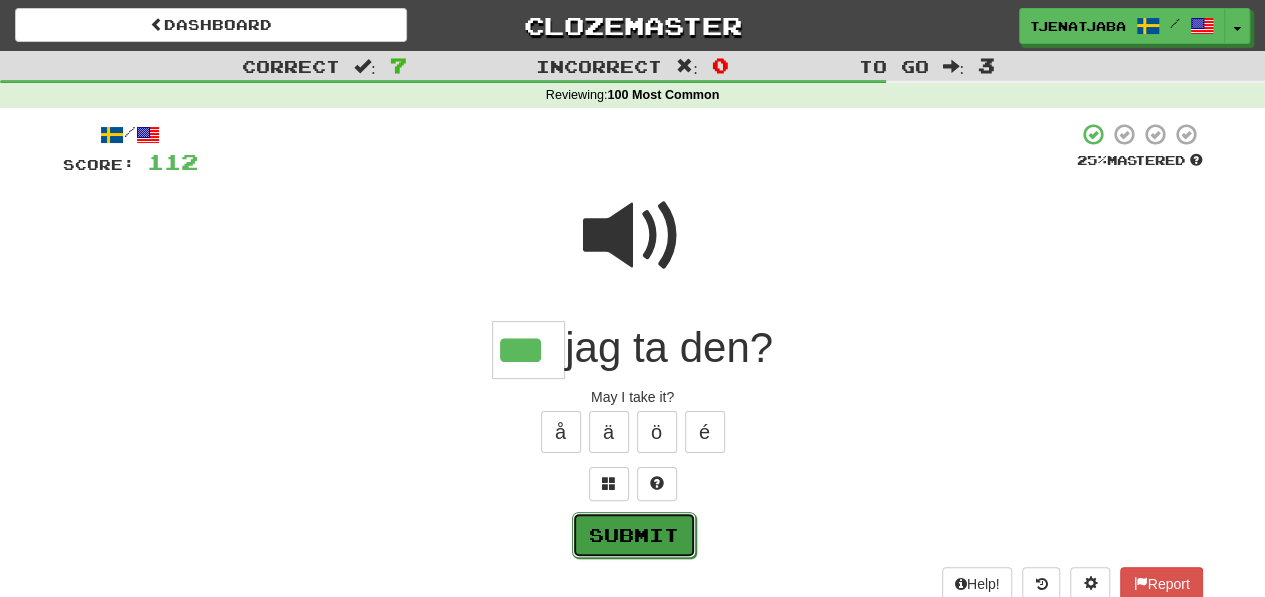 click on "Submit" at bounding box center [634, 535] 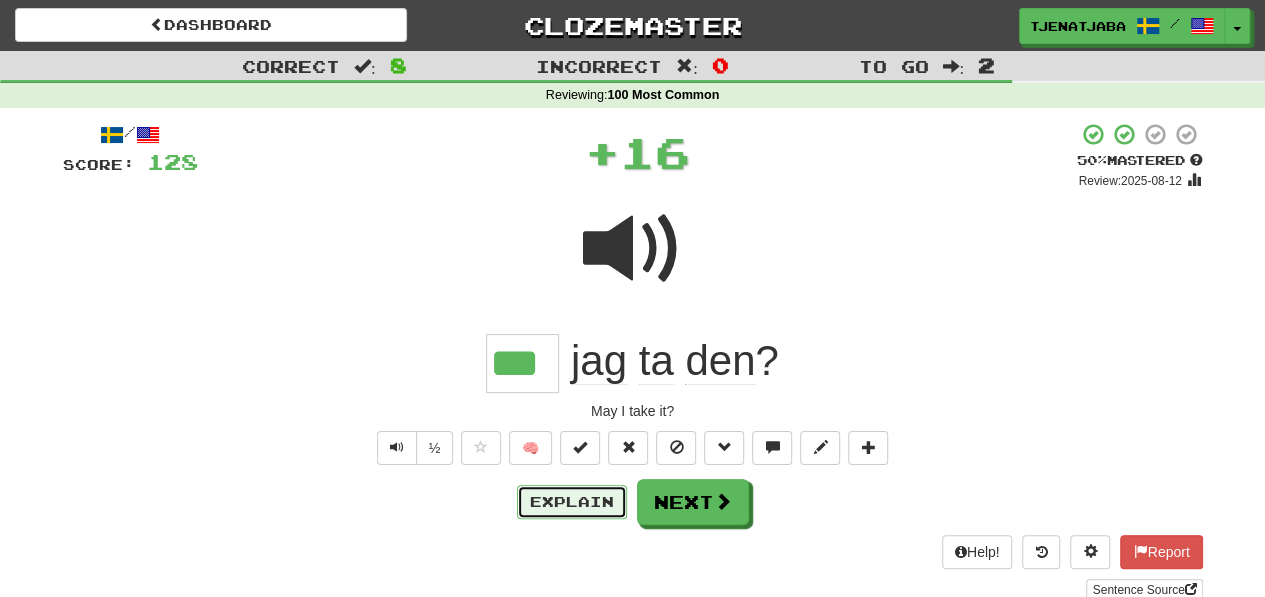 click on "Explain" at bounding box center (572, 502) 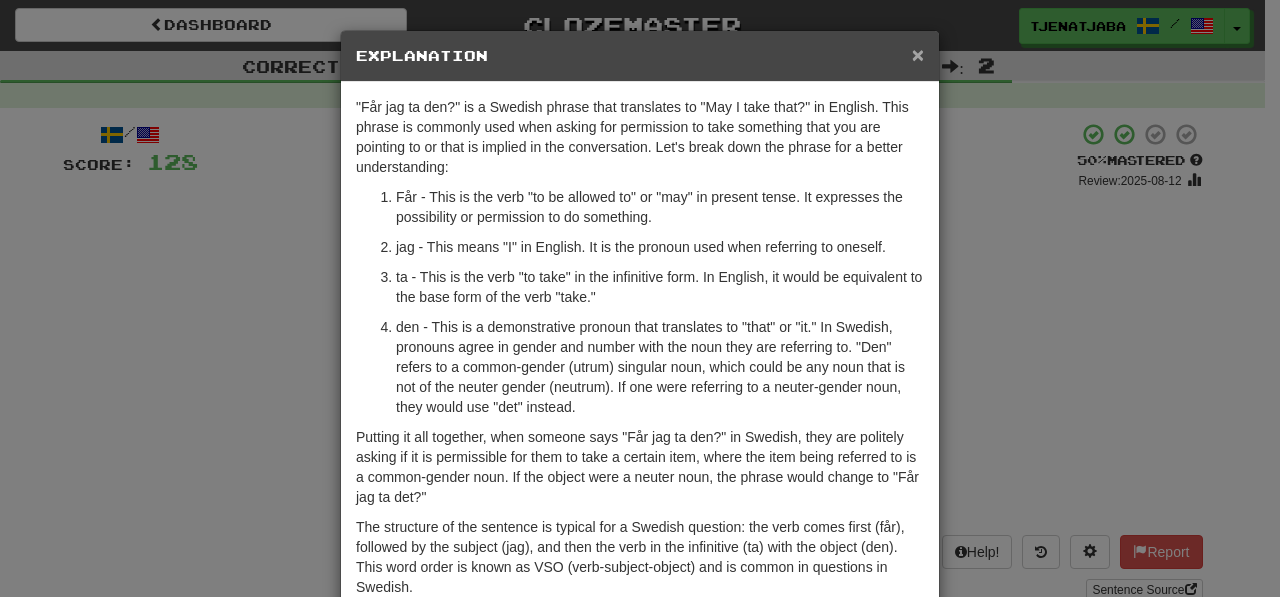 click on "×" at bounding box center [918, 54] 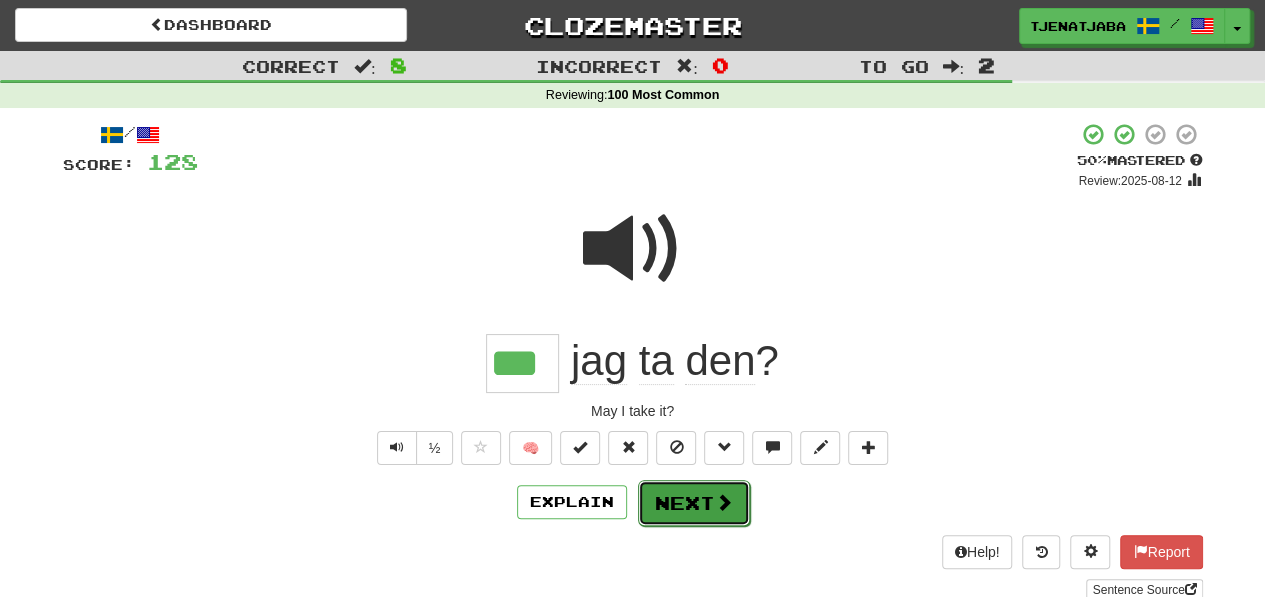 click on "Next" at bounding box center [694, 503] 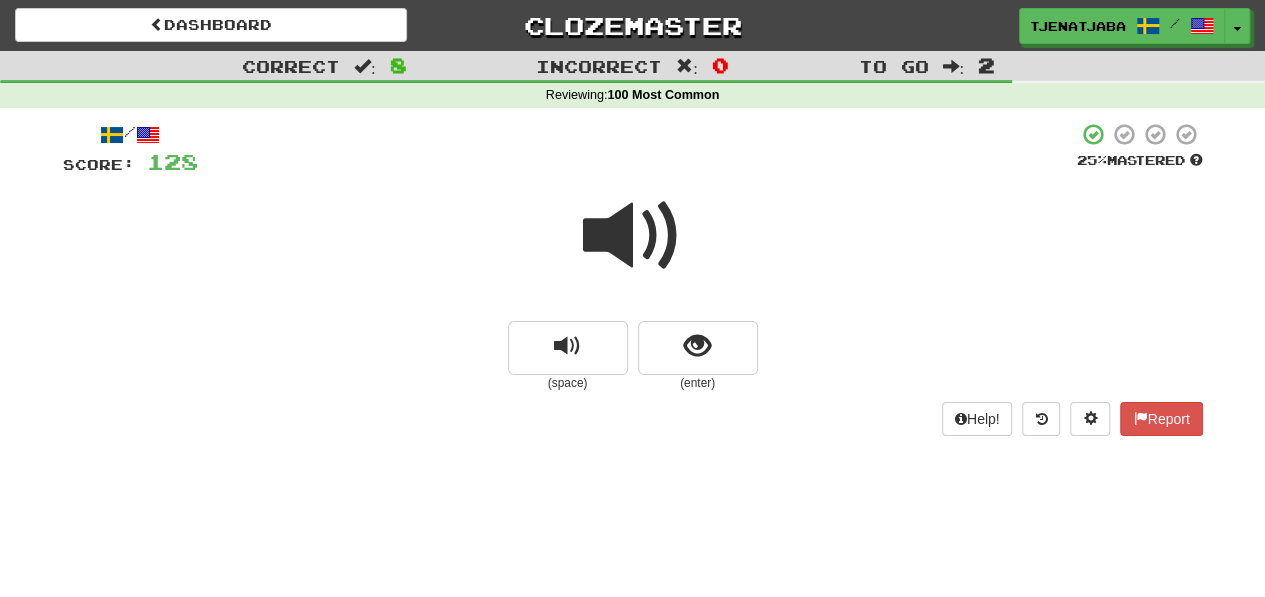 click at bounding box center [633, 236] 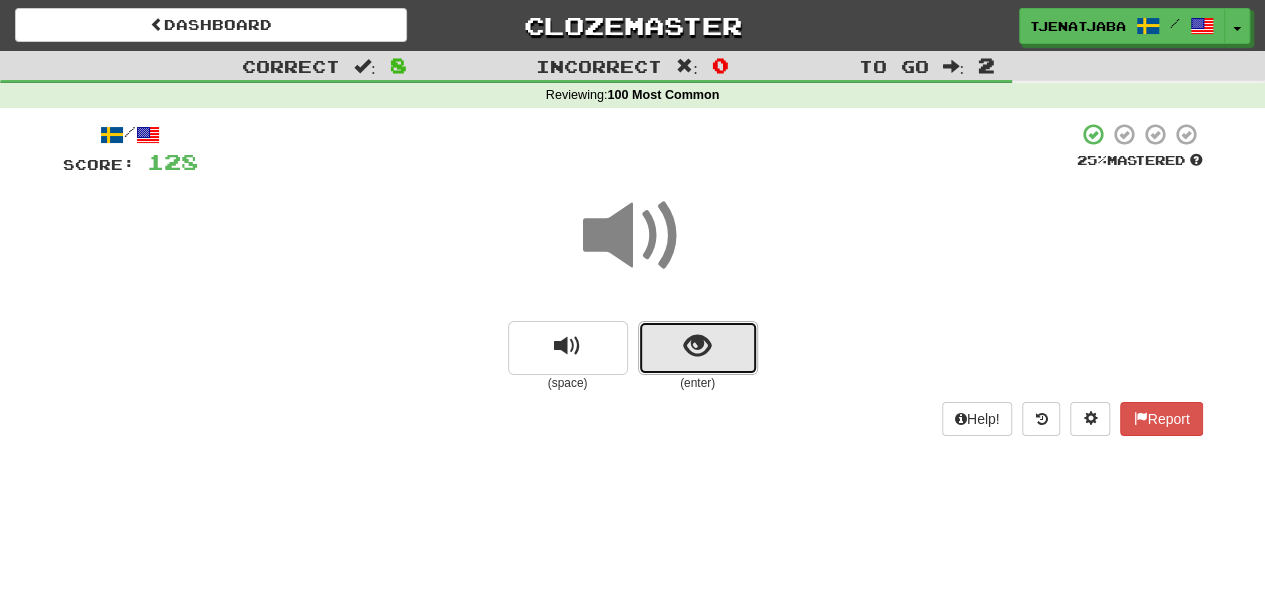 click at bounding box center (698, 348) 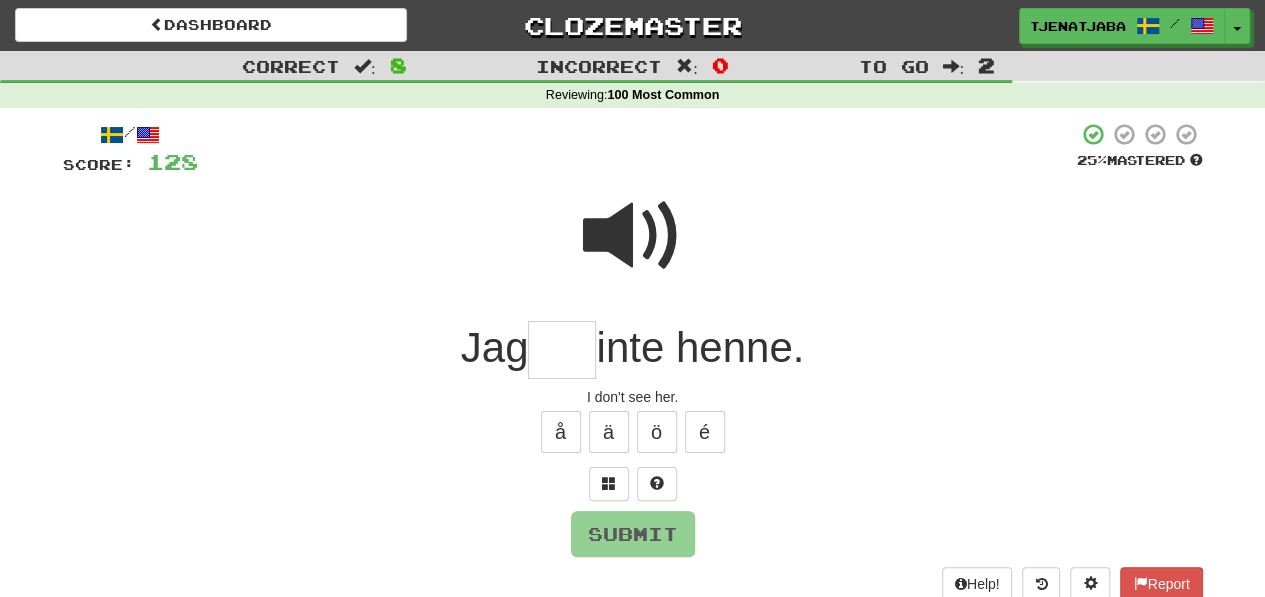 click at bounding box center (562, 350) 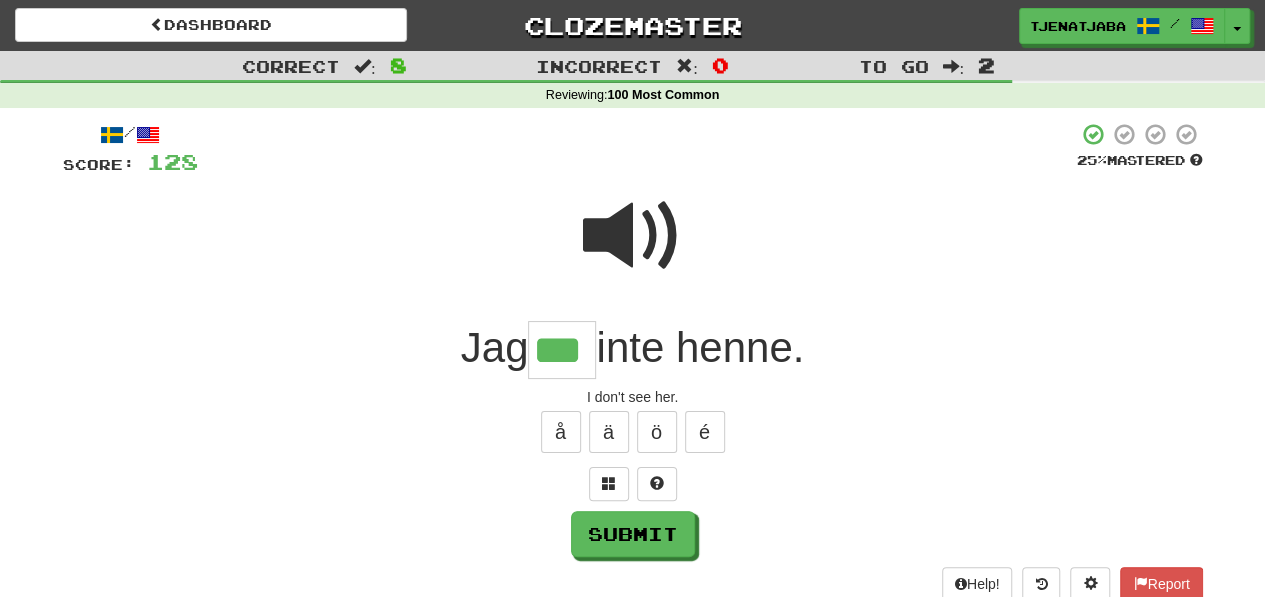 type on "***" 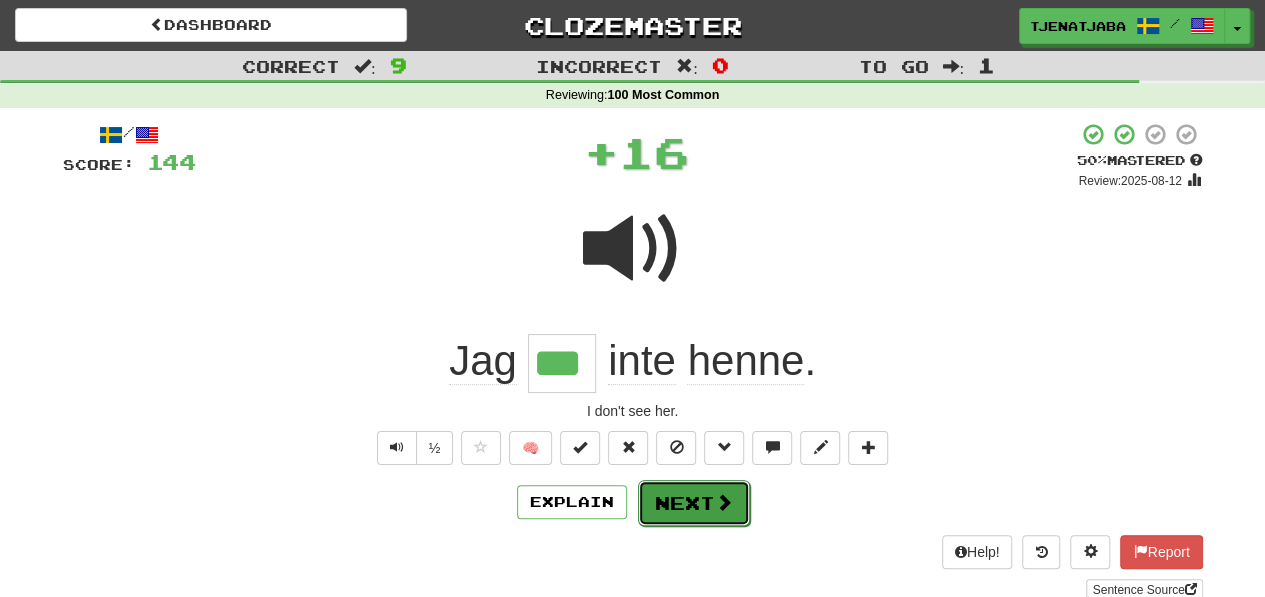 click on "Next" at bounding box center [694, 503] 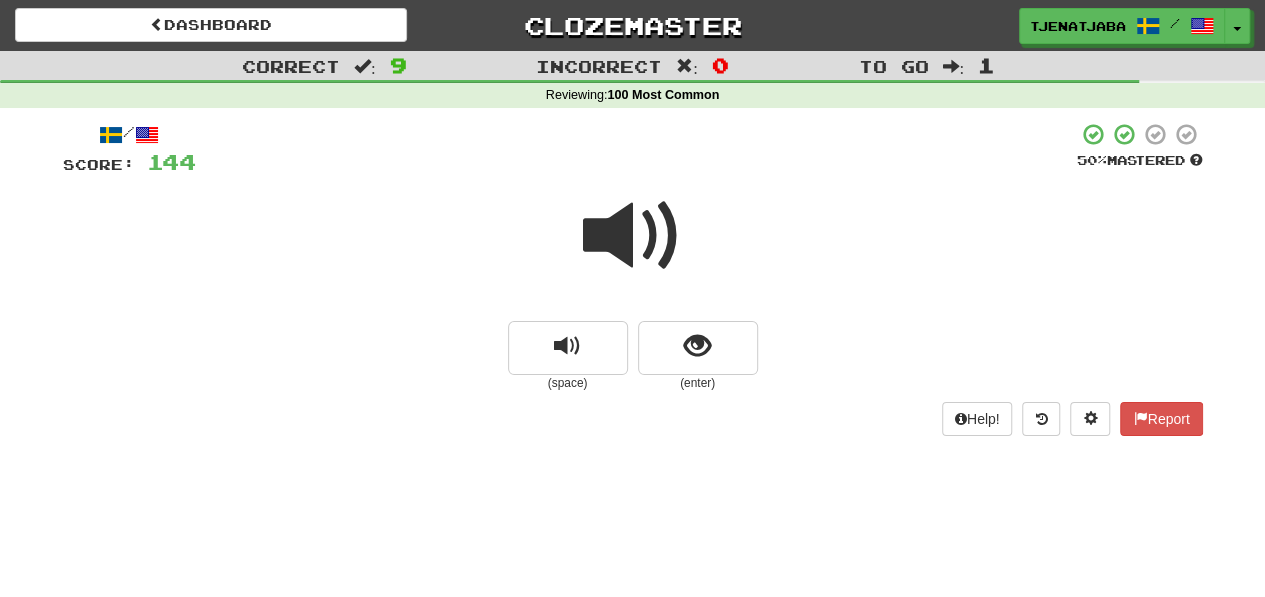 click at bounding box center [633, 236] 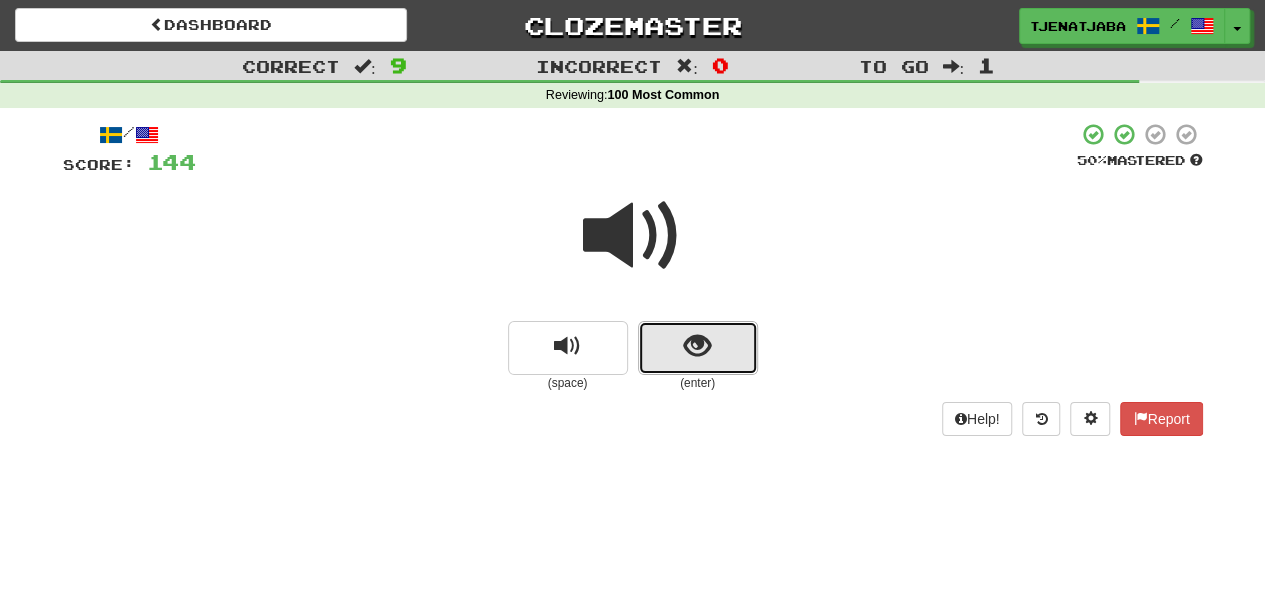 click at bounding box center [698, 348] 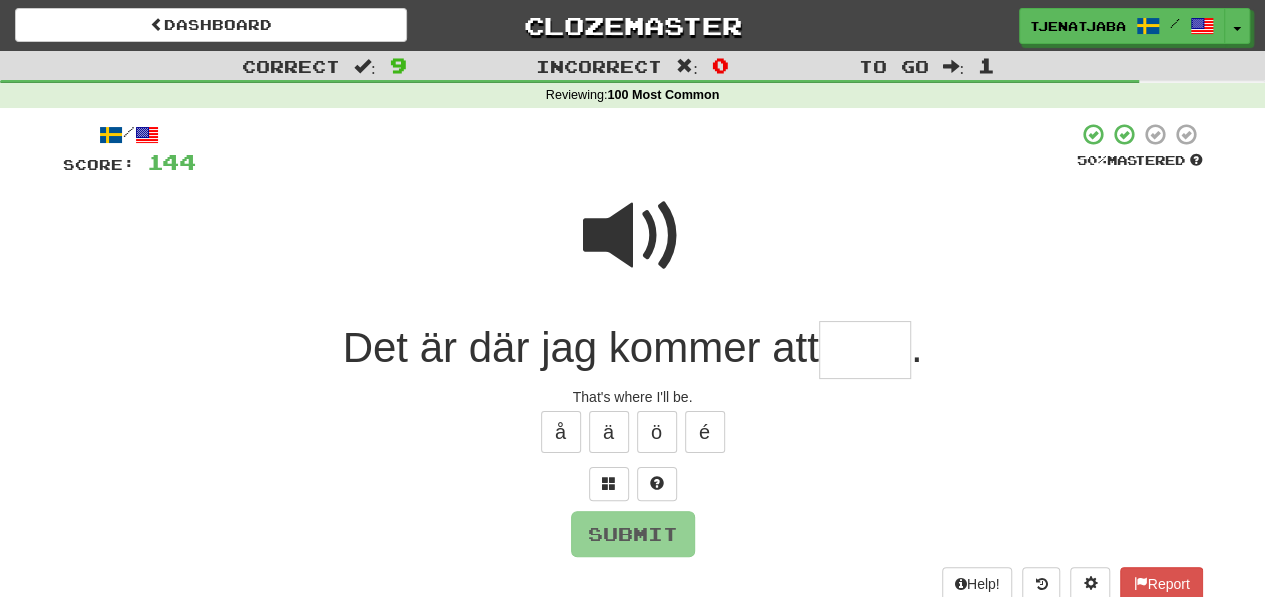 click at bounding box center [865, 350] 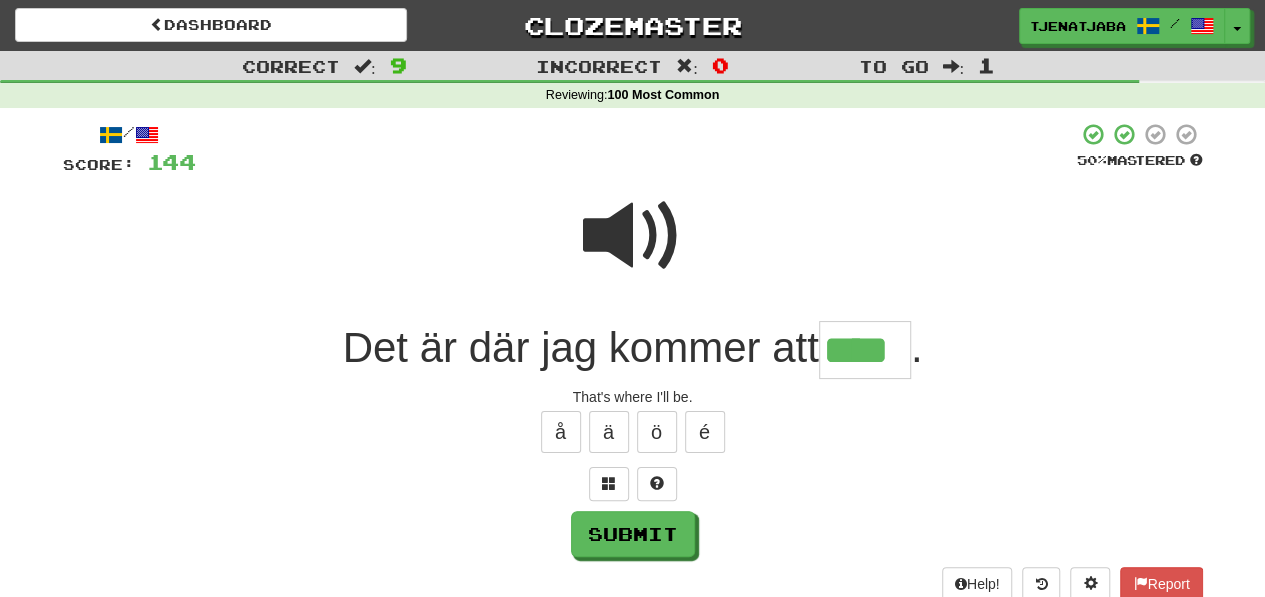 type on "****" 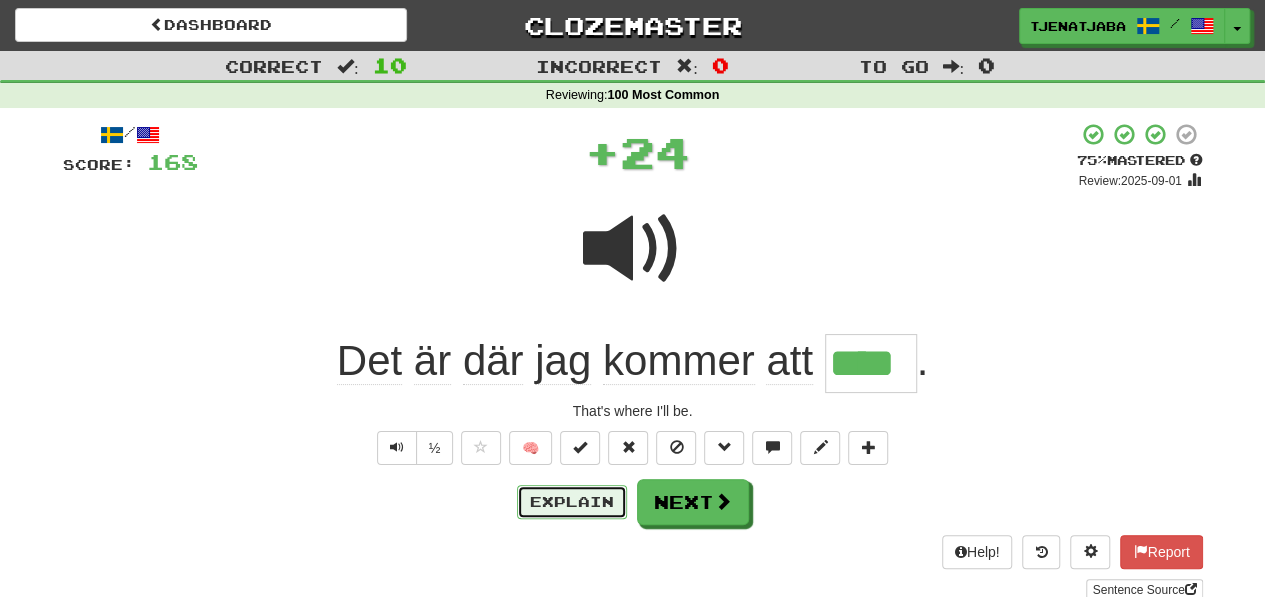 click on "Explain" at bounding box center (572, 502) 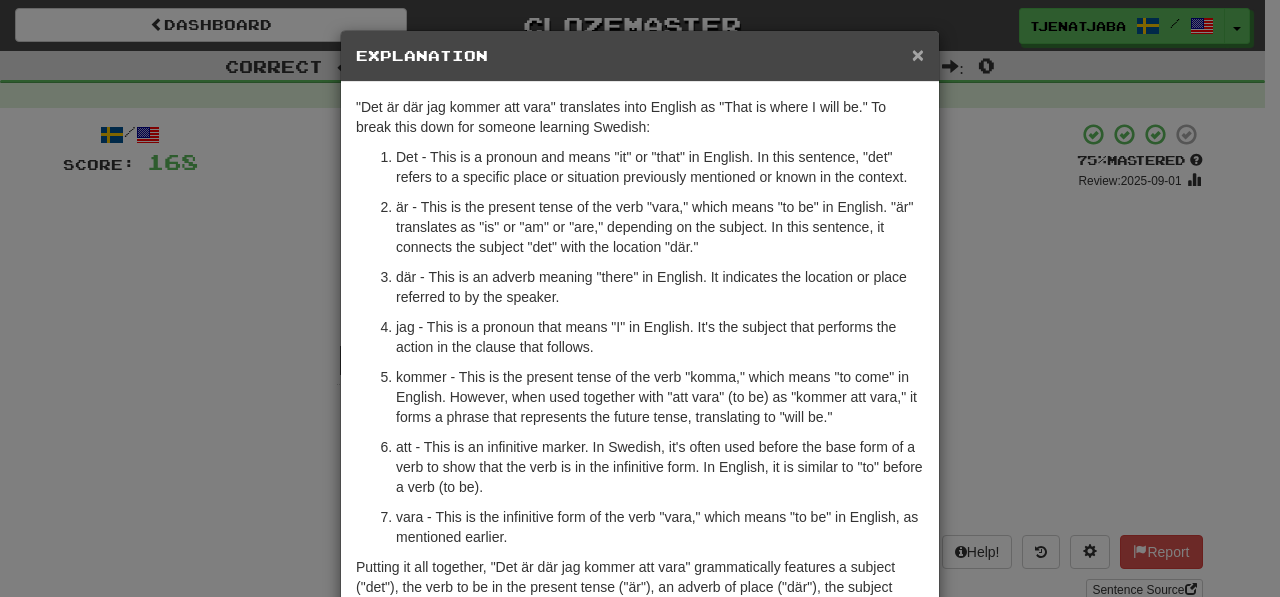 click on "×" at bounding box center [918, 54] 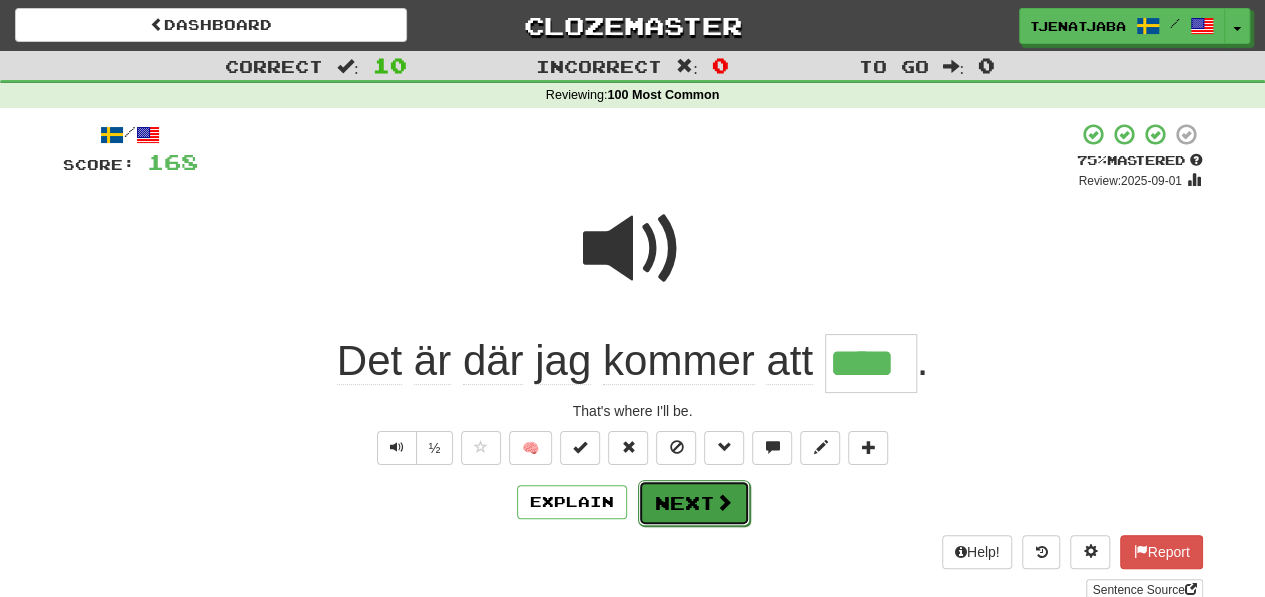 click on "Next" at bounding box center (694, 503) 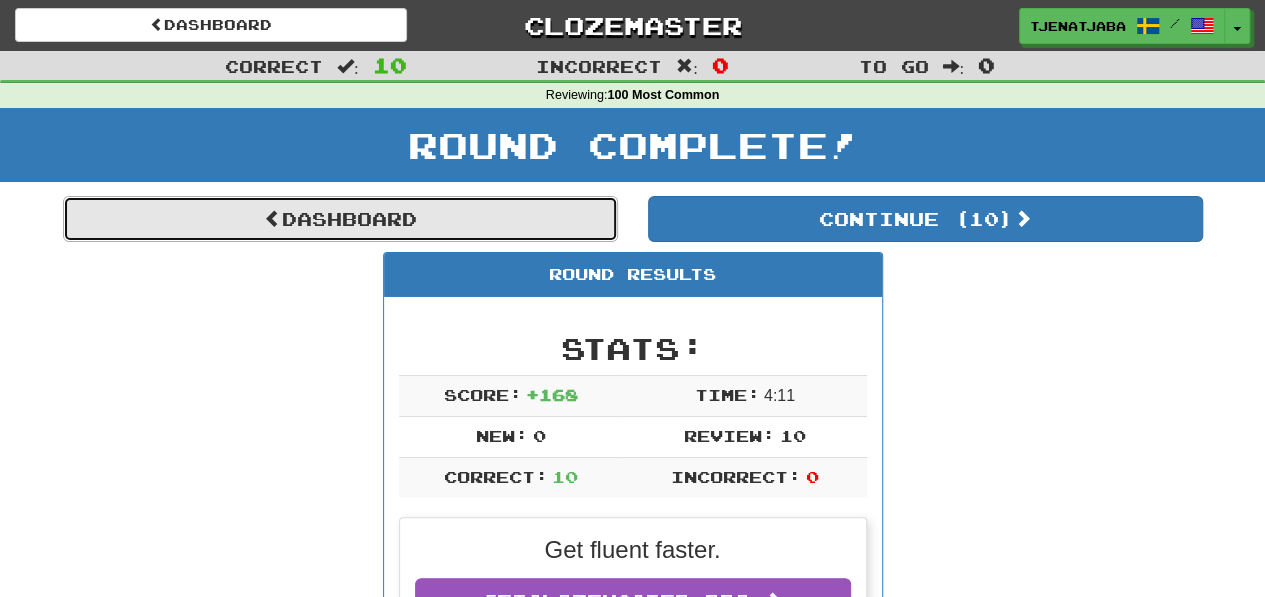 click on "Dashboard" at bounding box center [340, 219] 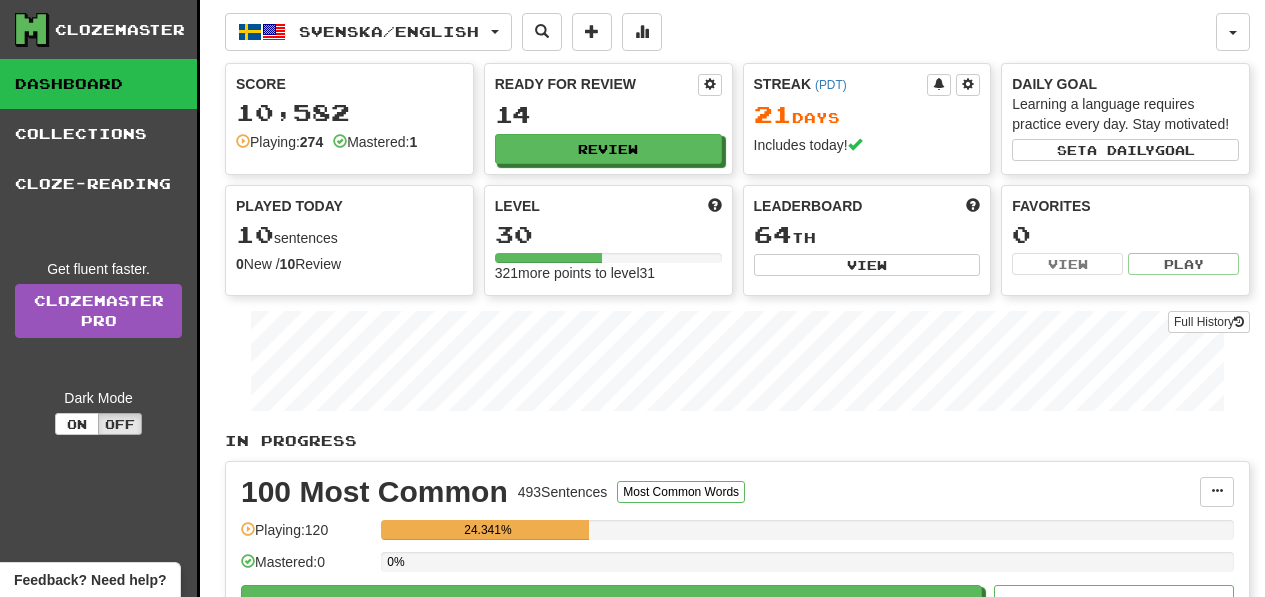scroll, scrollTop: 0, scrollLeft: 0, axis: both 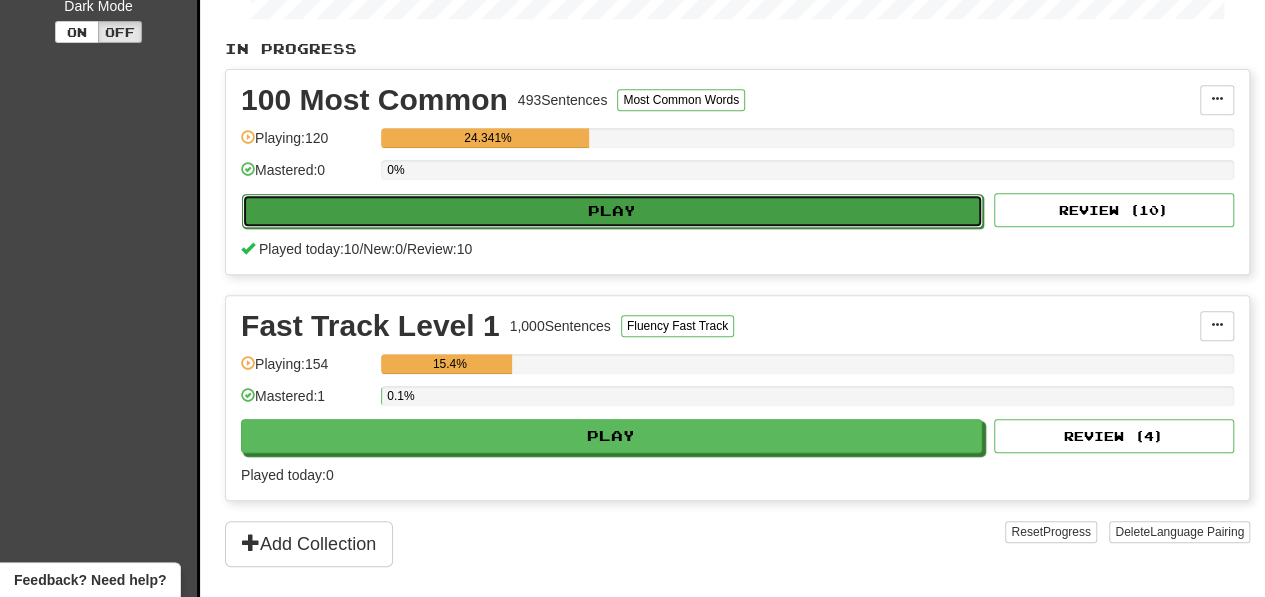 click on "Play" at bounding box center (612, 211) 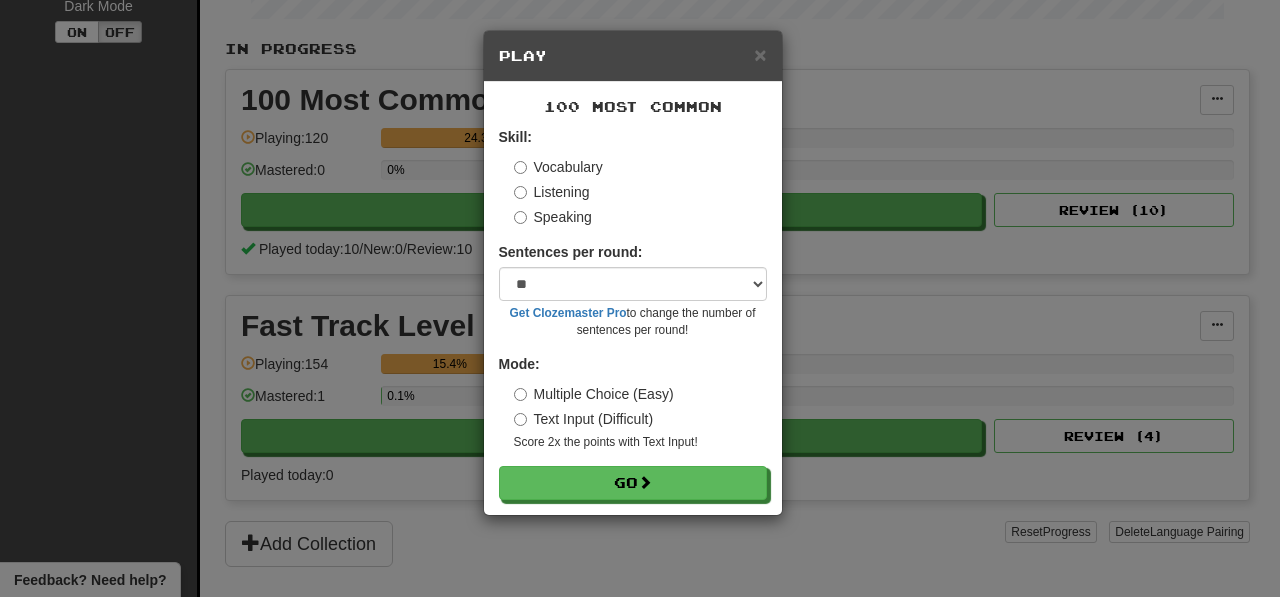 click on "100 Most Common Skill: Vocabulary Listening Speaking Sentences per round: * ** ** ** ** ** *** ******** Get Clozemaster Pro  to change the number of sentences per round! Mode: Multiple Choice (Easy) Text Input (Difficult) Score 2x the points with Text Input ! Go" at bounding box center (633, 298) 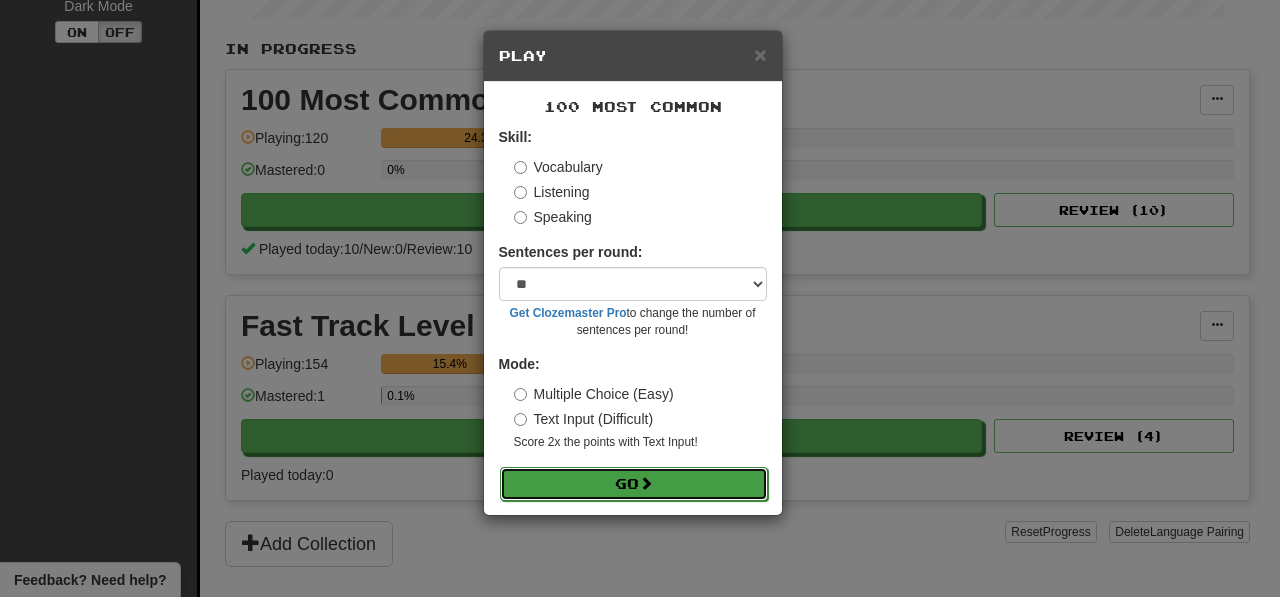 click on "Go" at bounding box center (634, 484) 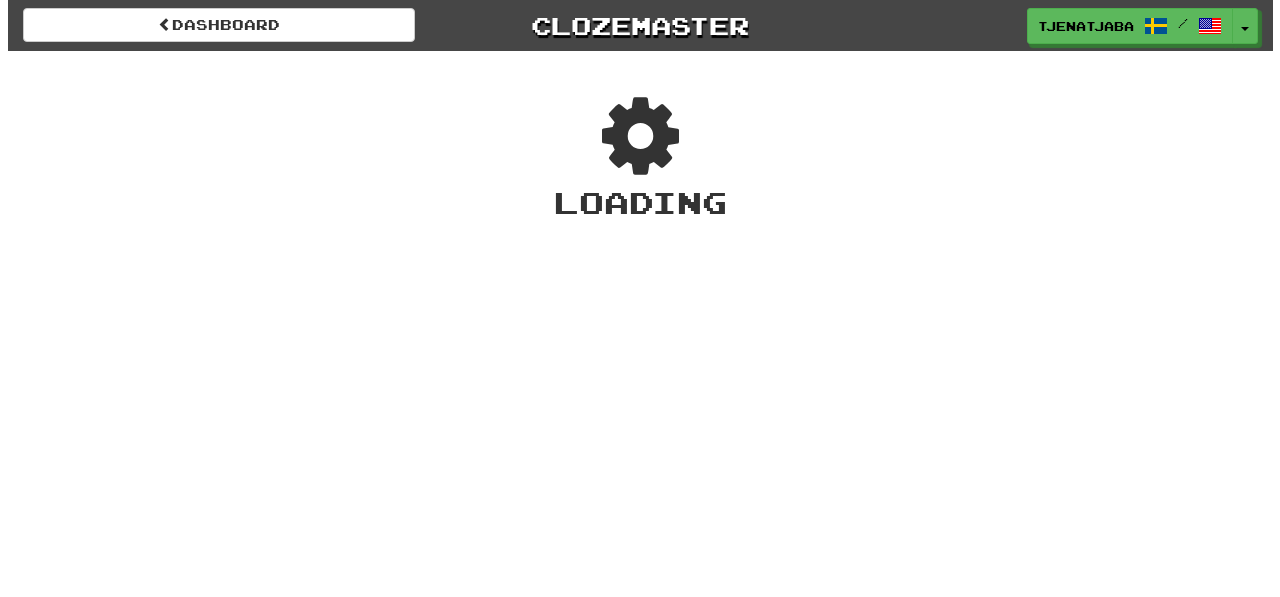 scroll, scrollTop: 0, scrollLeft: 0, axis: both 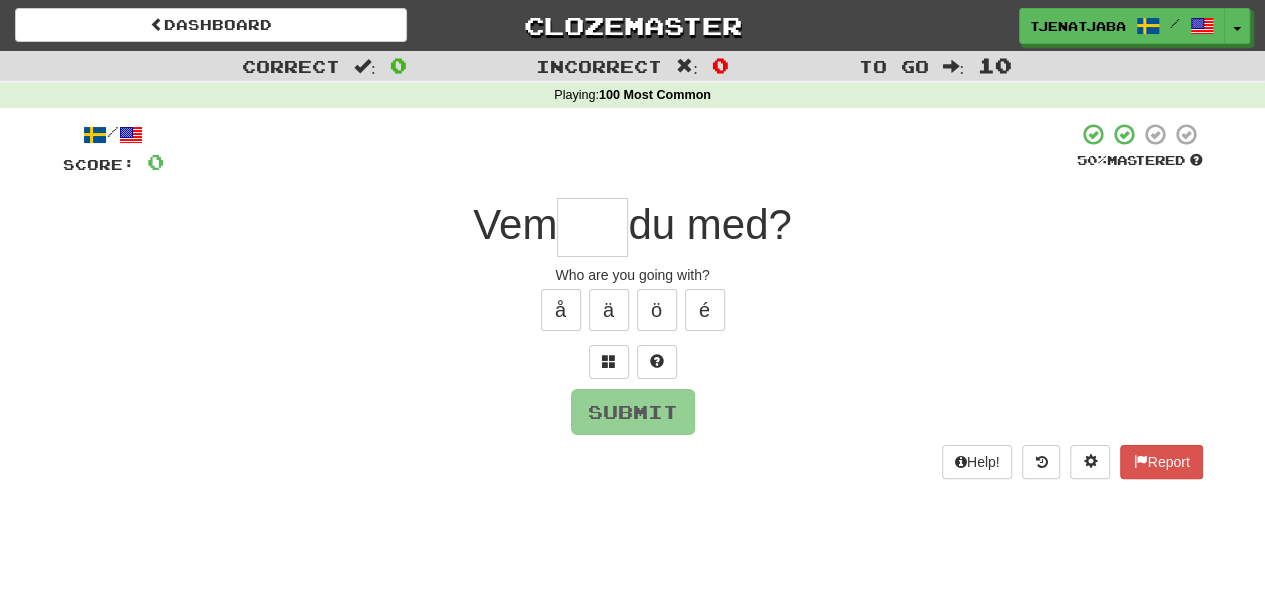 click at bounding box center (592, 227) 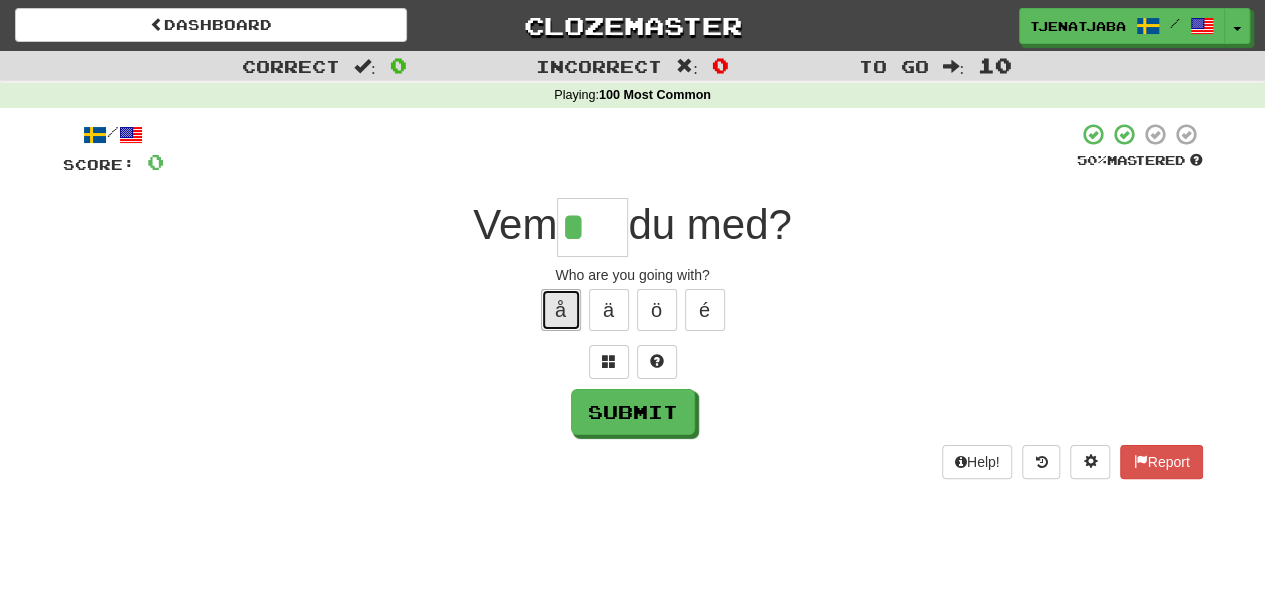 click on "å" at bounding box center (561, 310) 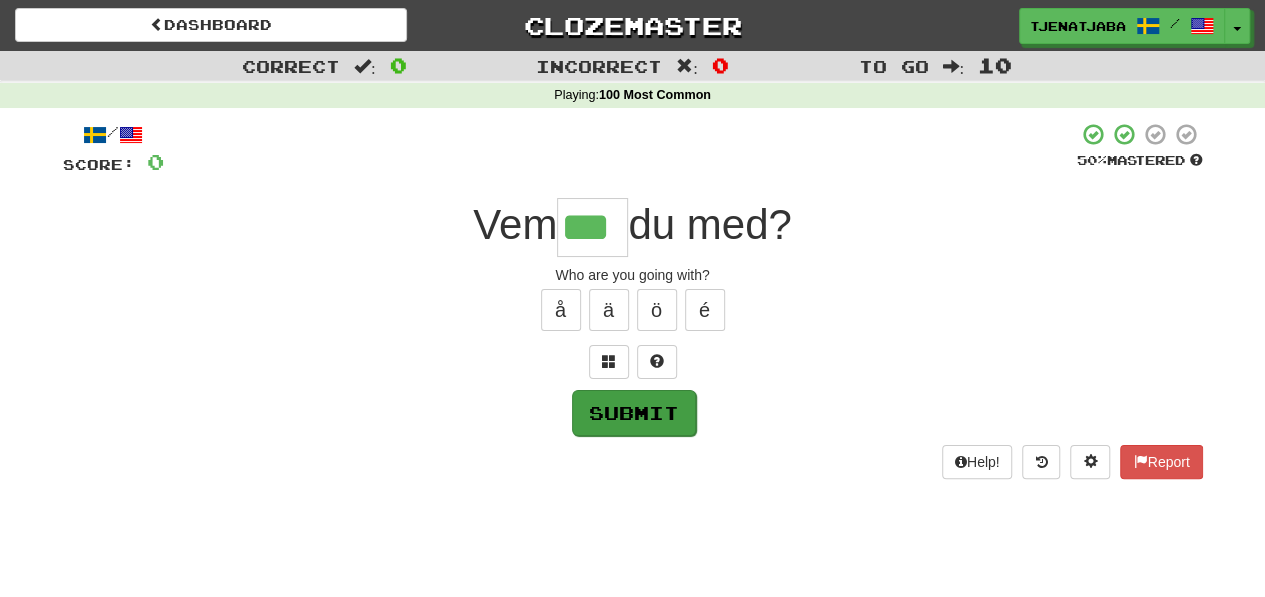 type on "***" 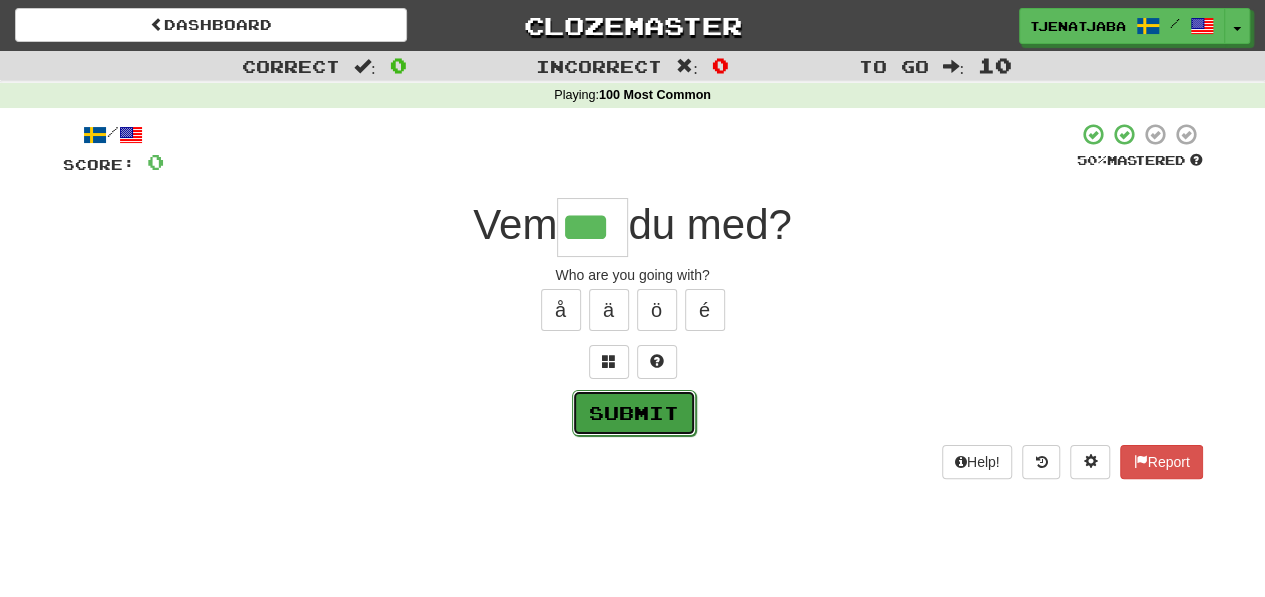 click on "Submit" at bounding box center [634, 413] 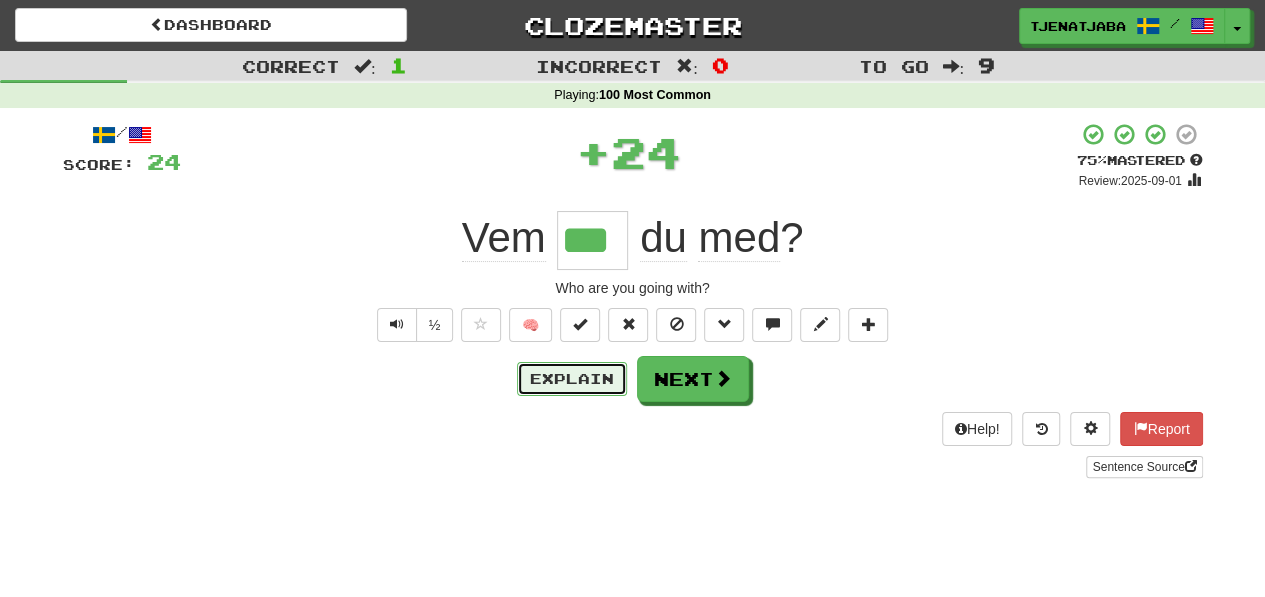 click on "Explain" at bounding box center [572, 379] 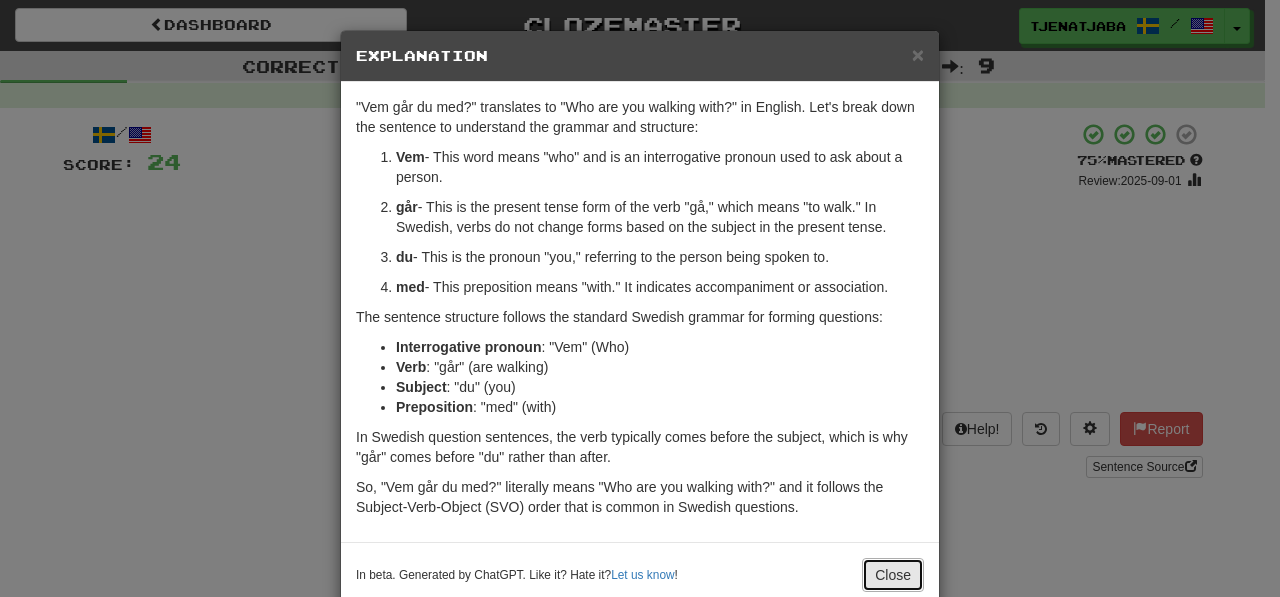 click on "Close" at bounding box center (893, 575) 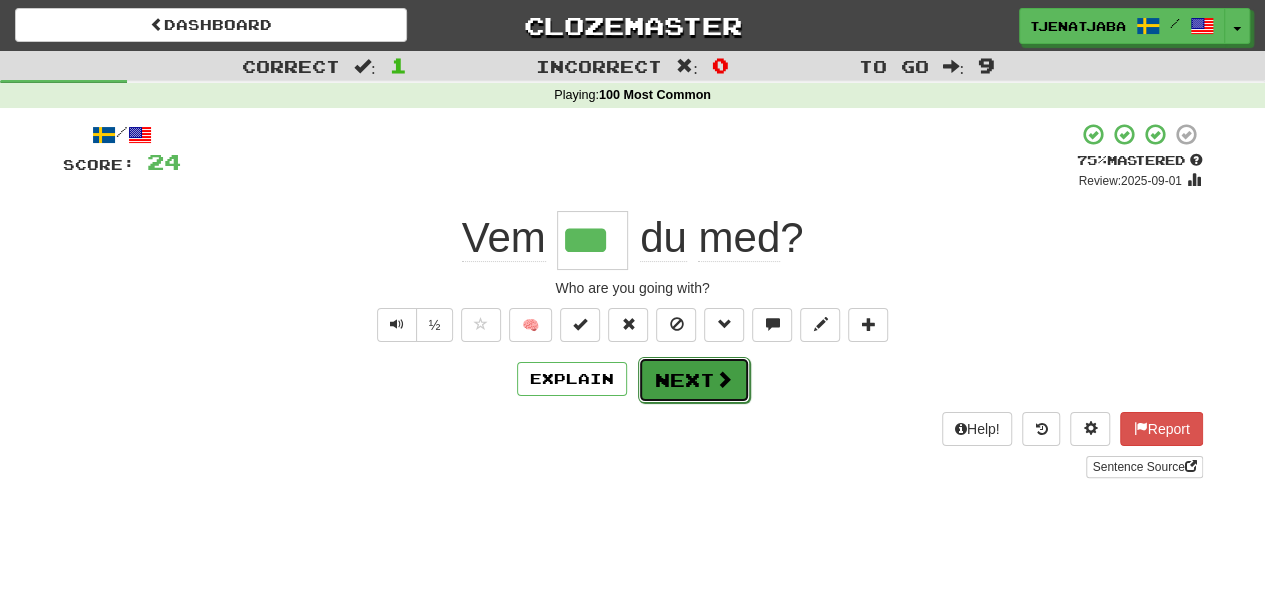 click on "Next" at bounding box center (694, 380) 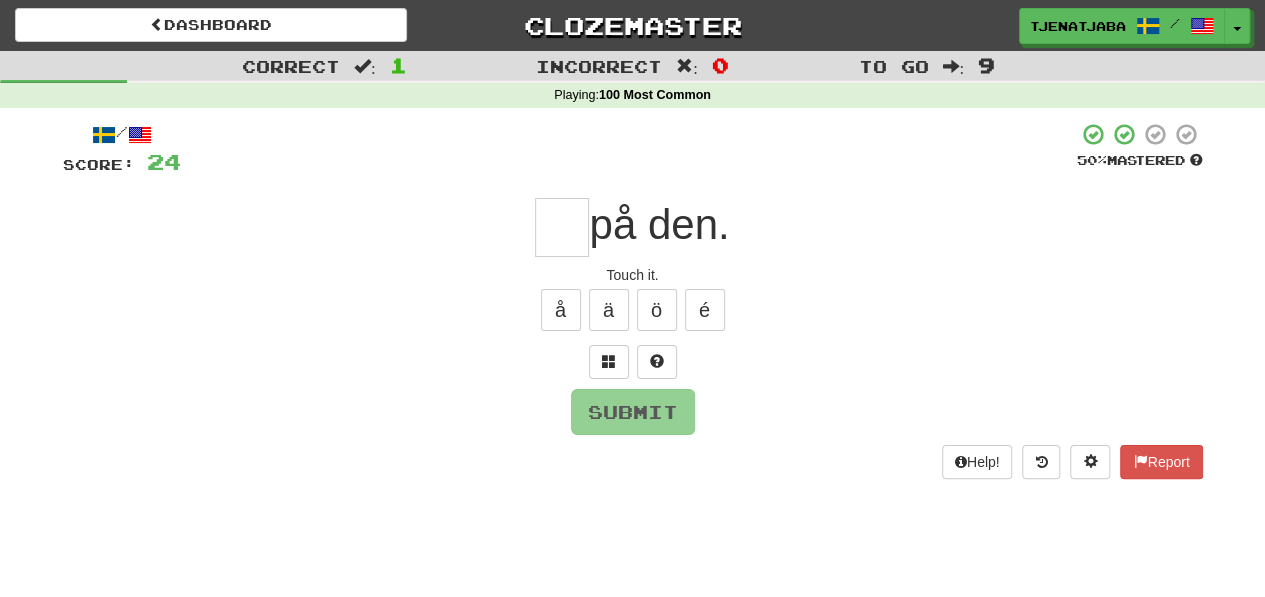 click at bounding box center (562, 227) 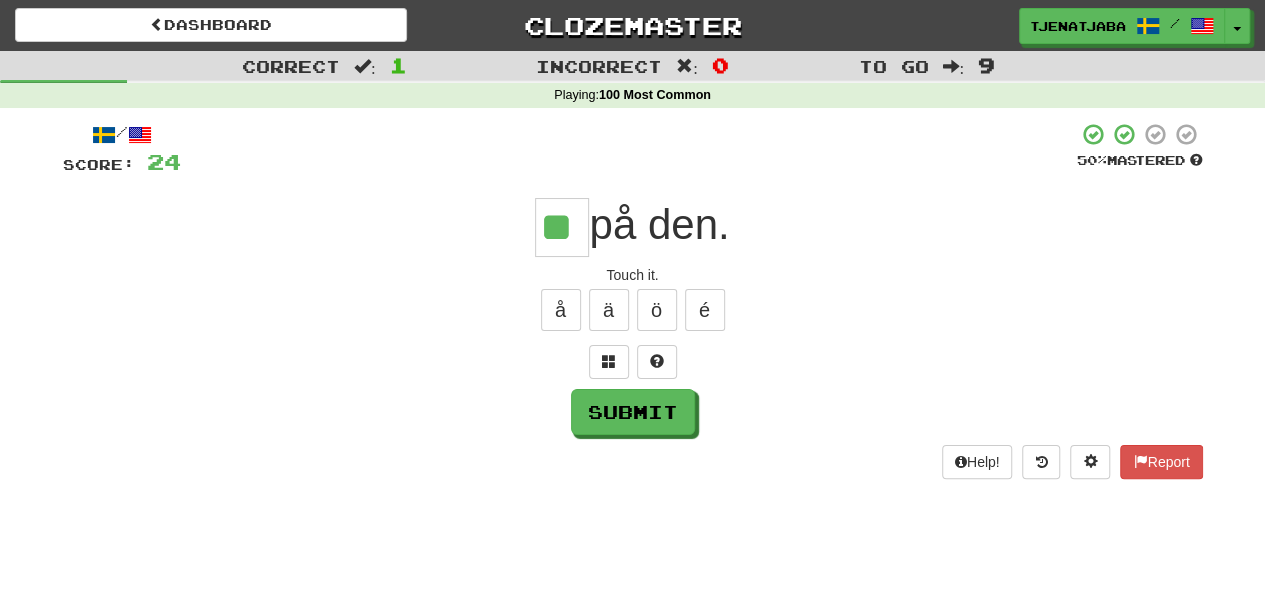 type on "**" 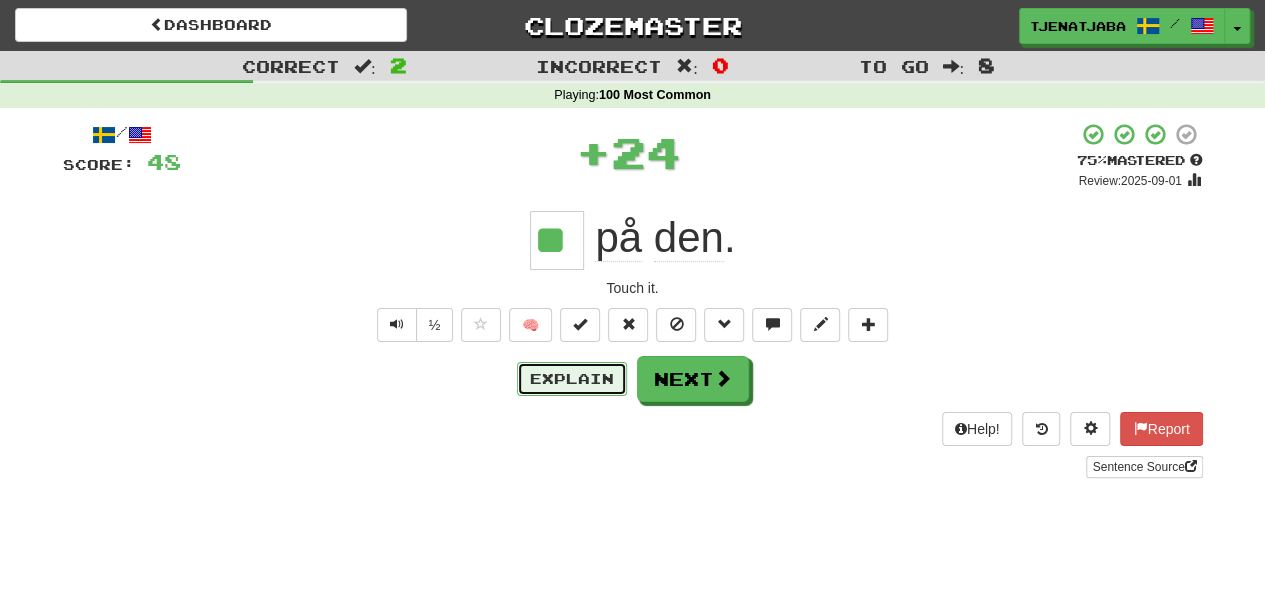 click on "Explain" at bounding box center (572, 379) 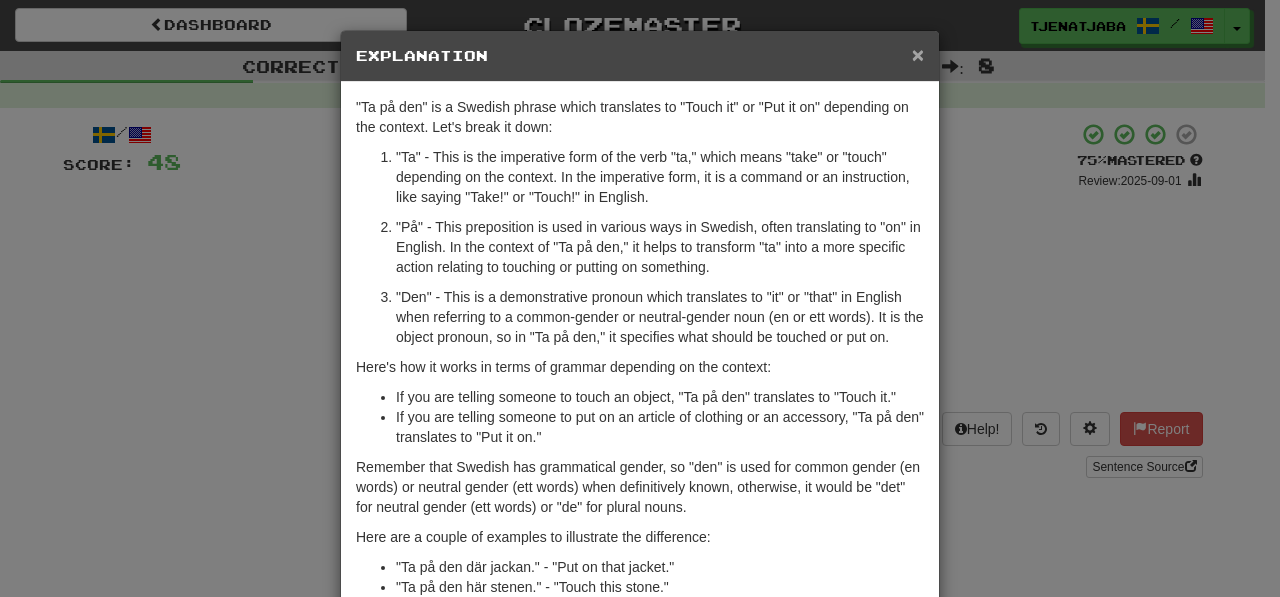 click on "×" at bounding box center [918, 54] 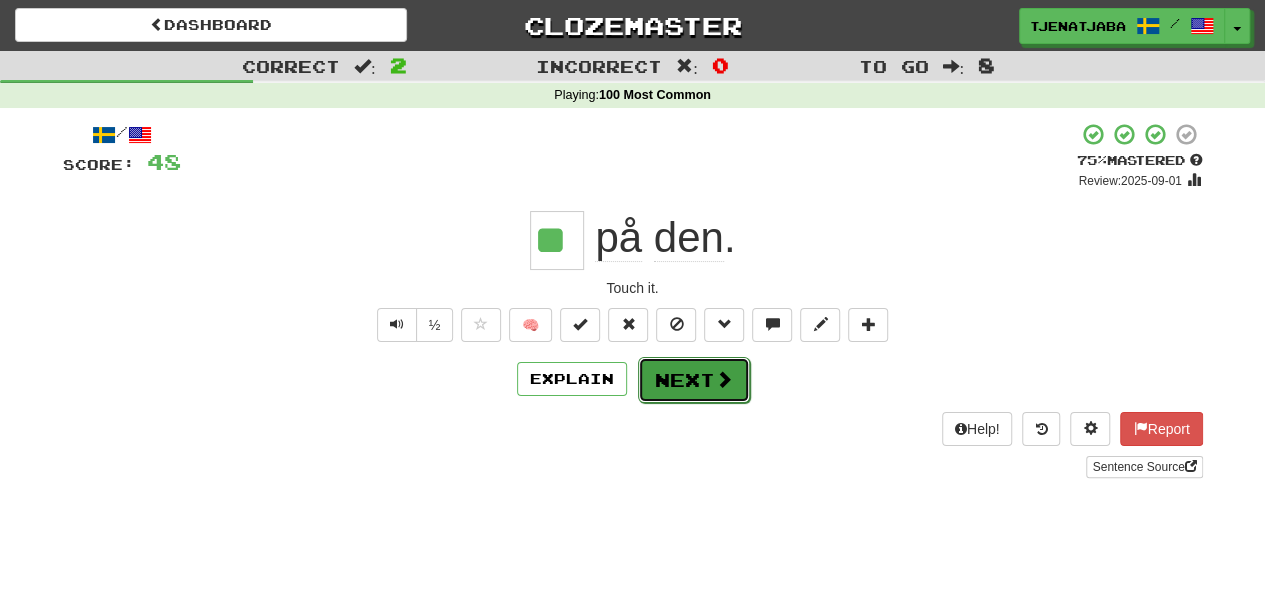 click on "Next" at bounding box center (694, 380) 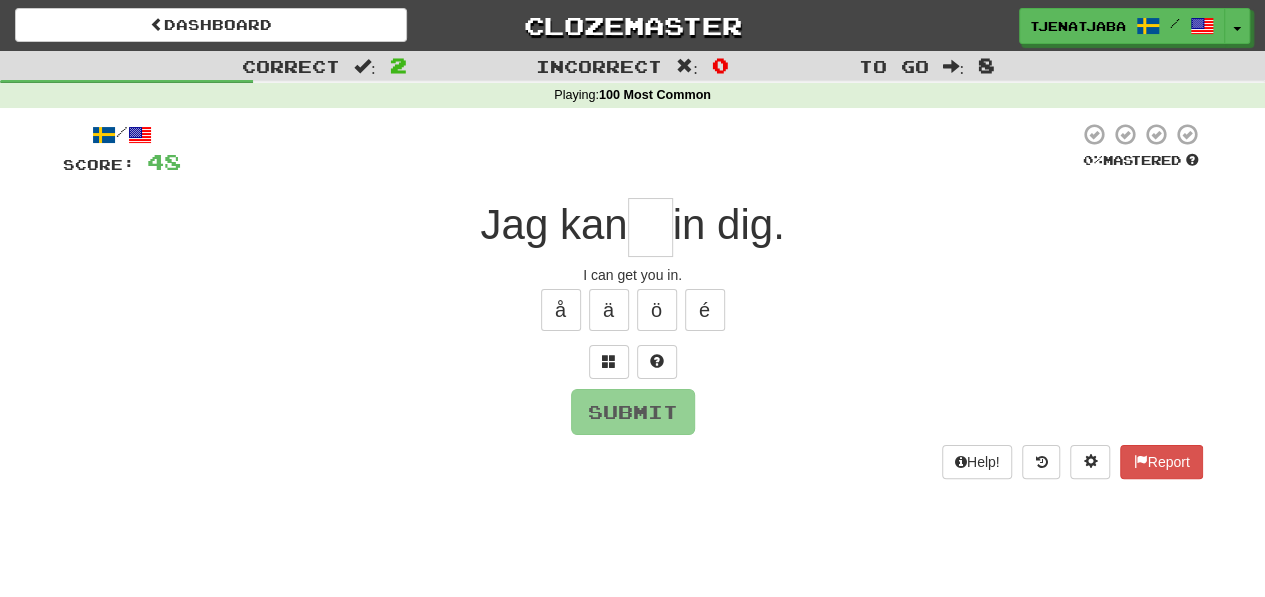 click at bounding box center (650, 227) 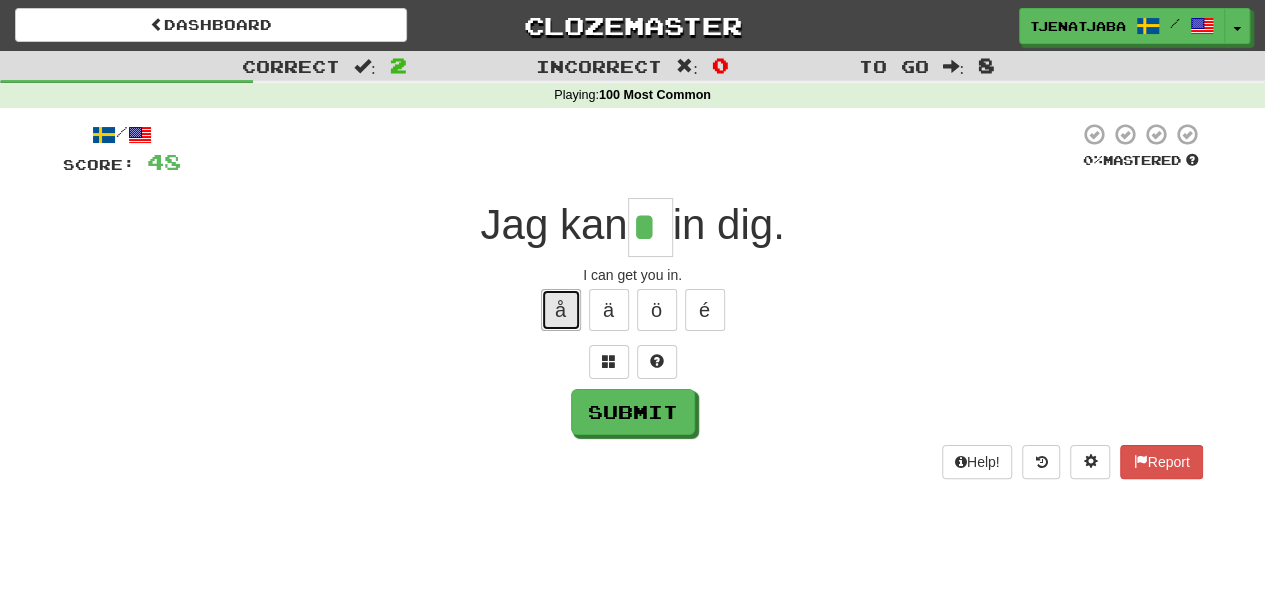 click on "å" at bounding box center (561, 310) 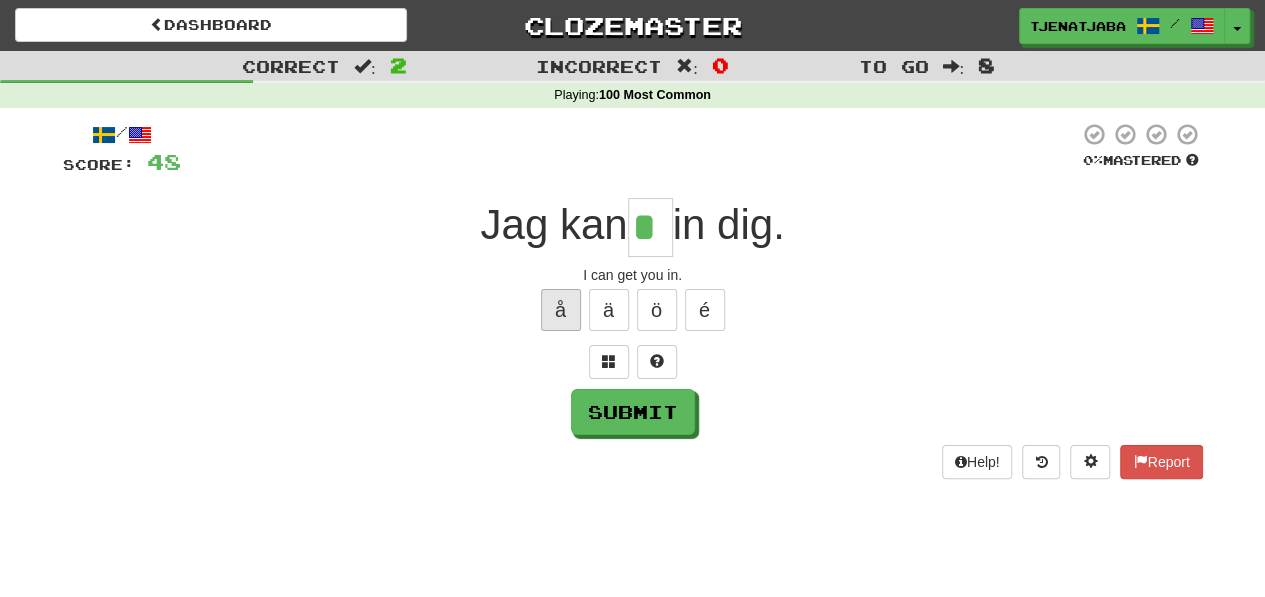 type on "**" 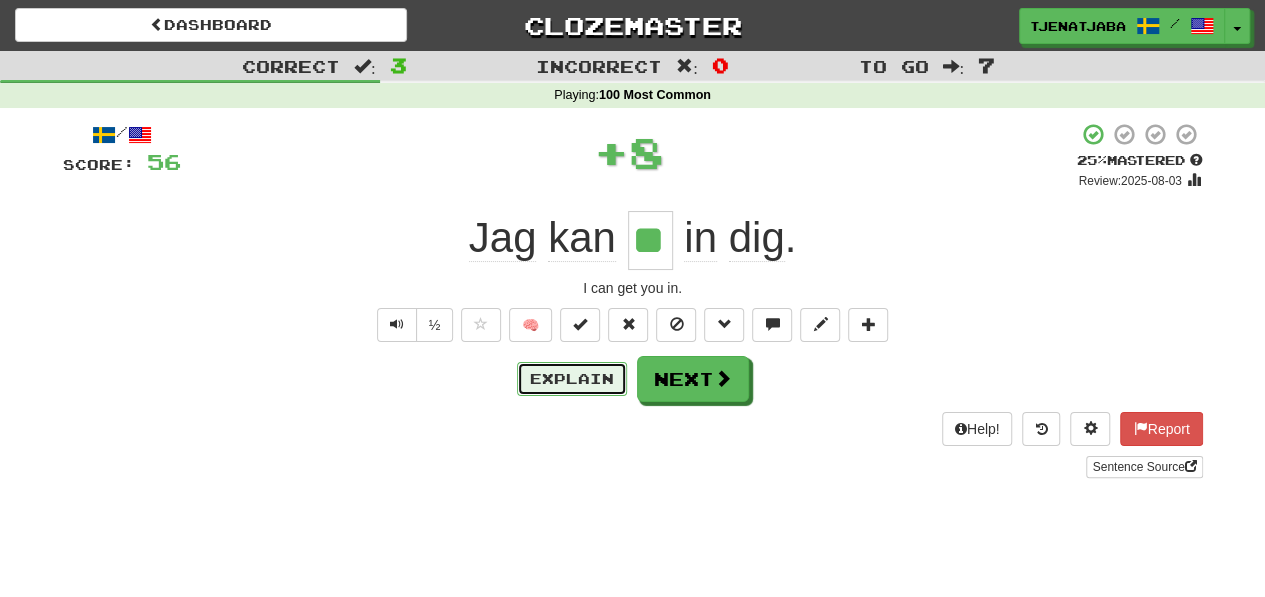 click on "Explain" at bounding box center [572, 379] 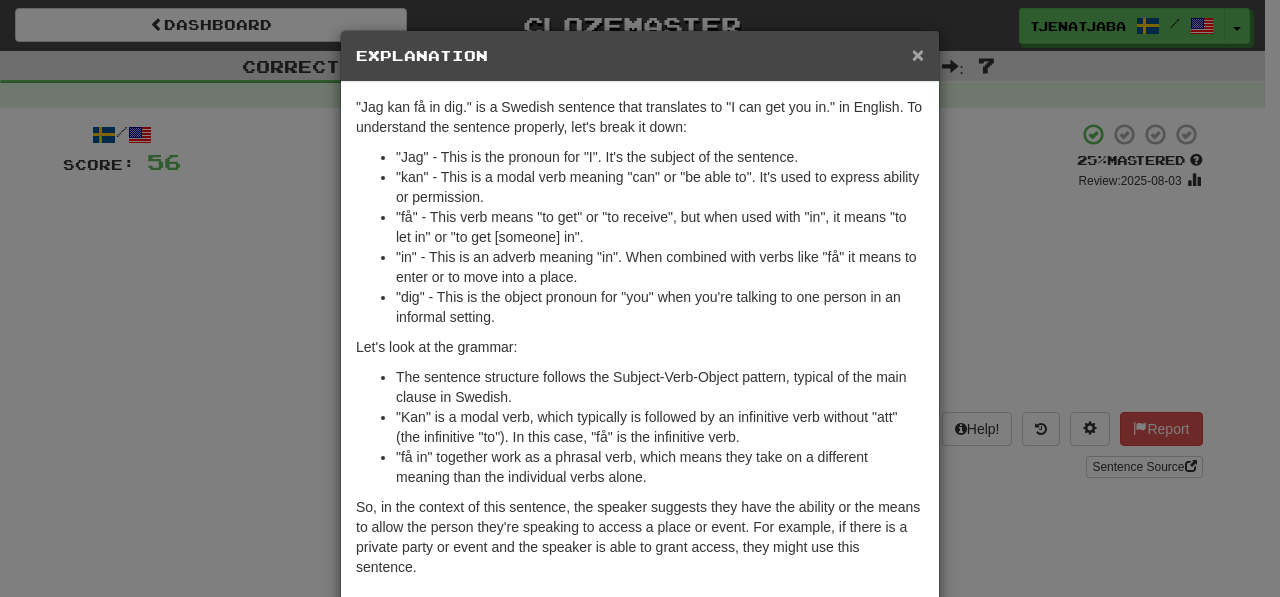 click on "×" at bounding box center (918, 54) 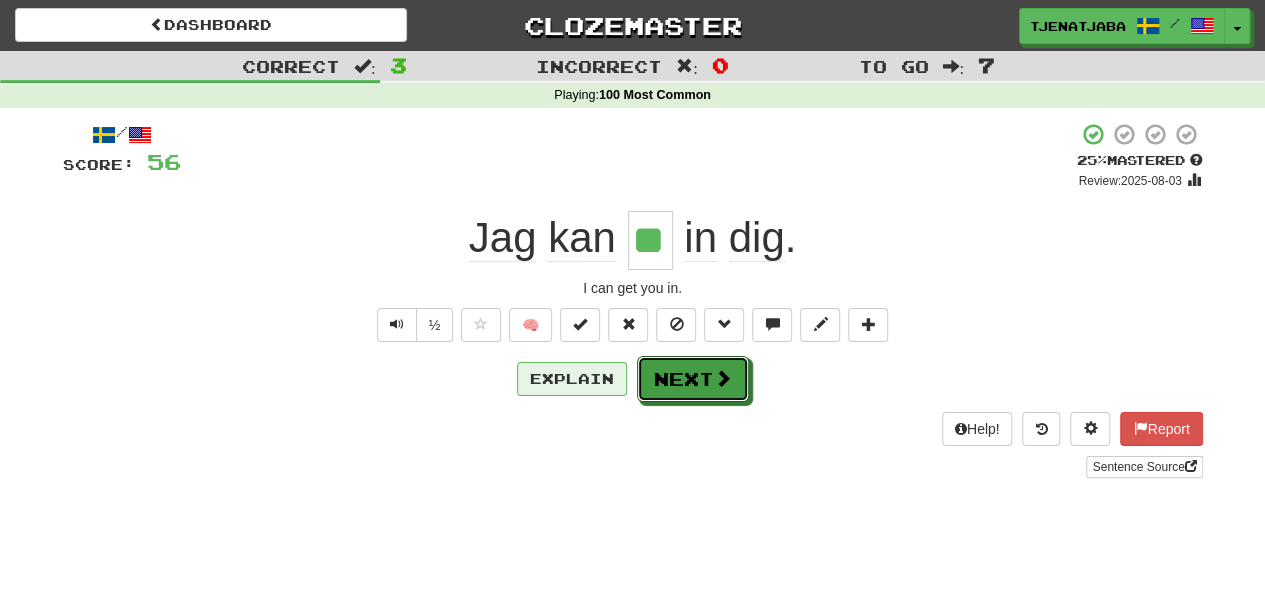 drag, startPoint x: 672, startPoint y: 378, endPoint x: 590, endPoint y: 376, distance: 82.02438 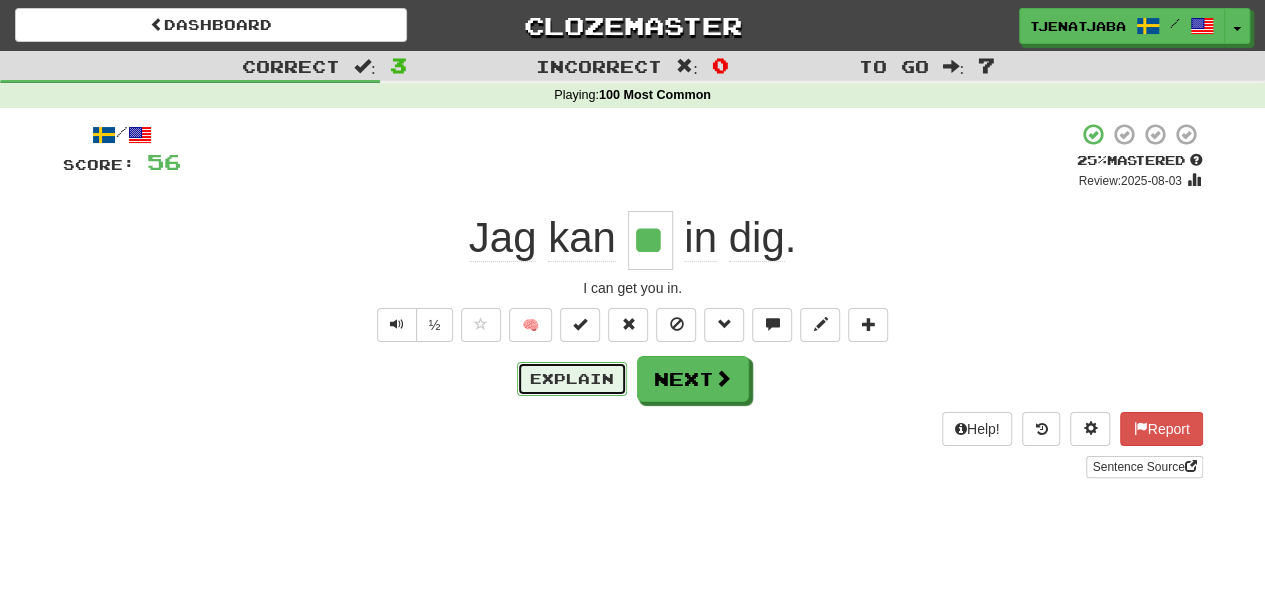 click on "Explain" at bounding box center (572, 379) 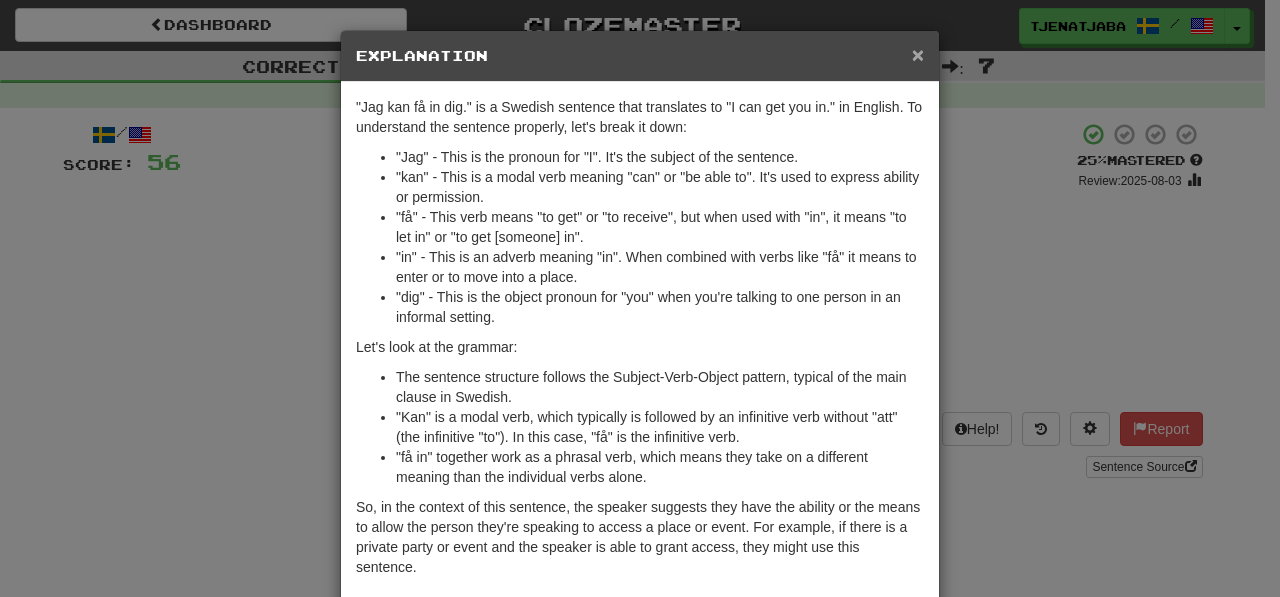 click on "×" at bounding box center (918, 54) 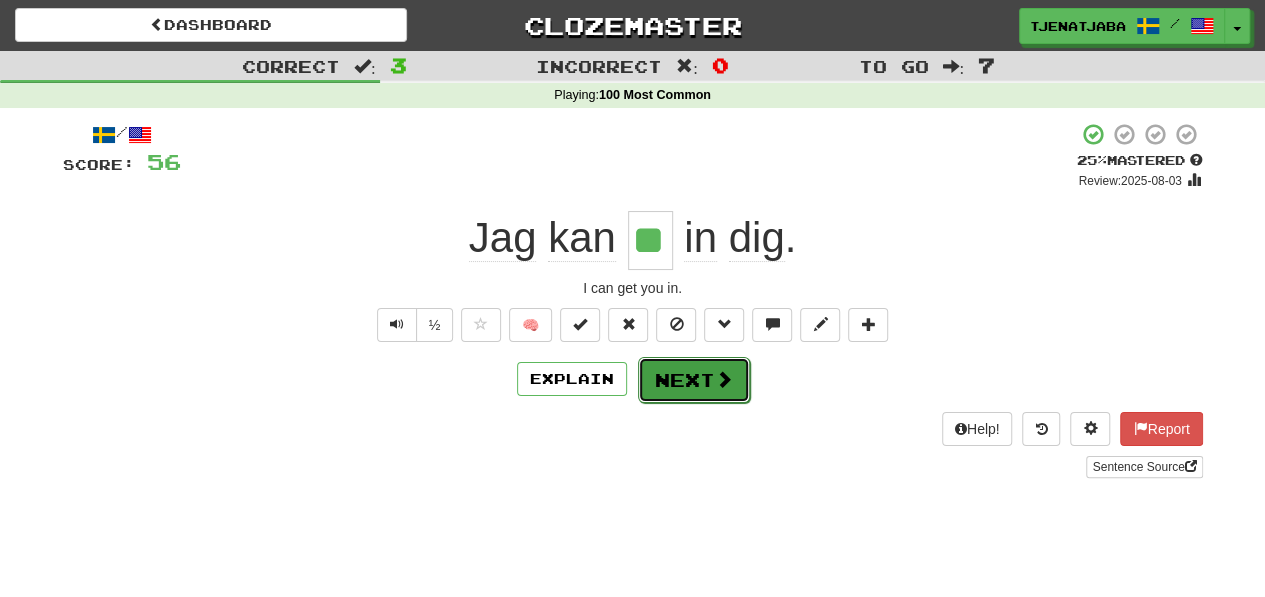 click at bounding box center [724, 379] 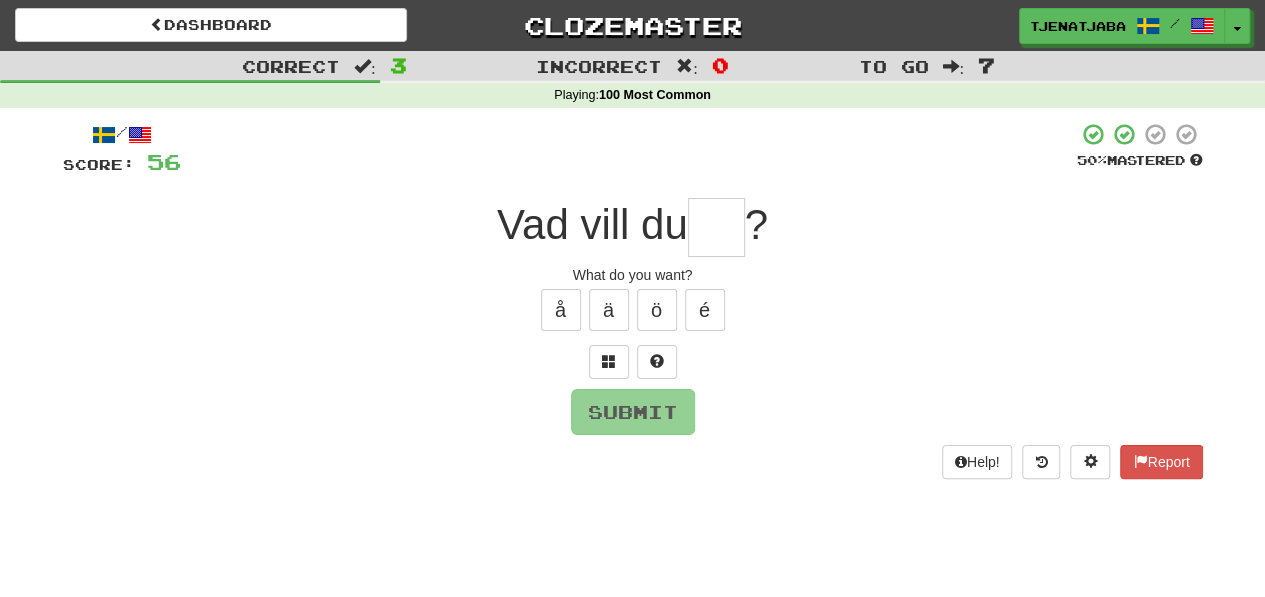 click at bounding box center [716, 227] 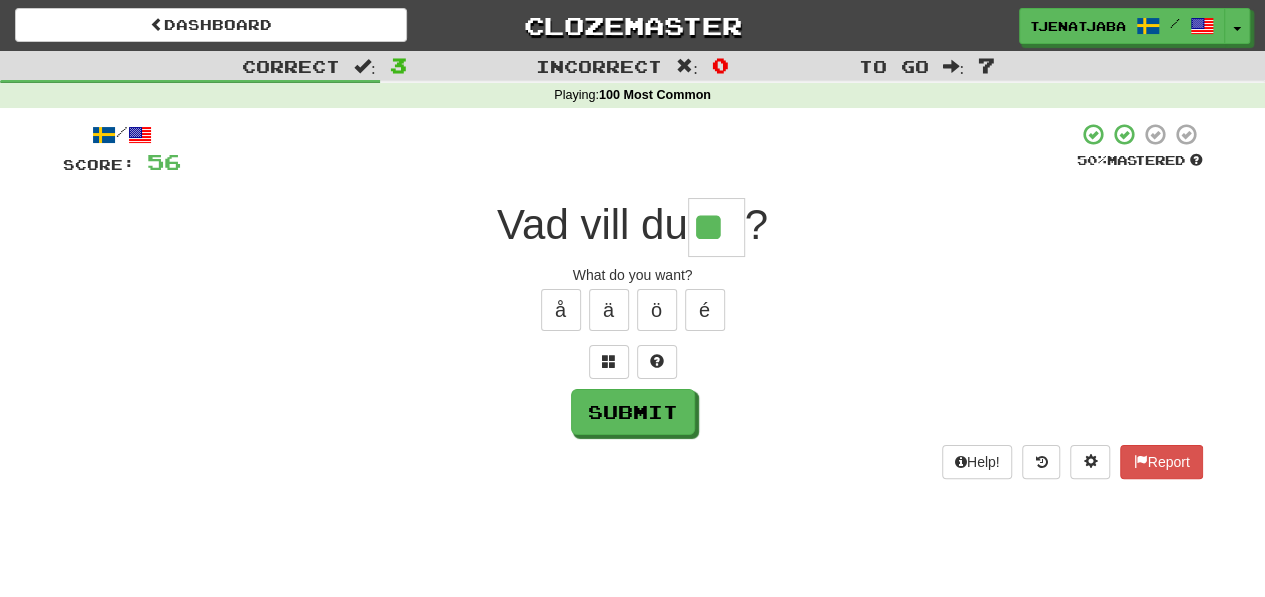 type on "**" 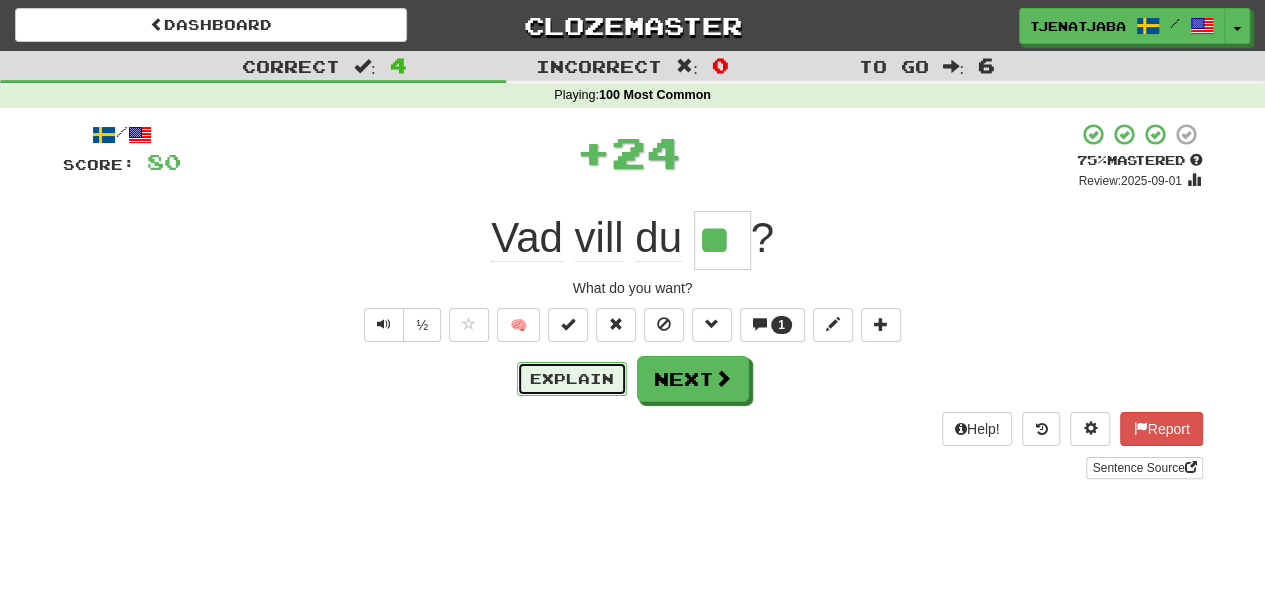 click on "Explain" at bounding box center [572, 379] 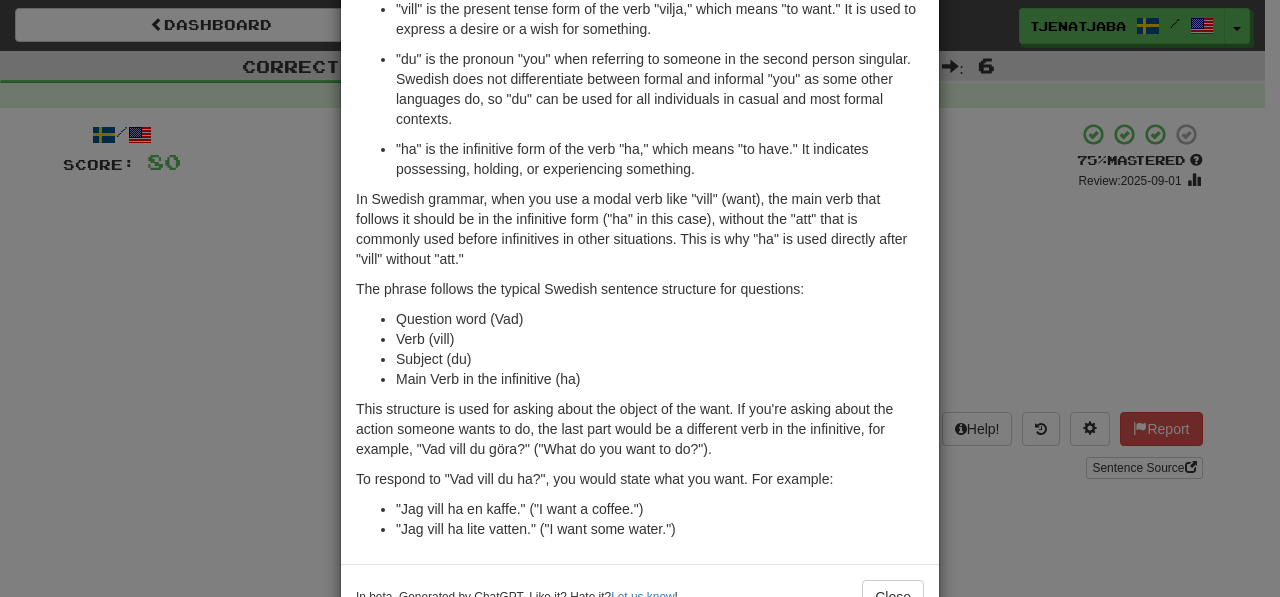 scroll, scrollTop: 328, scrollLeft: 0, axis: vertical 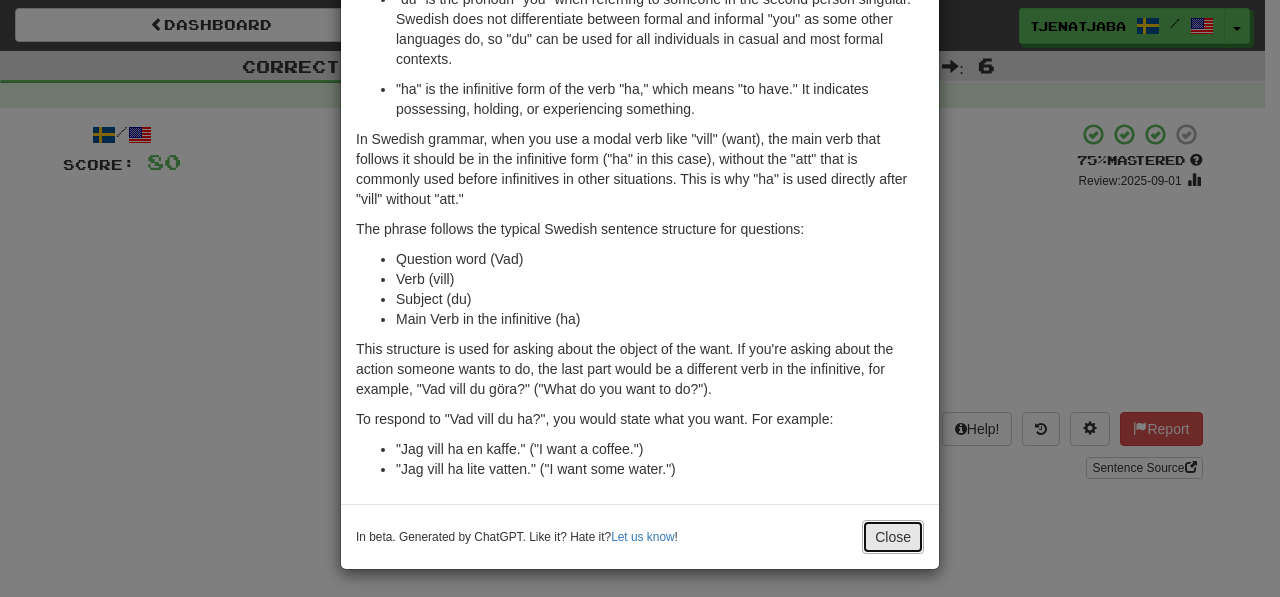 click on "Close" at bounding box center [893, 537] 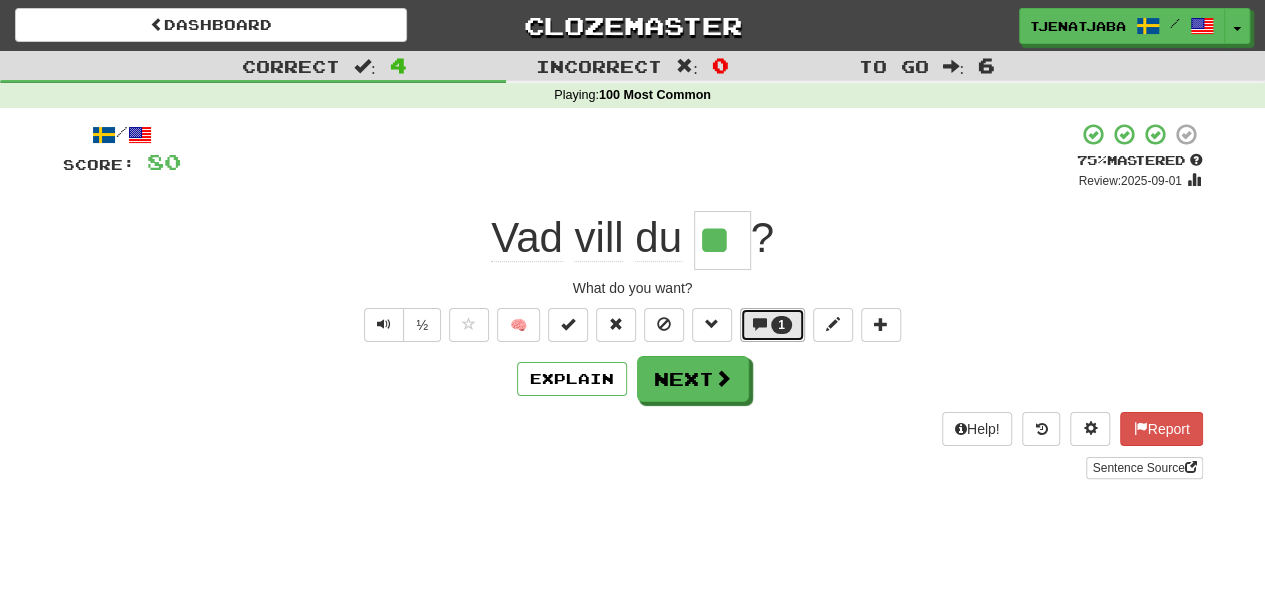 click on "1" at bounding box center [781, 325] 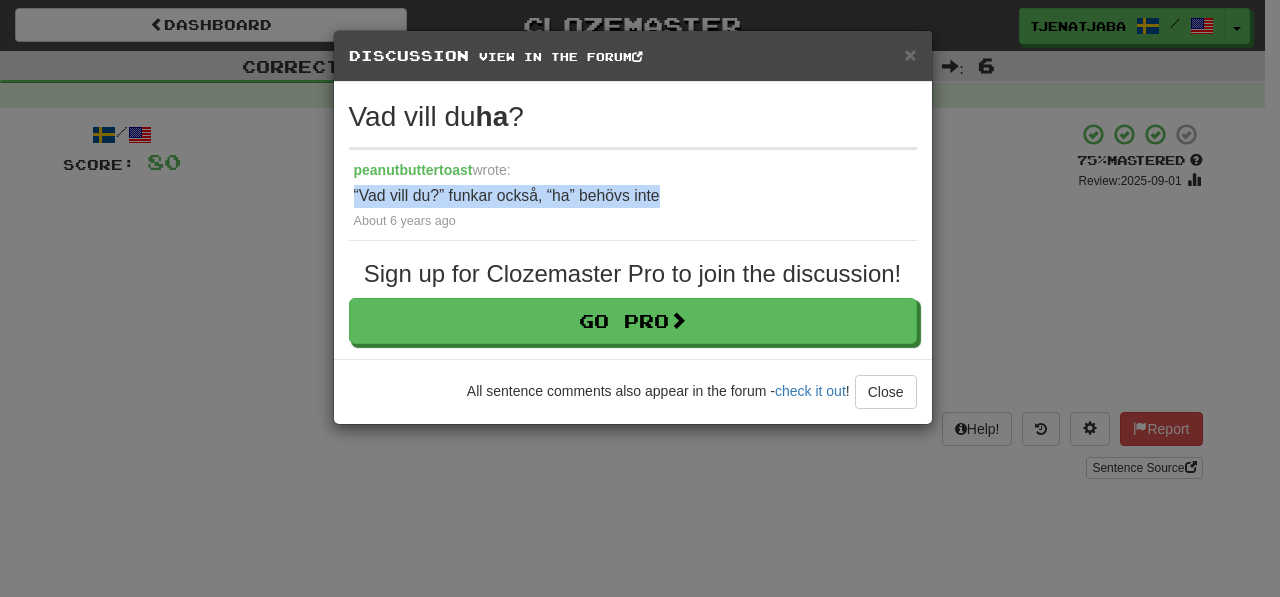drag, startPoint x: 677, startPoint y: 200, endPoint x: 350, endPoint y: 199, distance: 327.00153 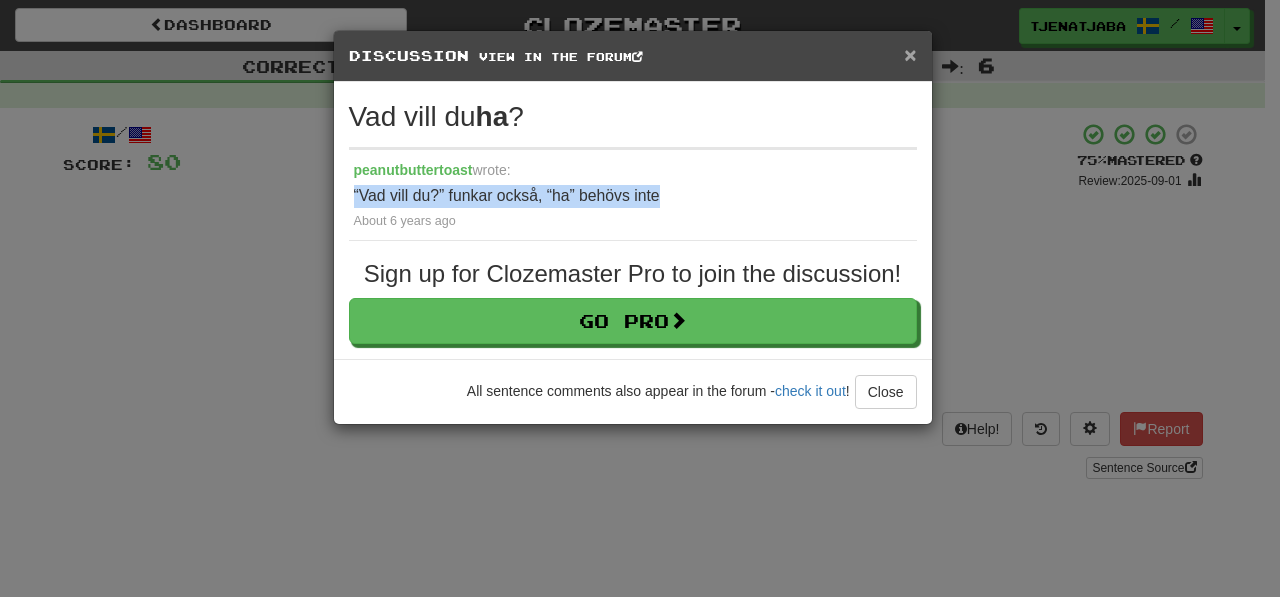 click on "×" at bounding box center (910, 54) 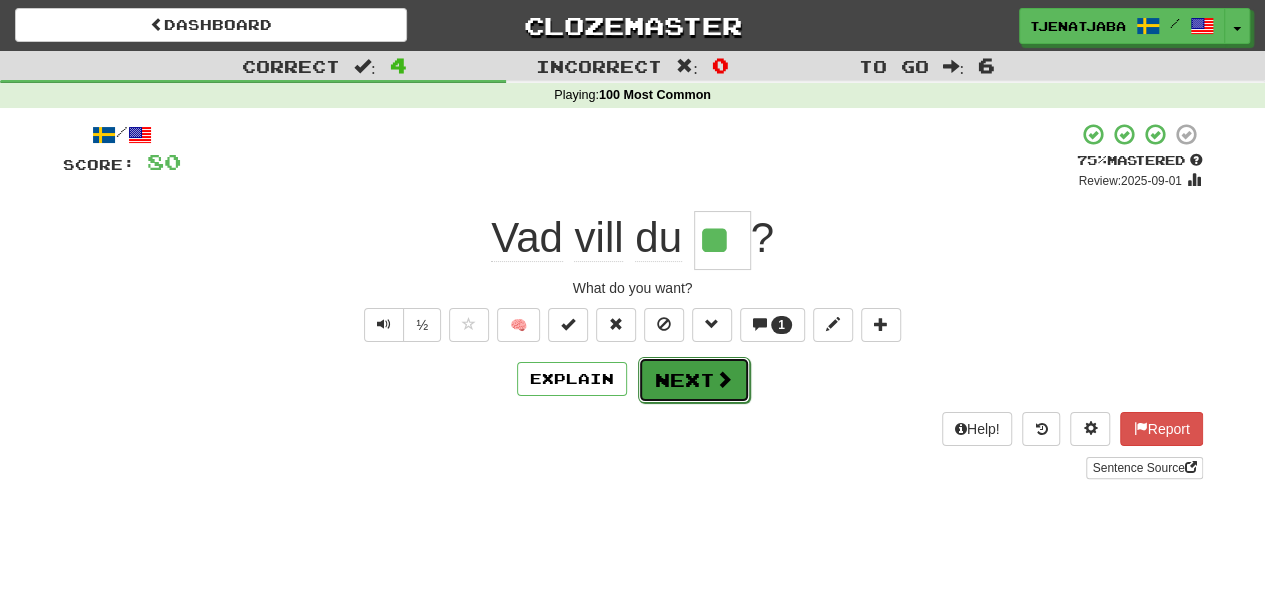 click on "Next" at bounding box center (694, 380) 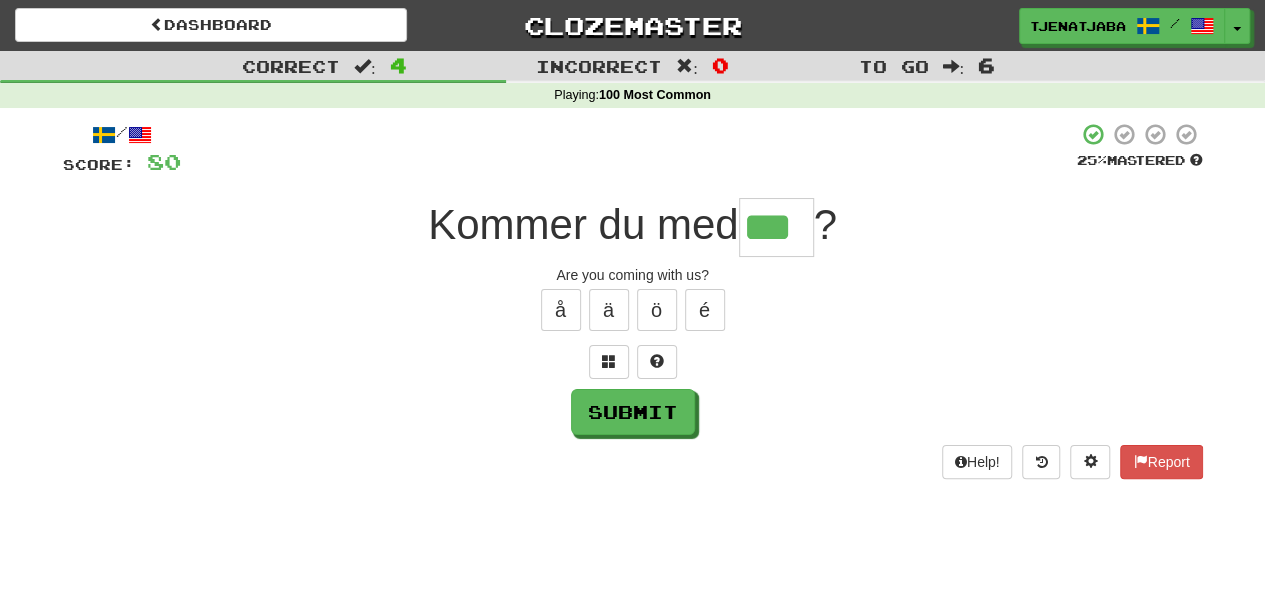type on "***" 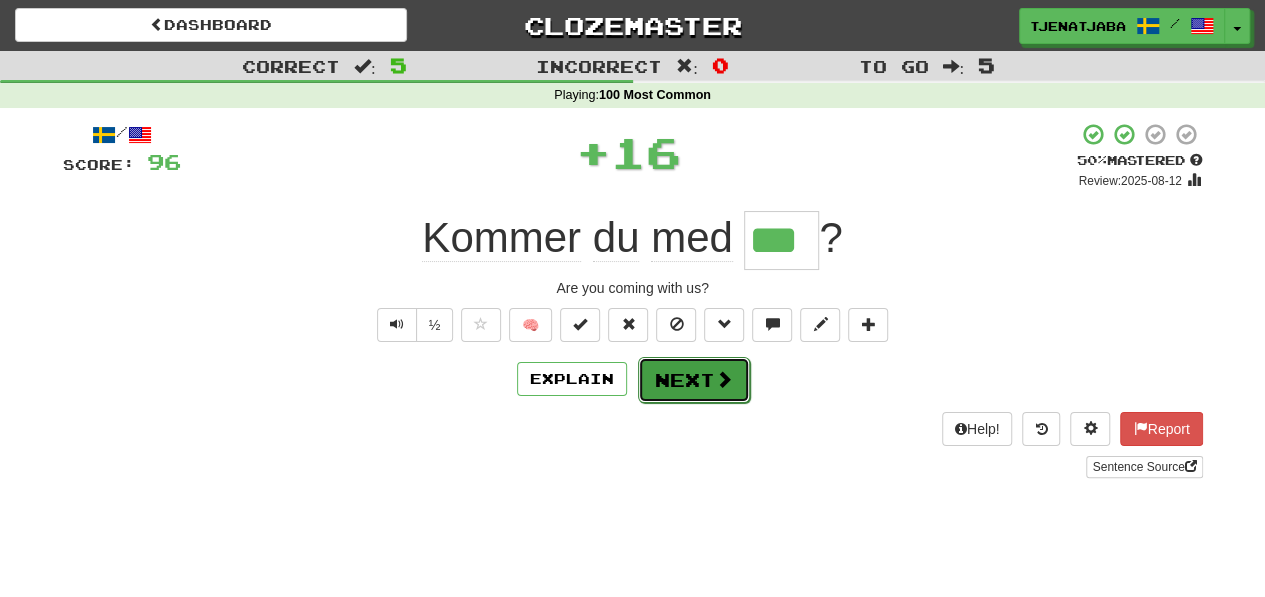 click on "Next" at bounding box center [694, 380] 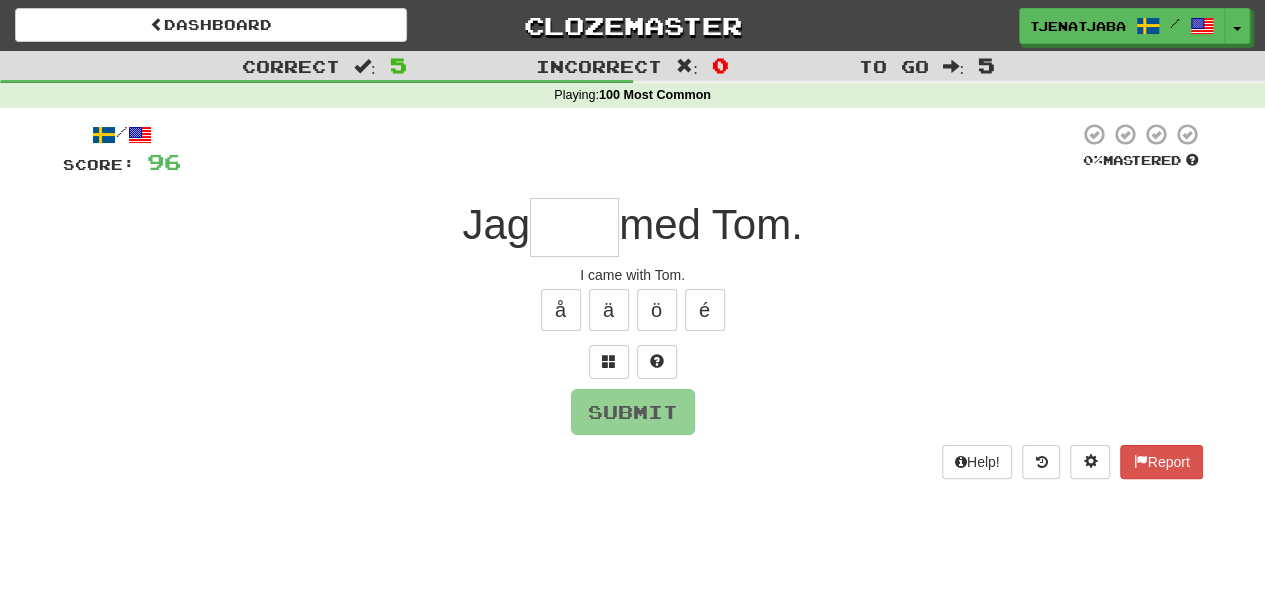 click at bounding box center [574, 227] 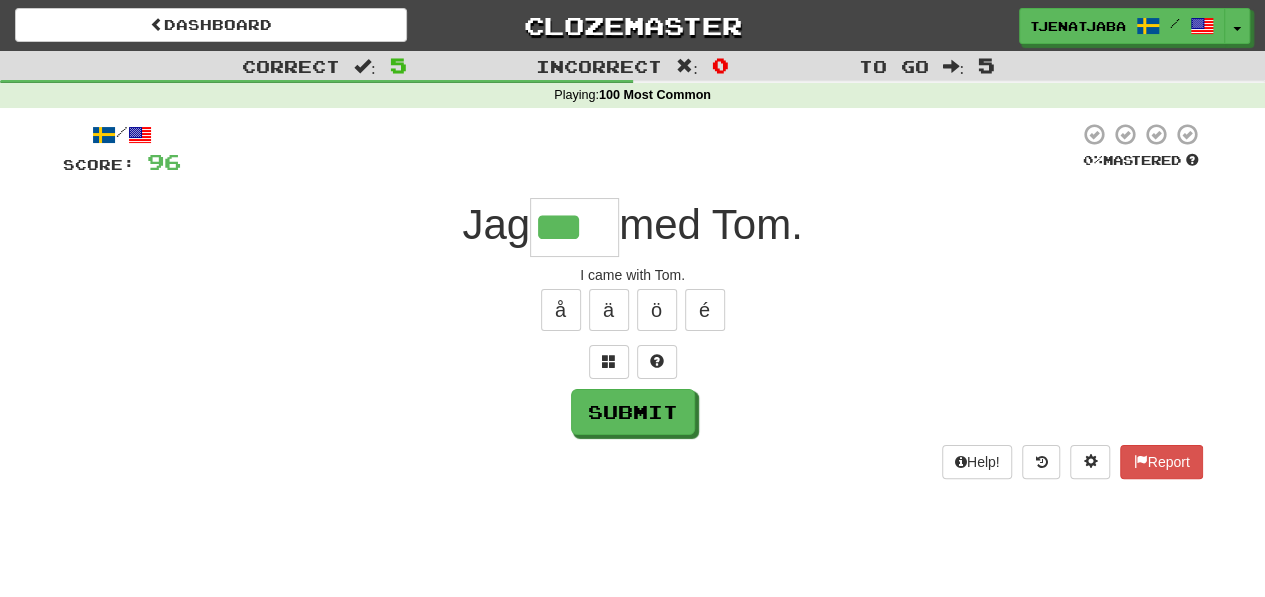 type on "***" 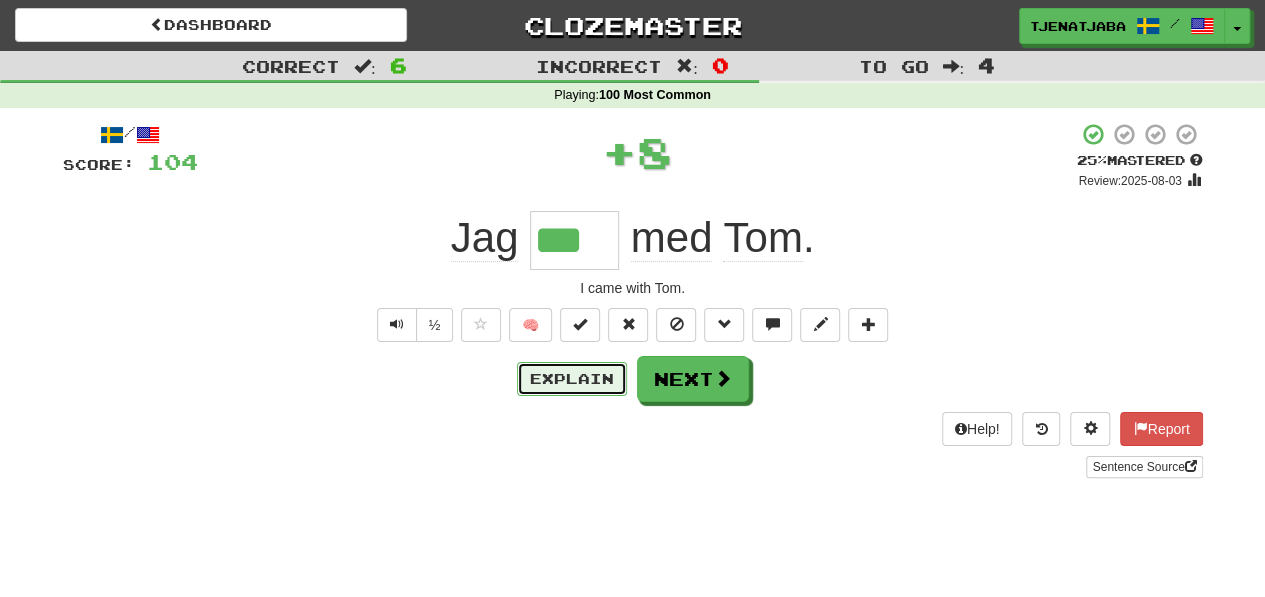 click on "Explain" at bounding box center (572, 379) 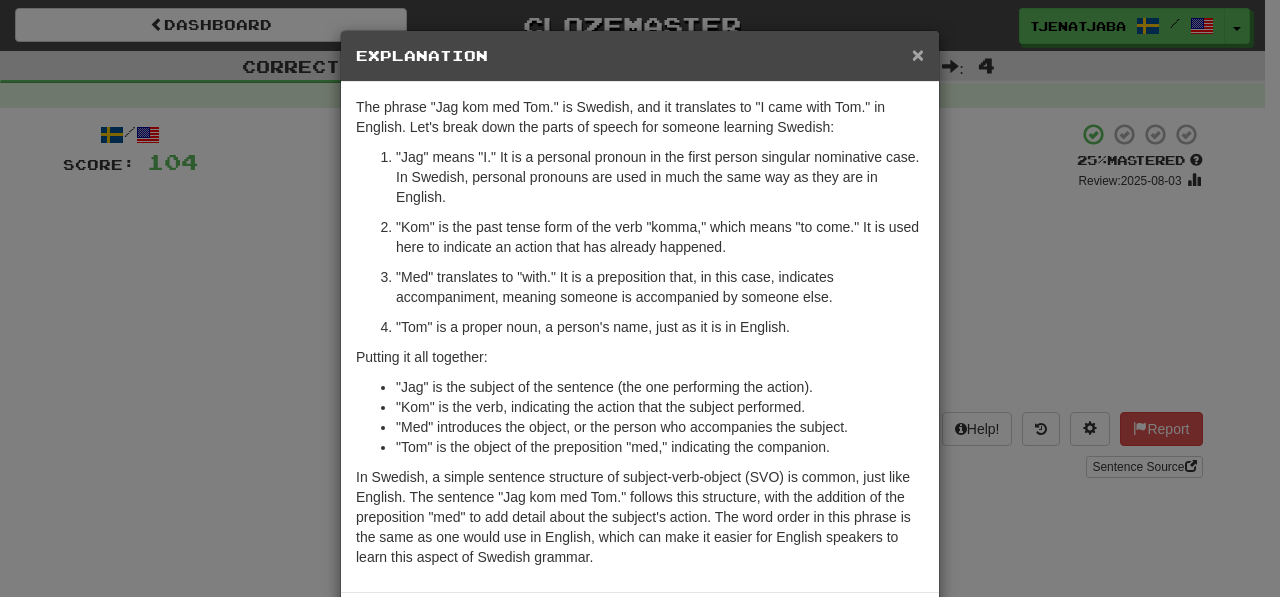 click on "×" at bounding box center (918, 54) 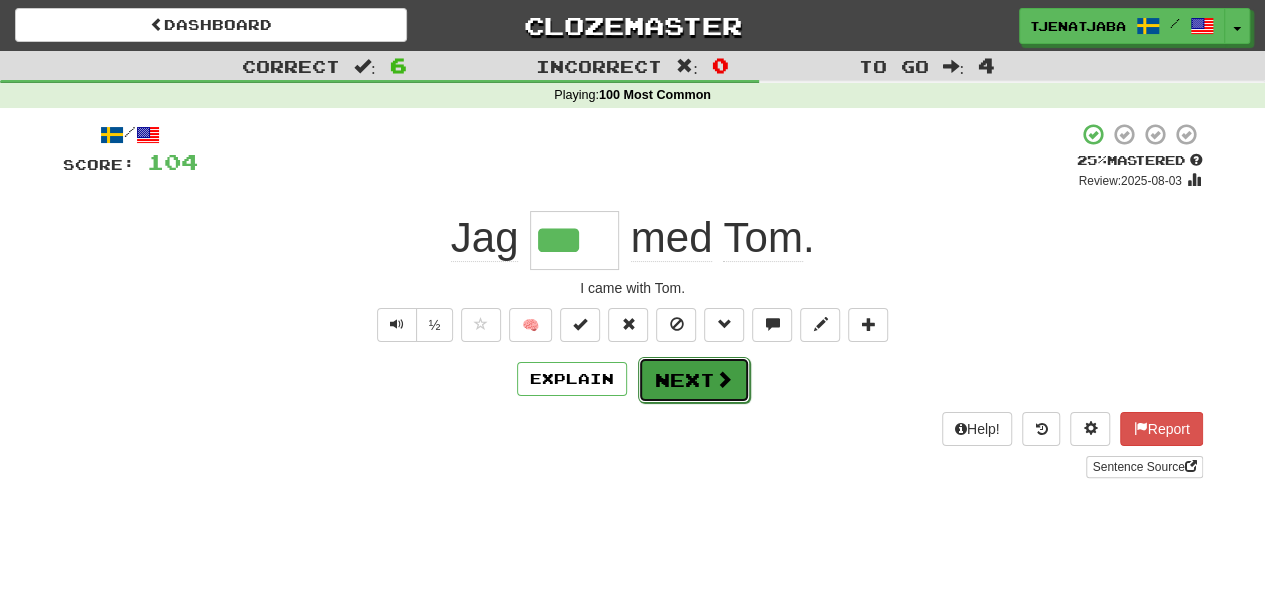 click on "Next" at bounding box center (694, 380) 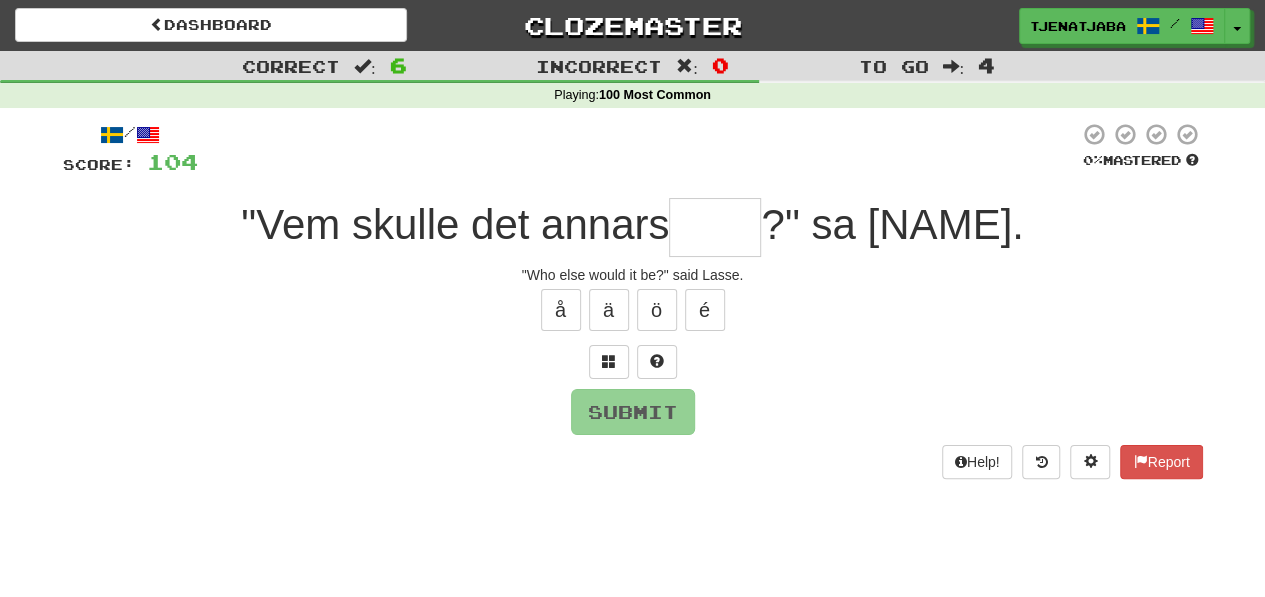 click at bounding box center (715, 227) 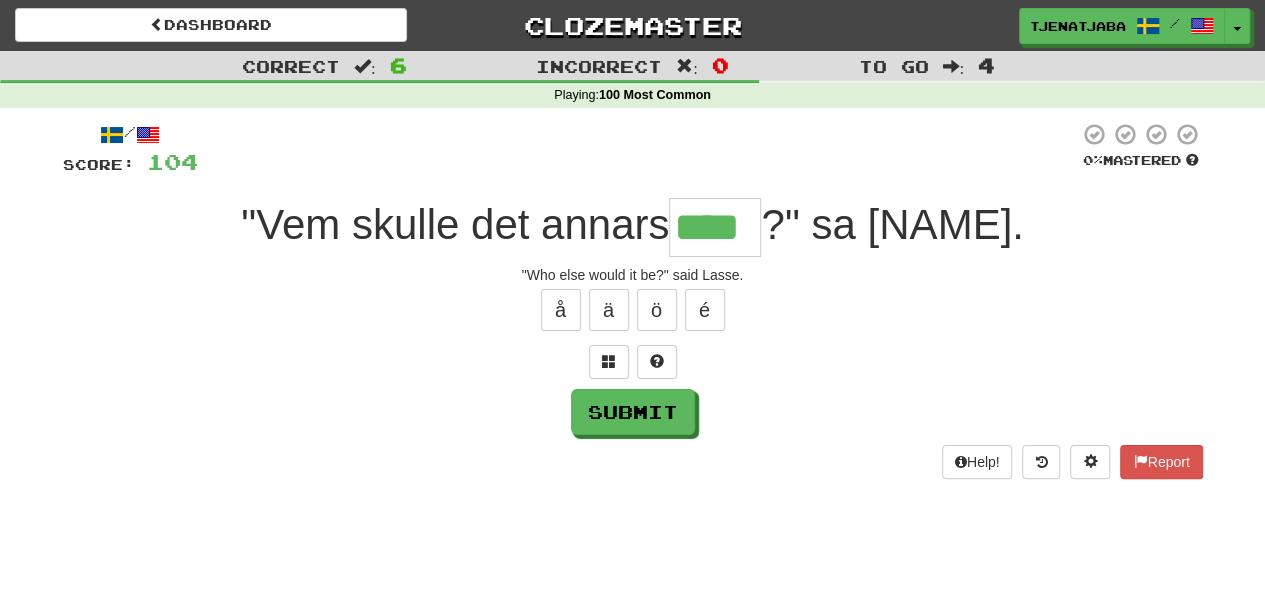 type on "****" 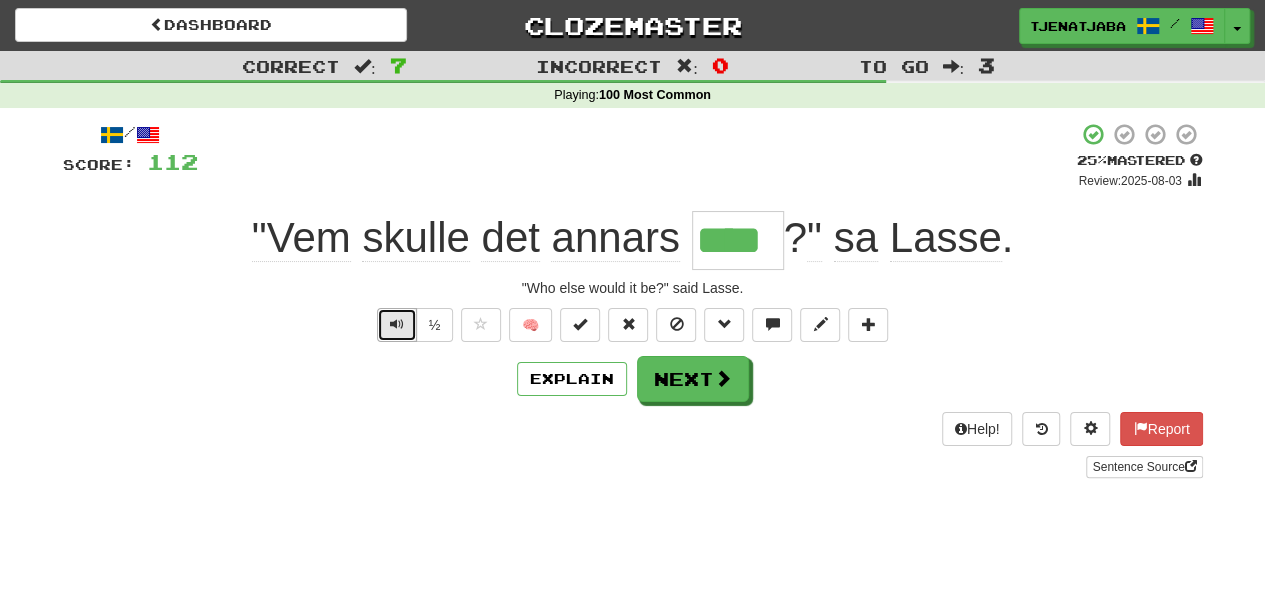 click at bounding box center (397, 325) 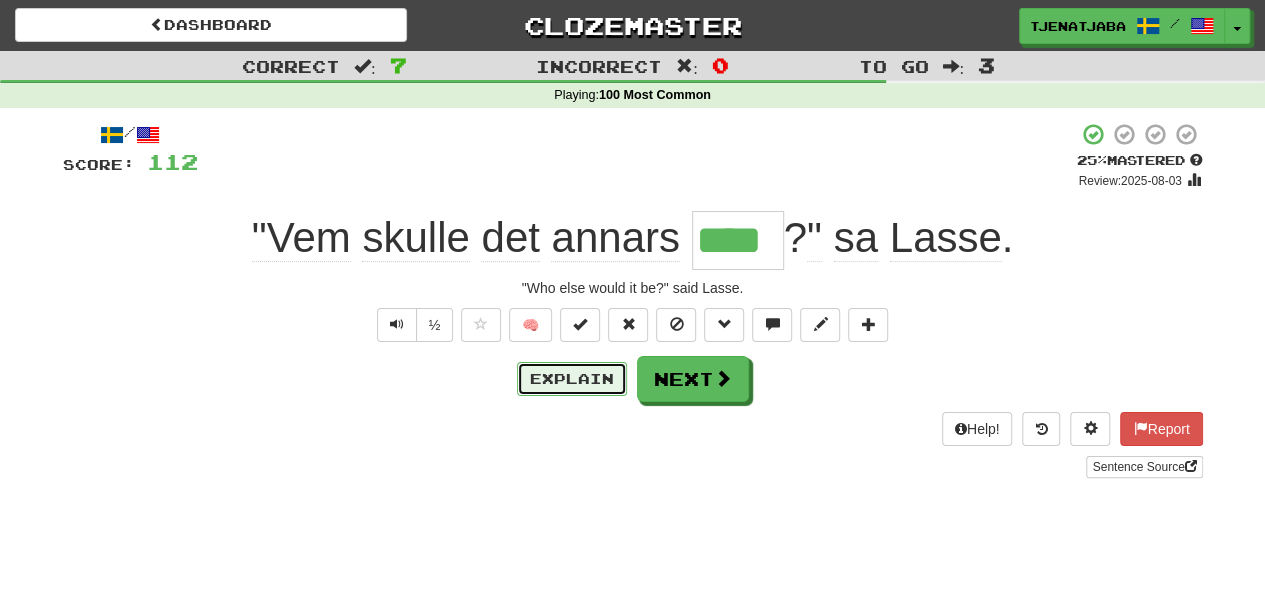 click on "Explain" at bounding box center [572, 379] 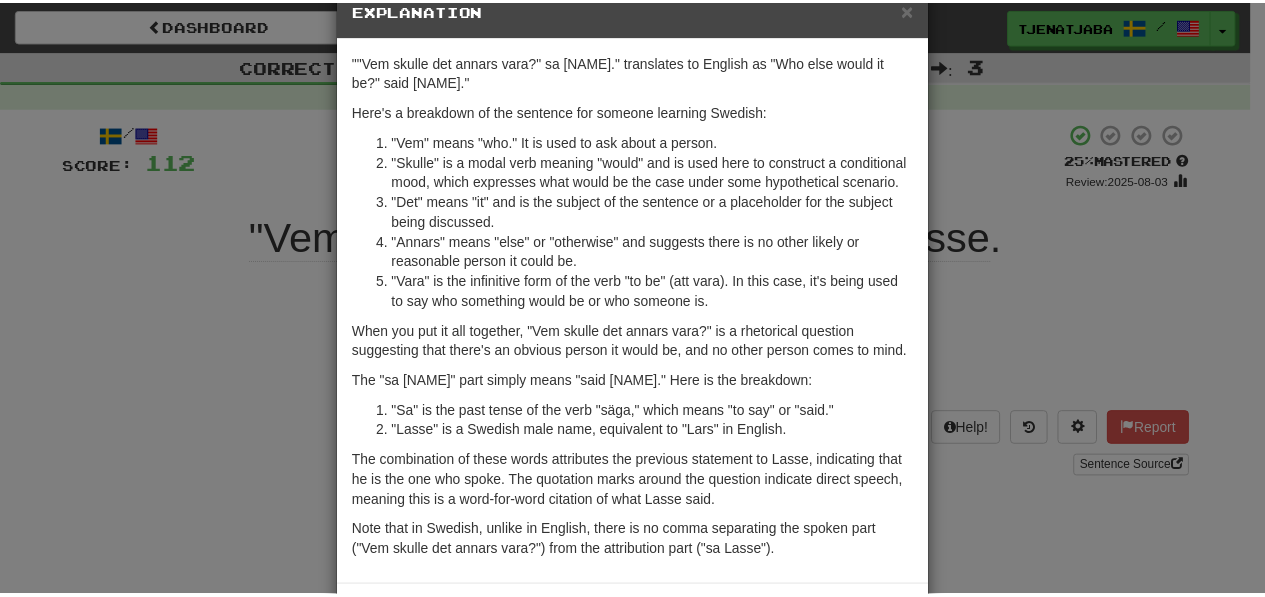 scroll, scrollTop: 48, scrollLeft: 0, axis: vertical 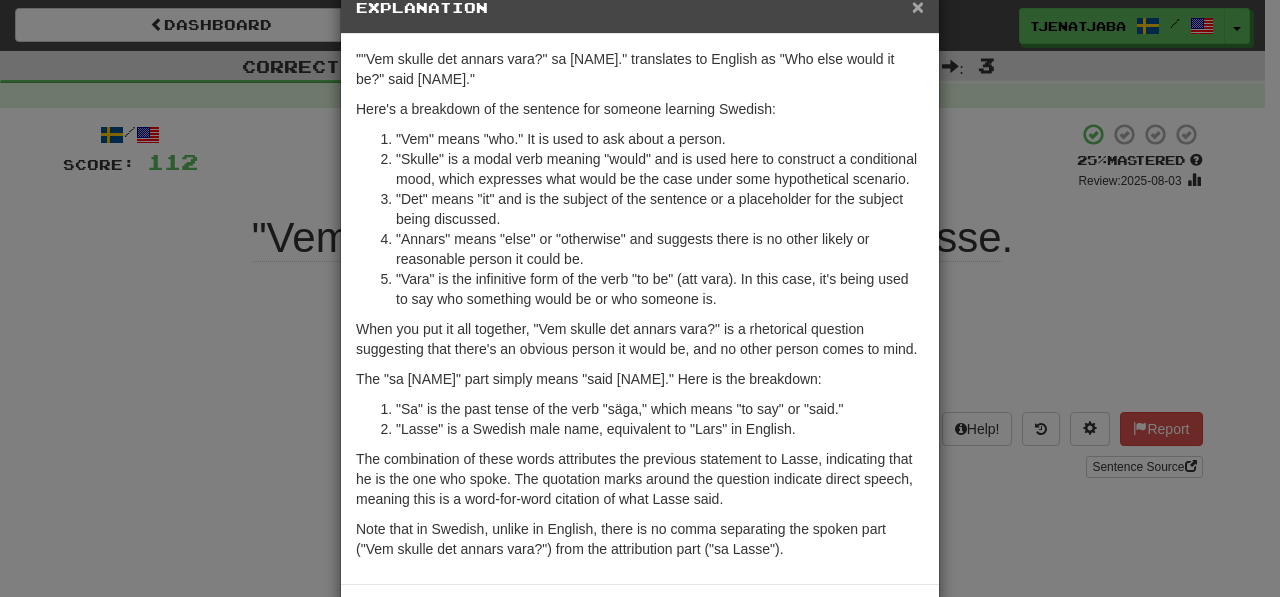 click on "×" at bounding box center [918, 6] 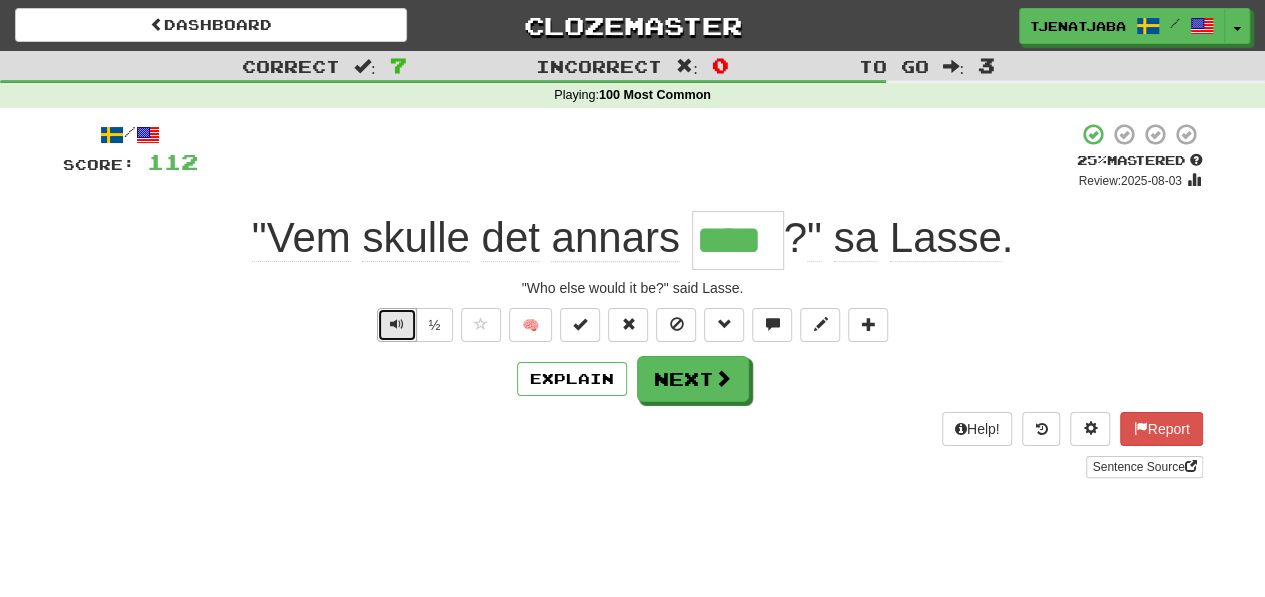 click at bounding box center [397, 325] 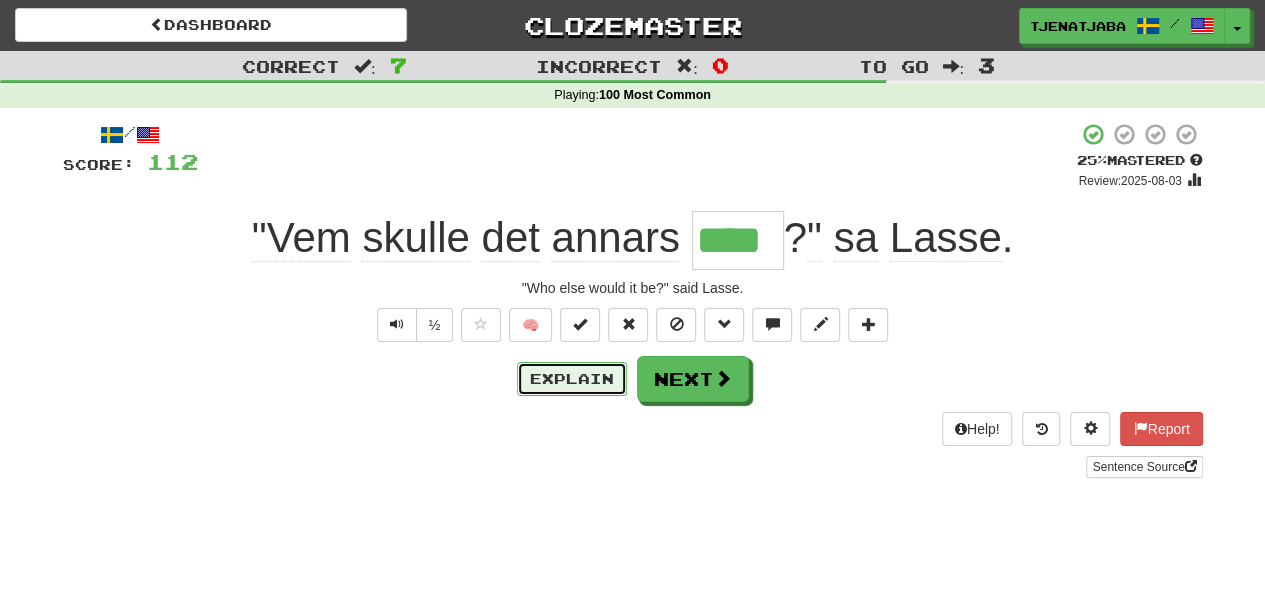 click on "Explain" at bounding box center (572, 379) 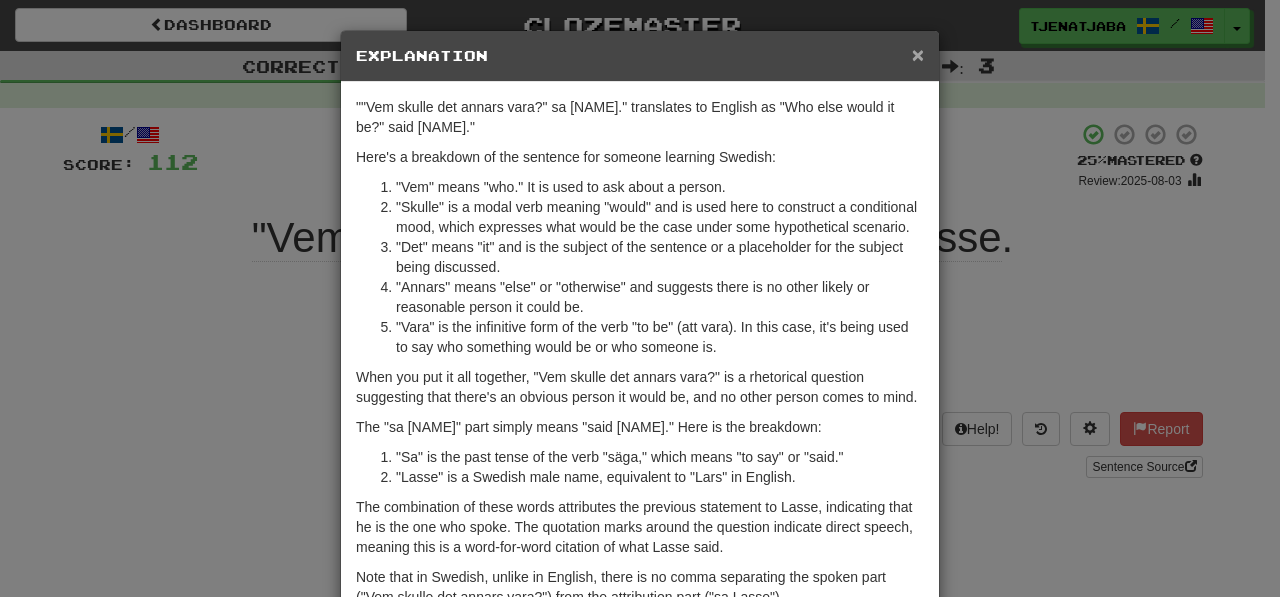 click on "×" at bounding box center [918, 54] 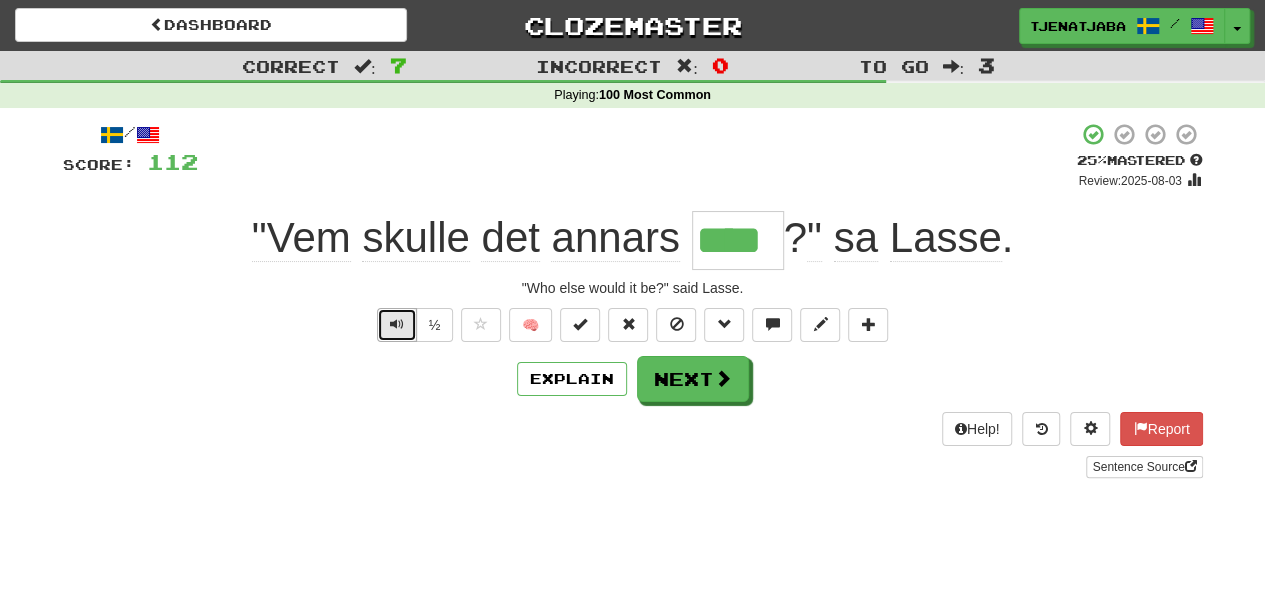 click at bounding box center [397, 324] 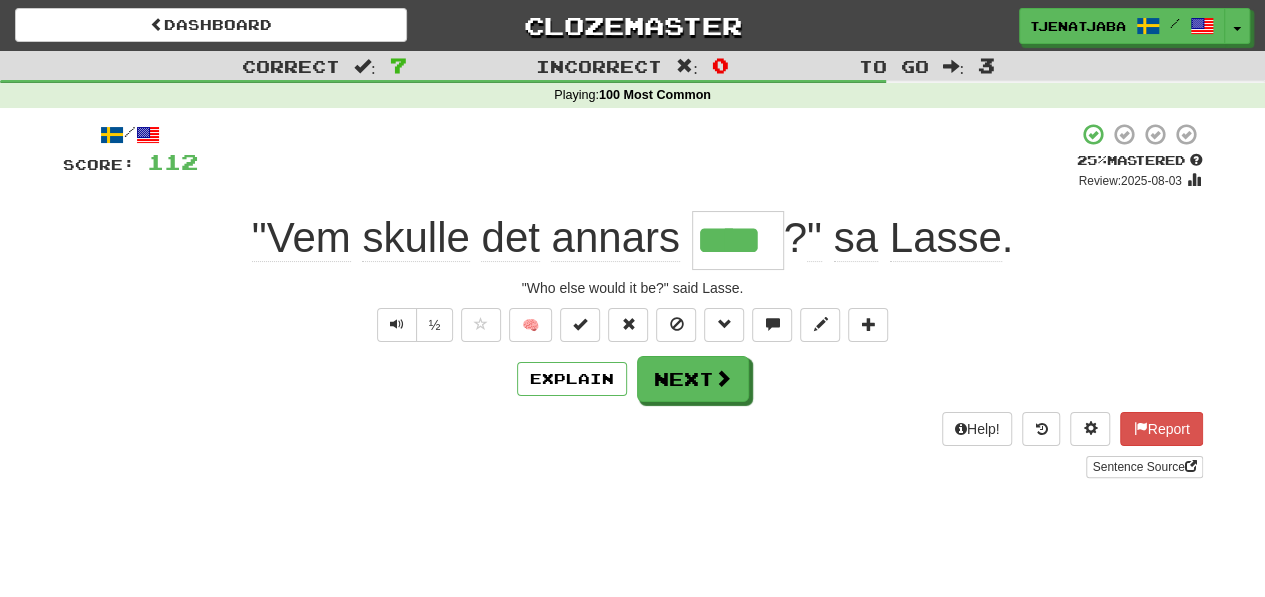 click on "annars" 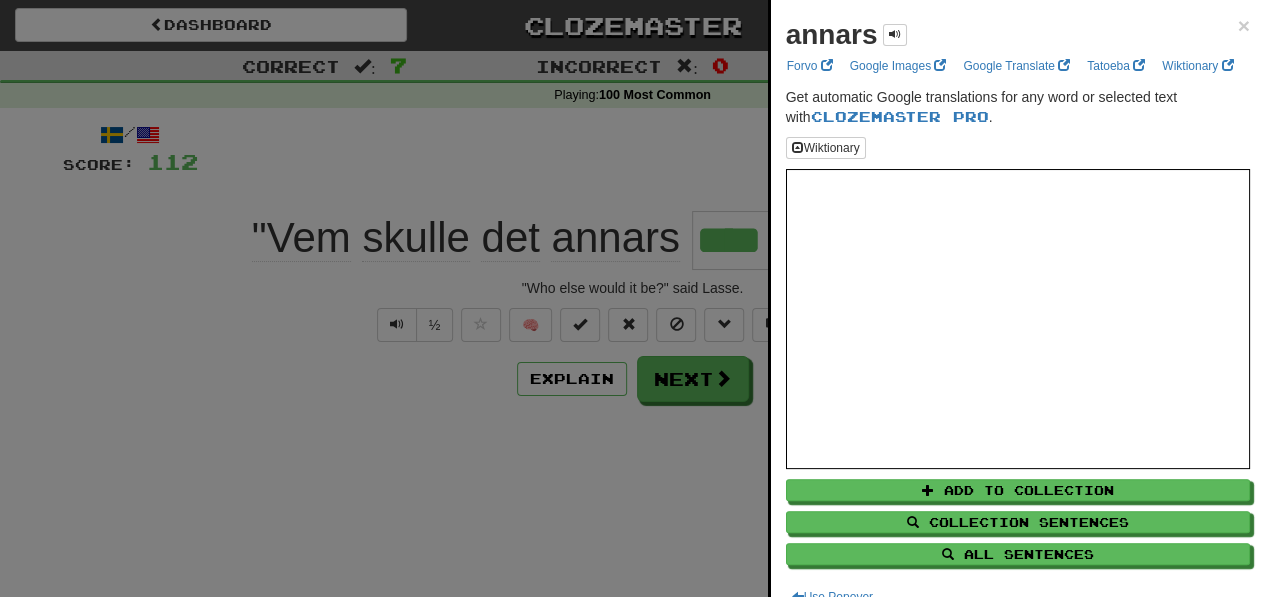 click at bounding box center [632, 298] 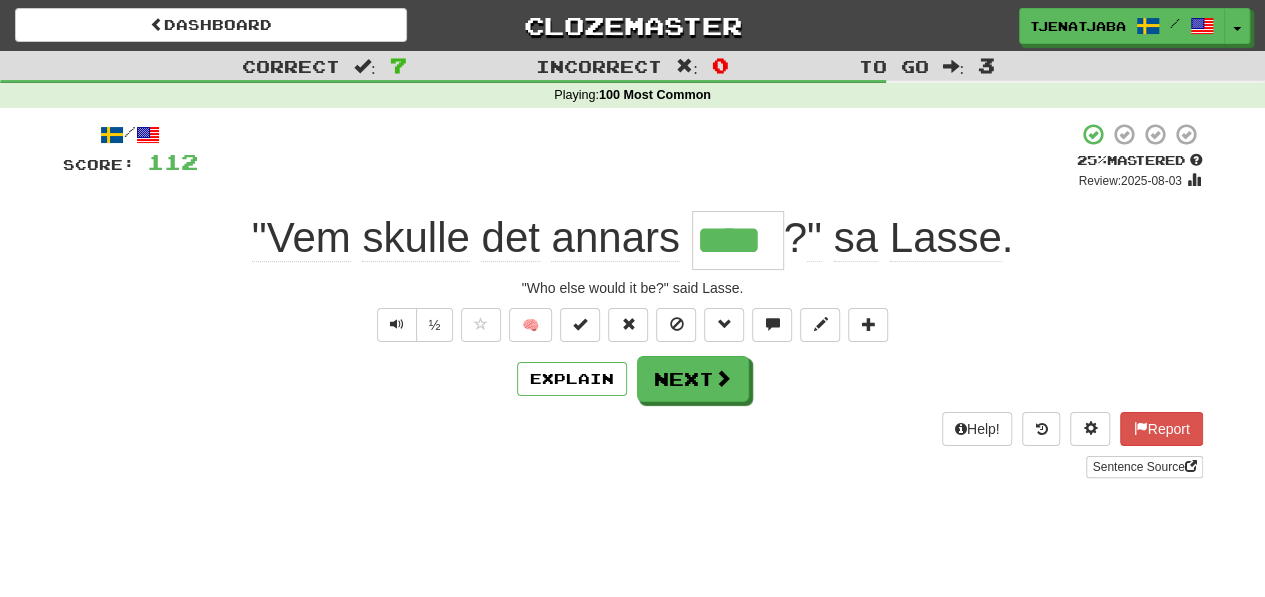 click on "annars" 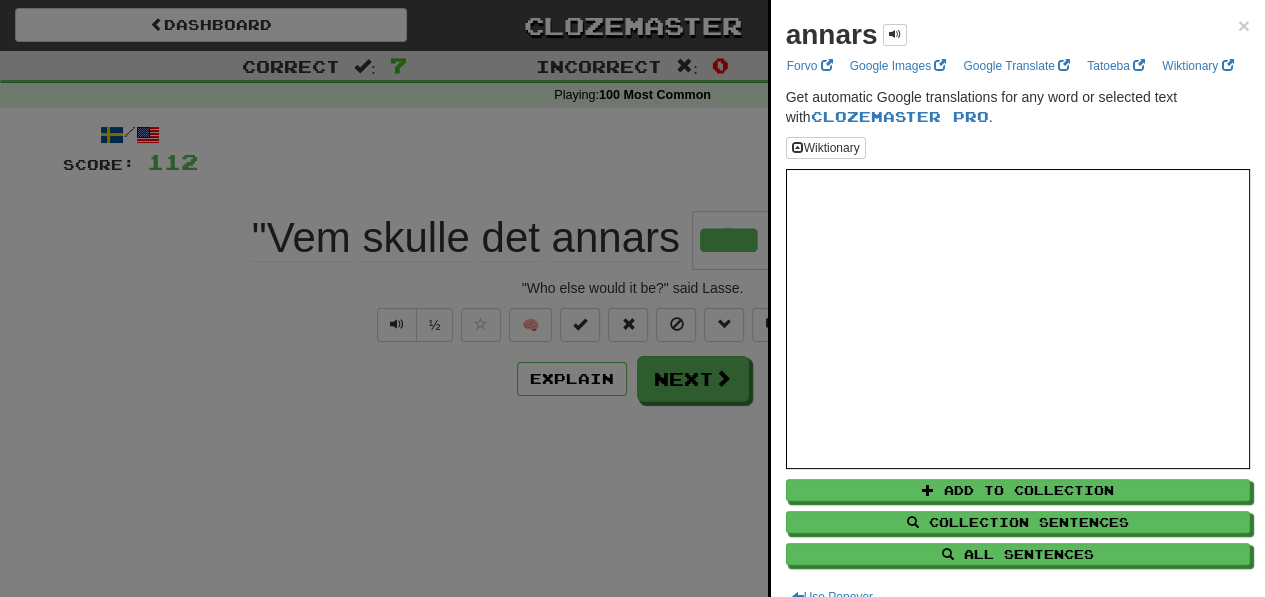 click at bounding box center [632, 298] 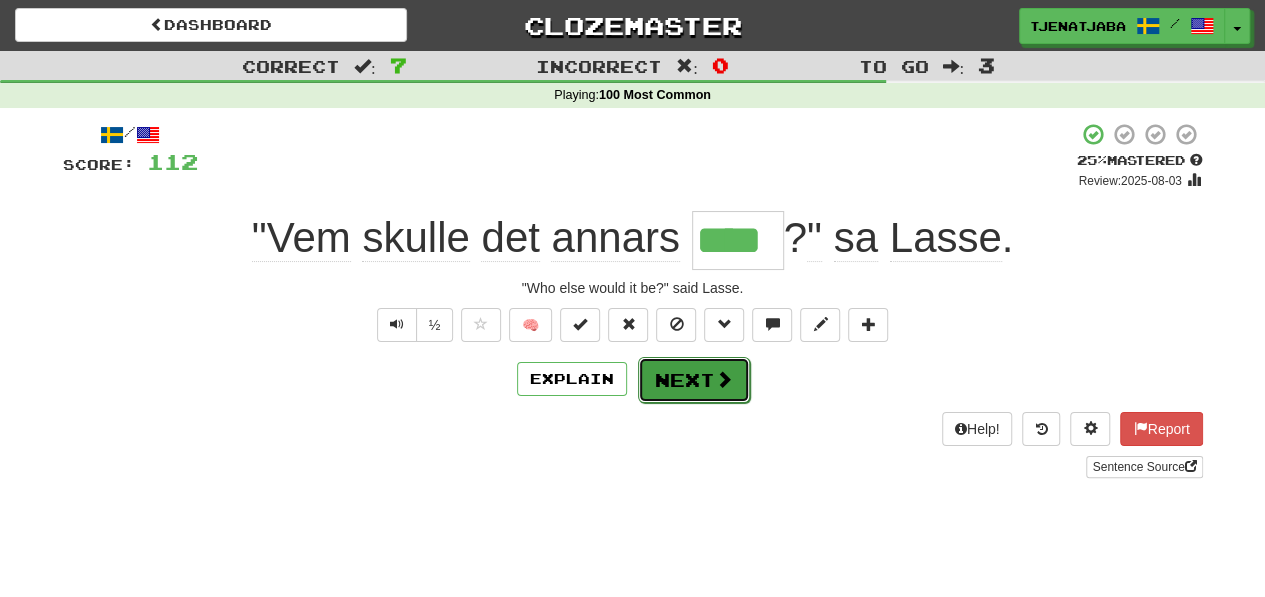 click on "Next" at bounding box center [694, 380] 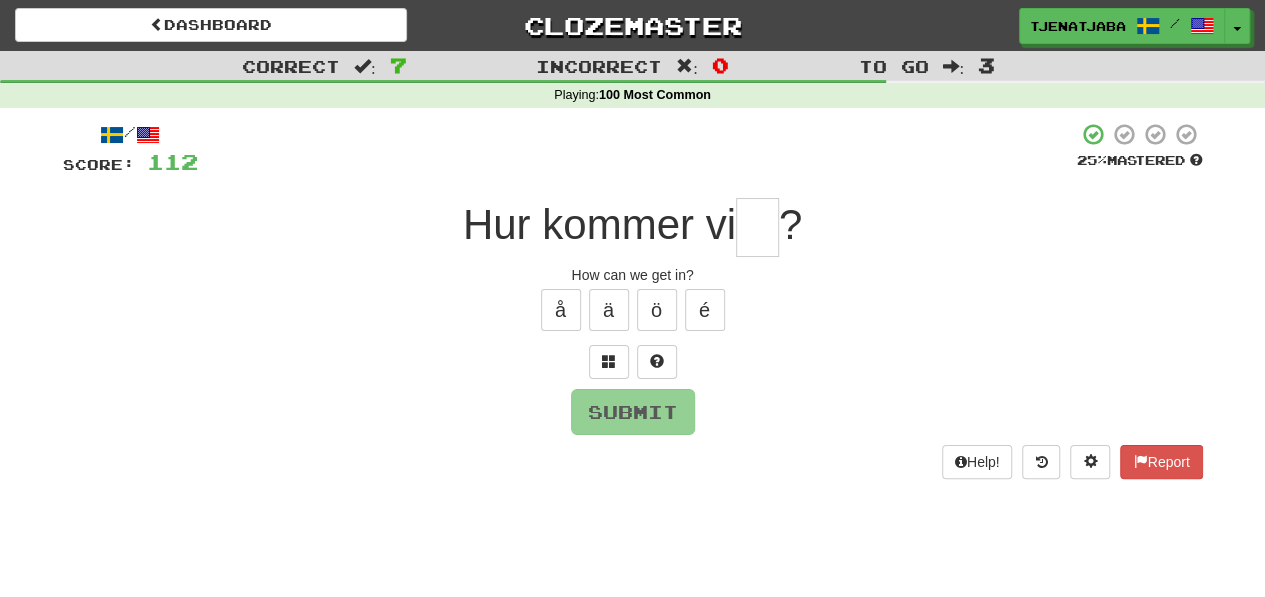 click at bounding box center [757, 227] 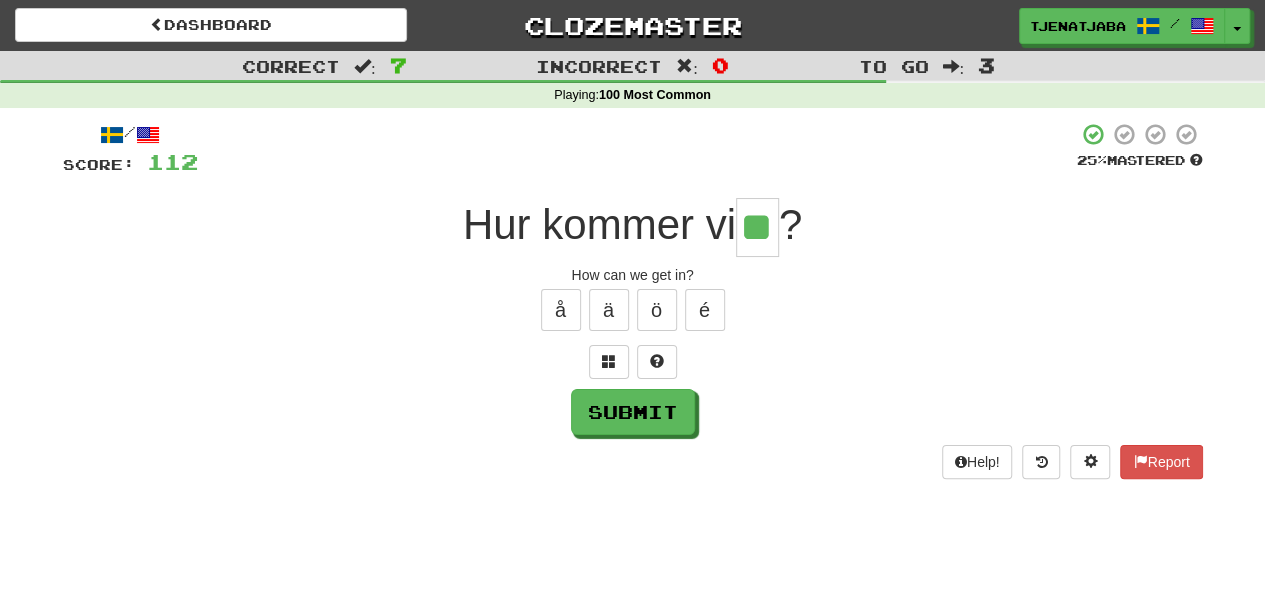 type on "**" 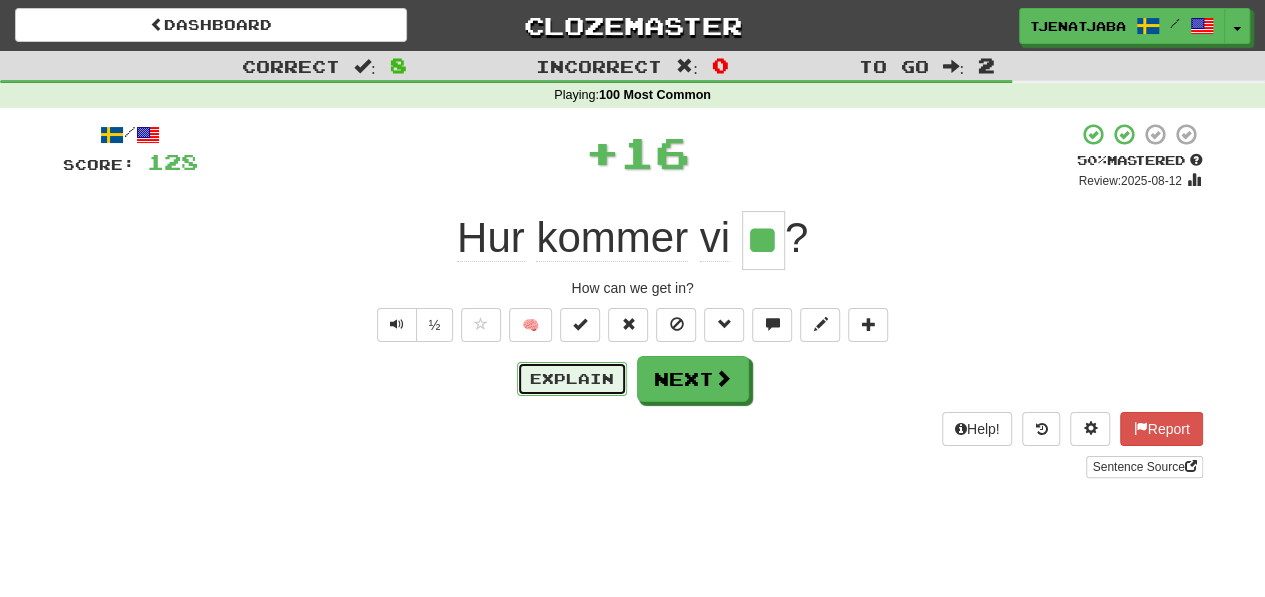 click on "Explain" at bounding box center (572, 379) 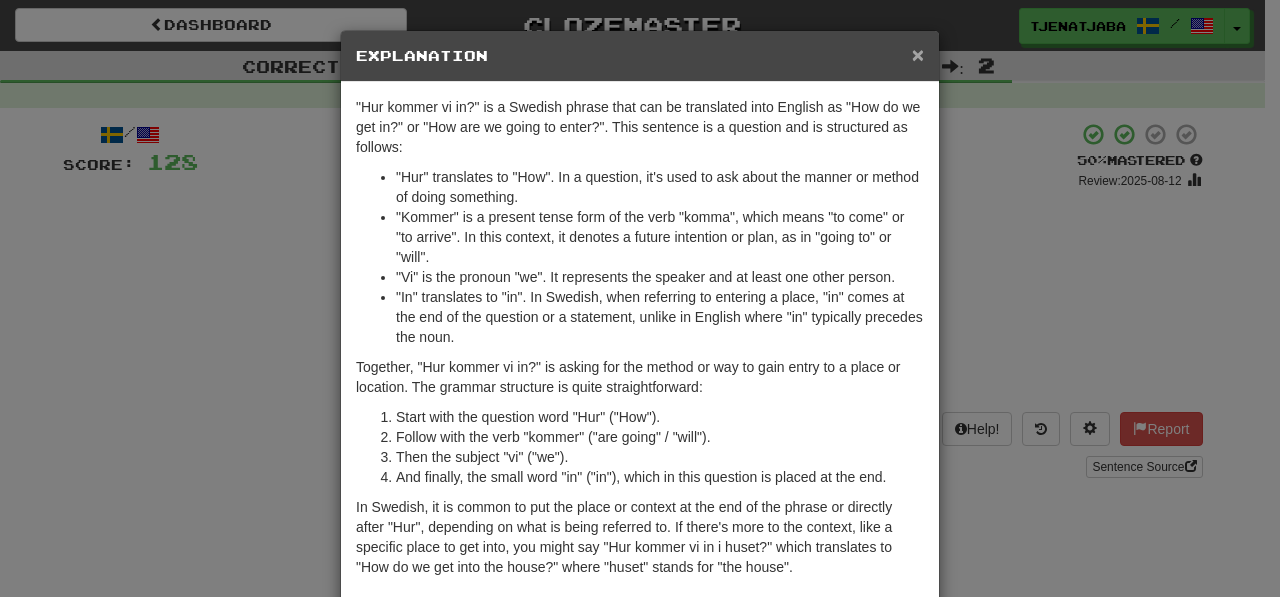 click on "×" at bounding box center [918, 54] 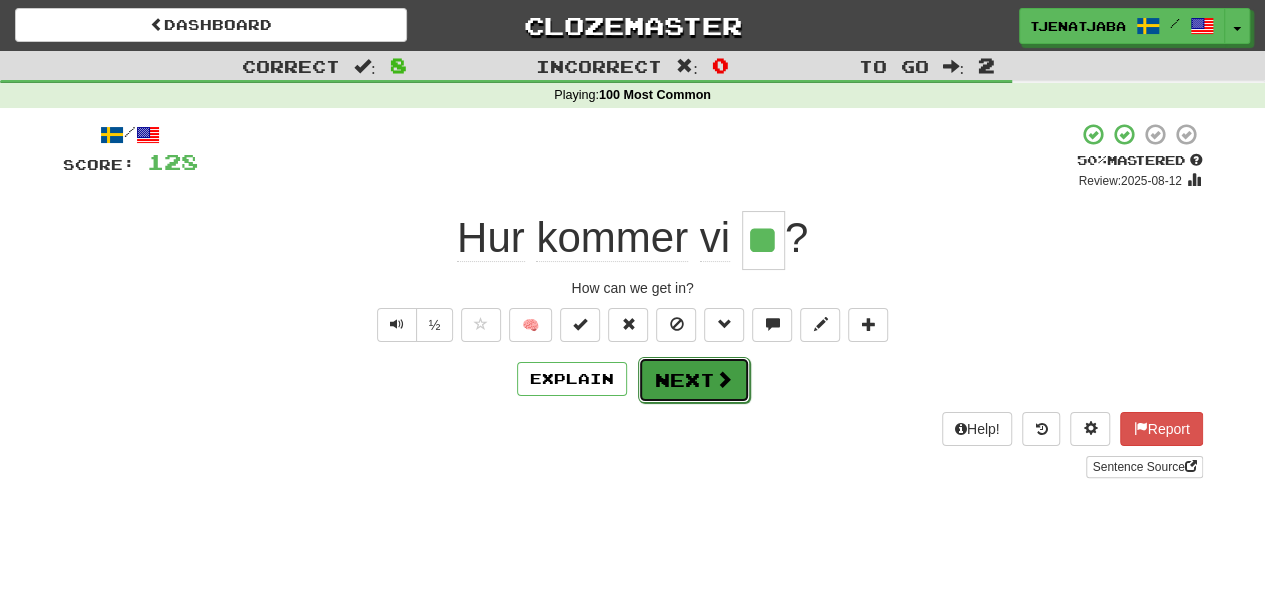 click on "Next" at bounding box center (694, 380) 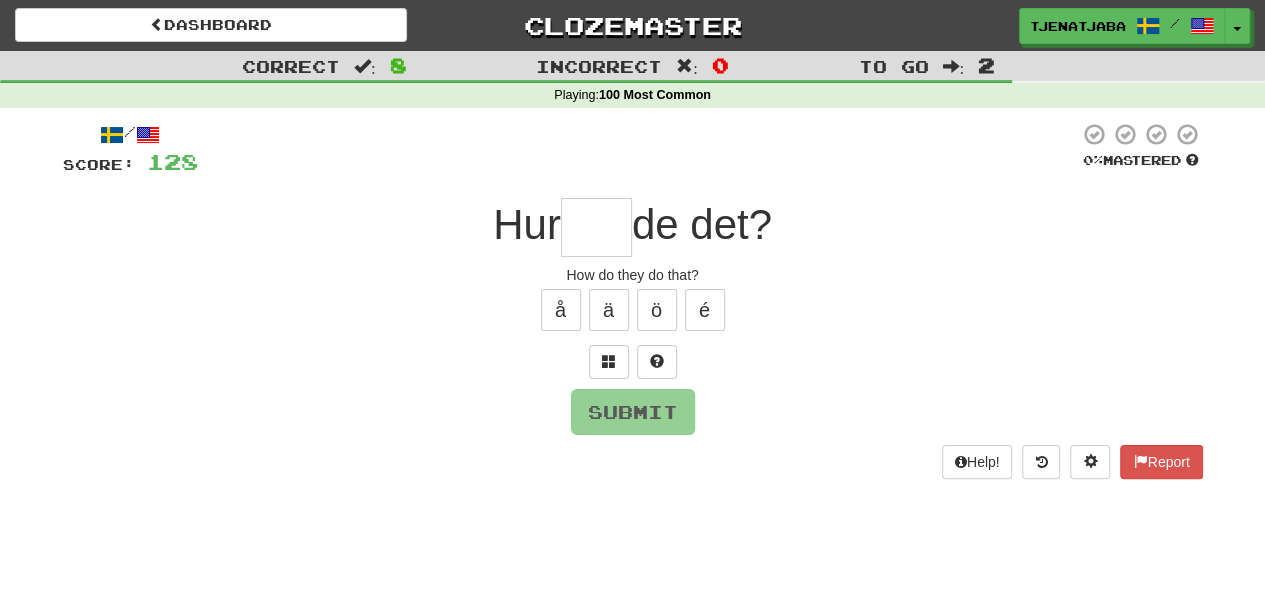 click at bounding box center [596, 227] 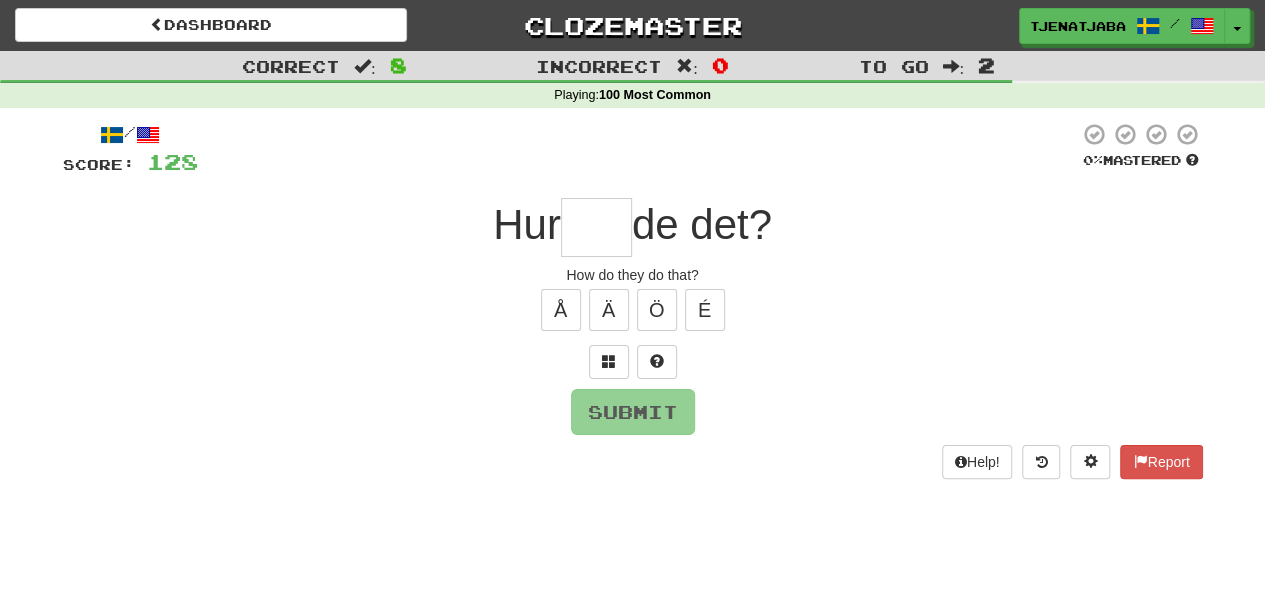 type on "*" 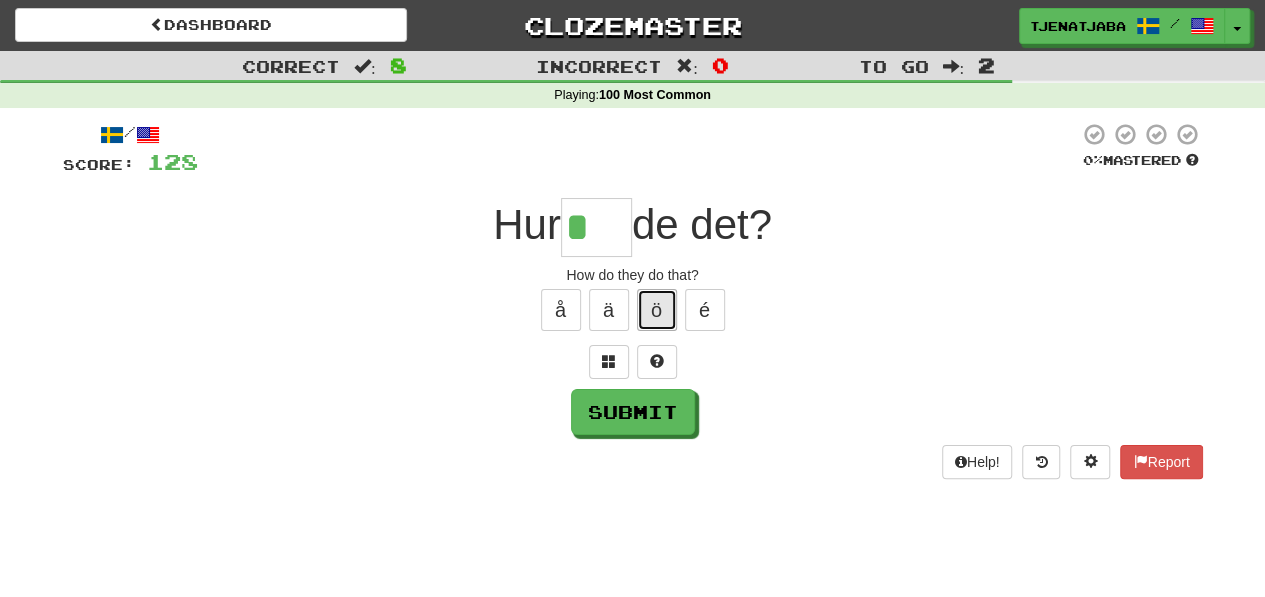 click on "ö" at bounding box center [657, 310] 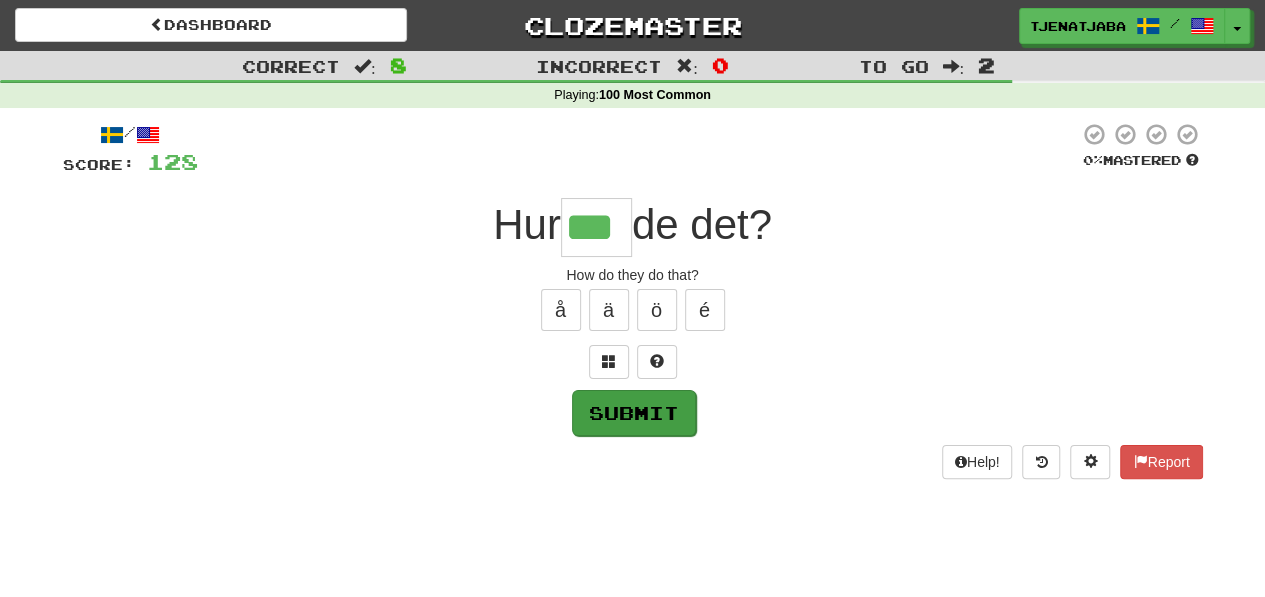 type on "***" 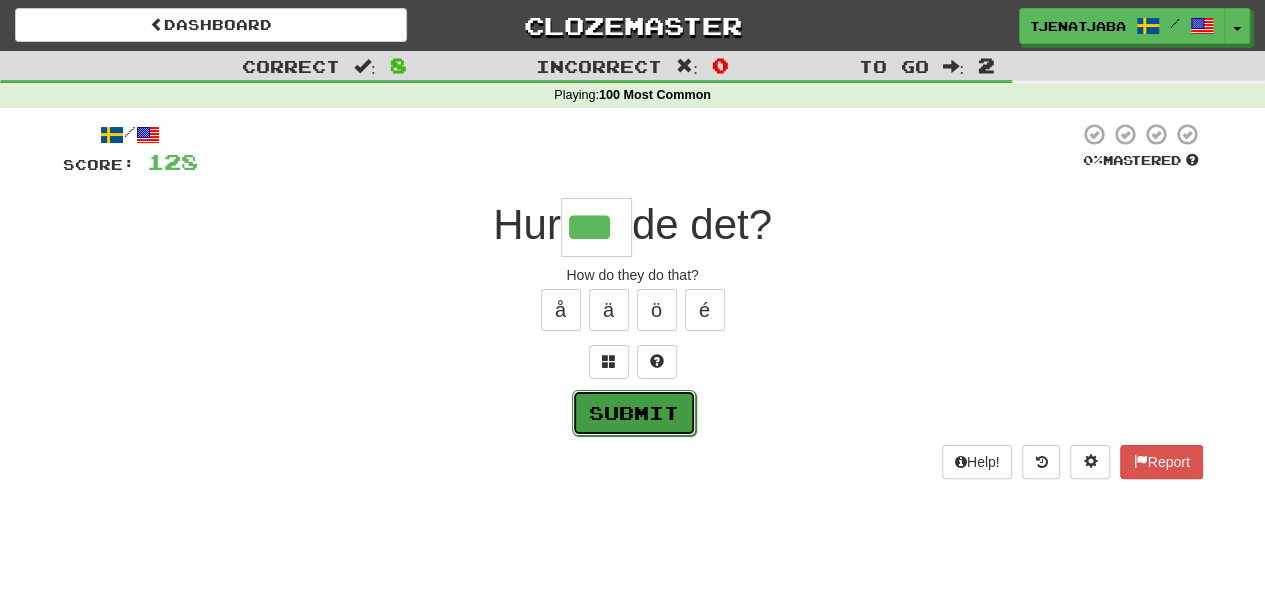 click on "Submit" at bounding box center [634, 413] 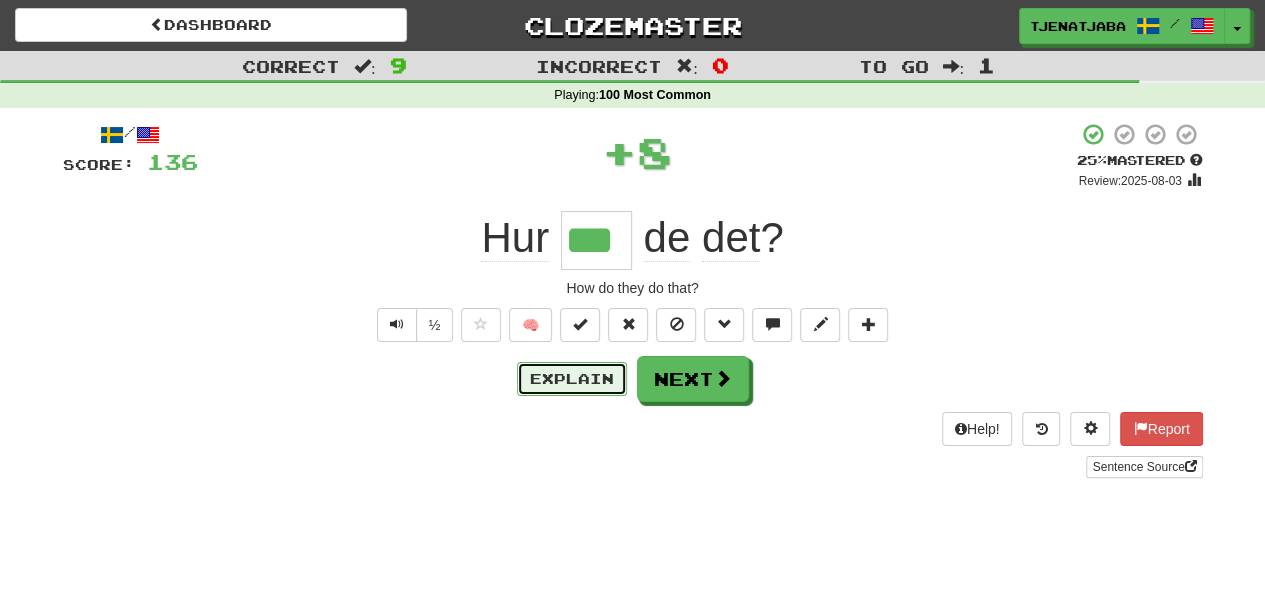 click on "Explain" at bounding box center (572, 379) 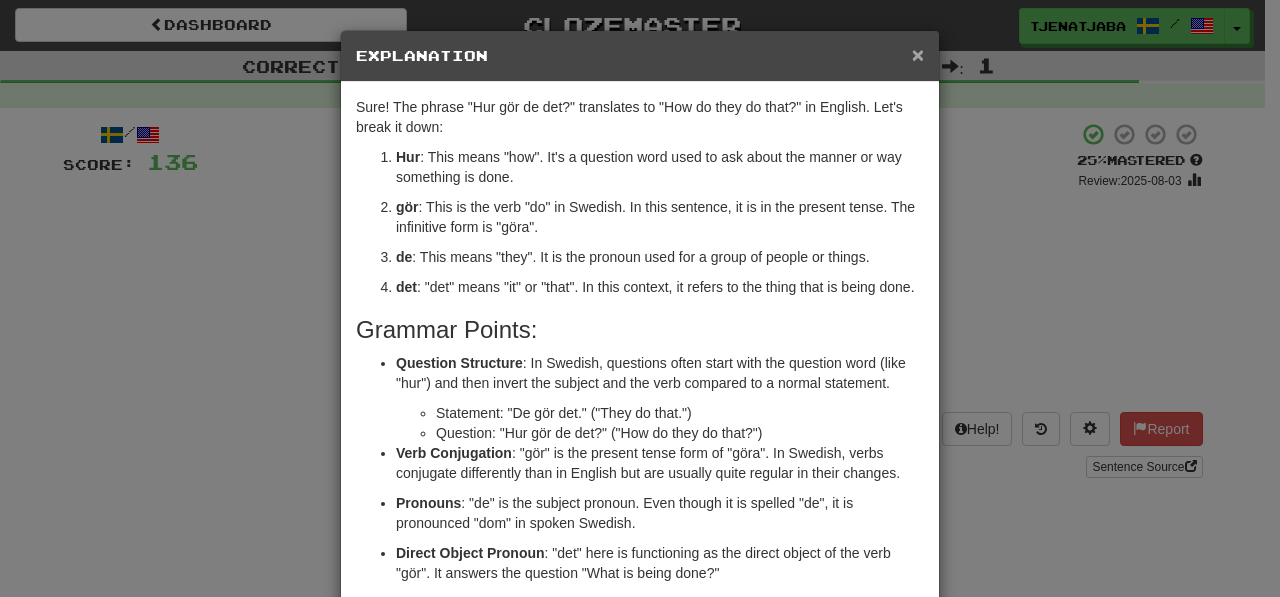 click on "×" at bounding box center (918, 54) 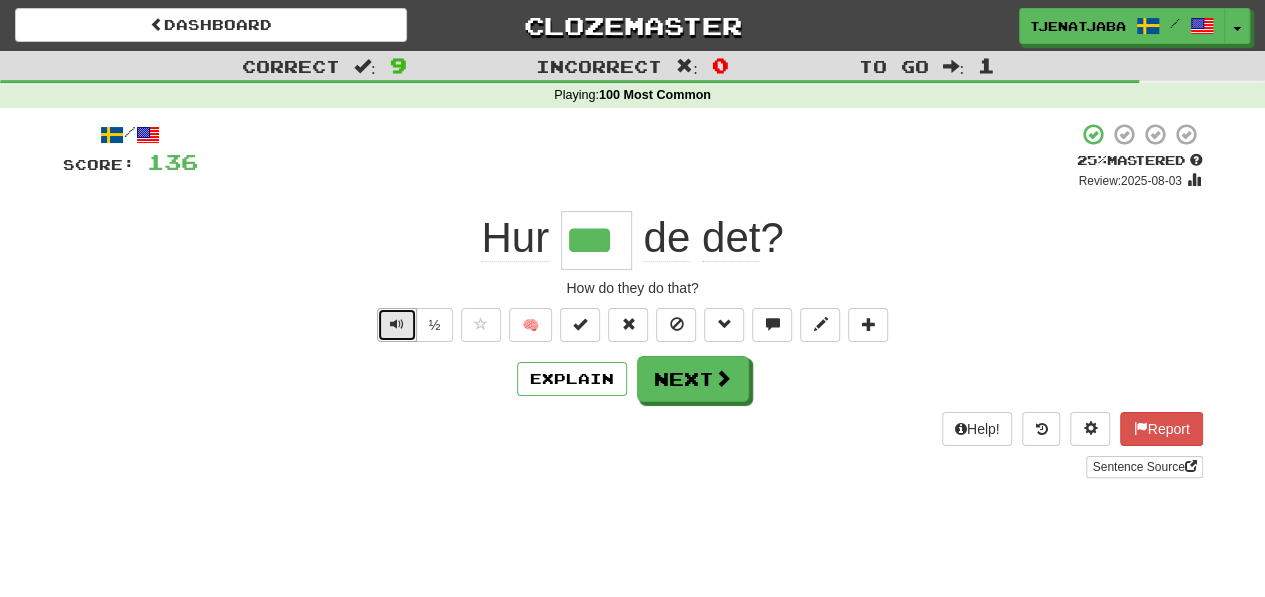 click at bounding box center (397, 324) 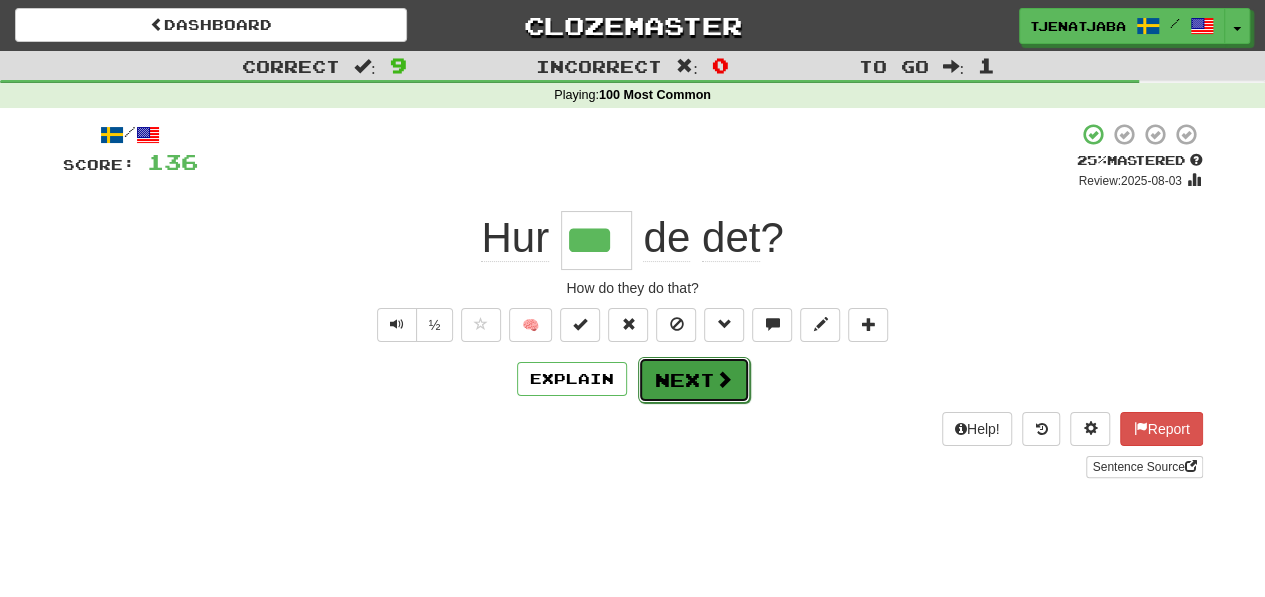 click at bounding box center (724, 379) 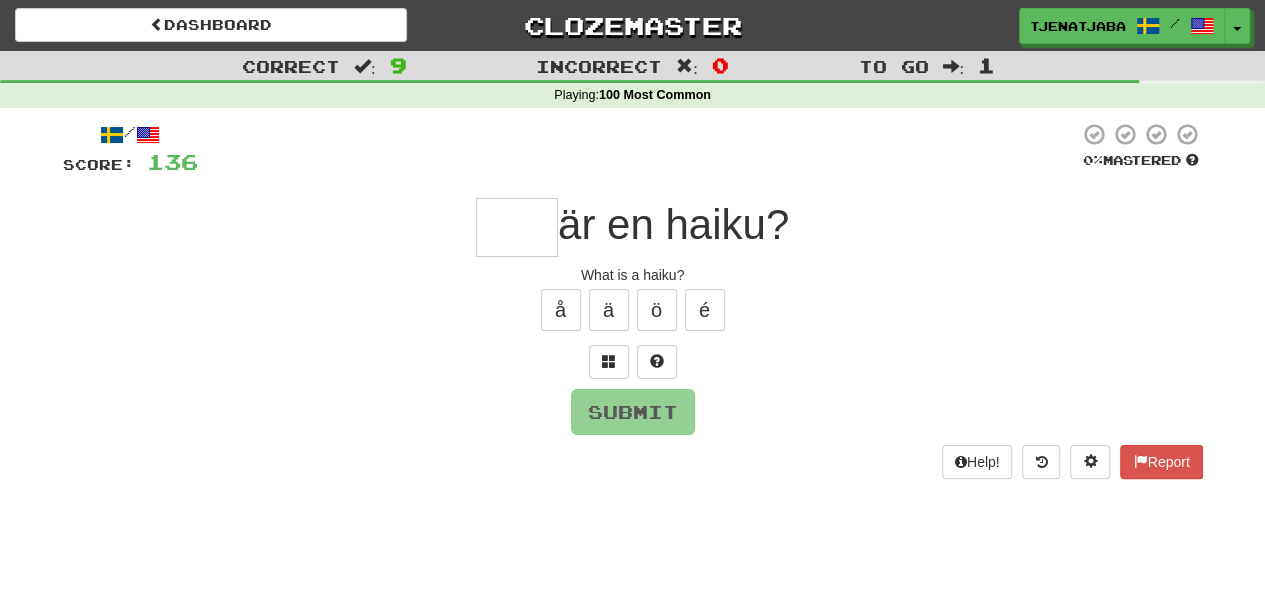 click at bounding box center (517, 227) 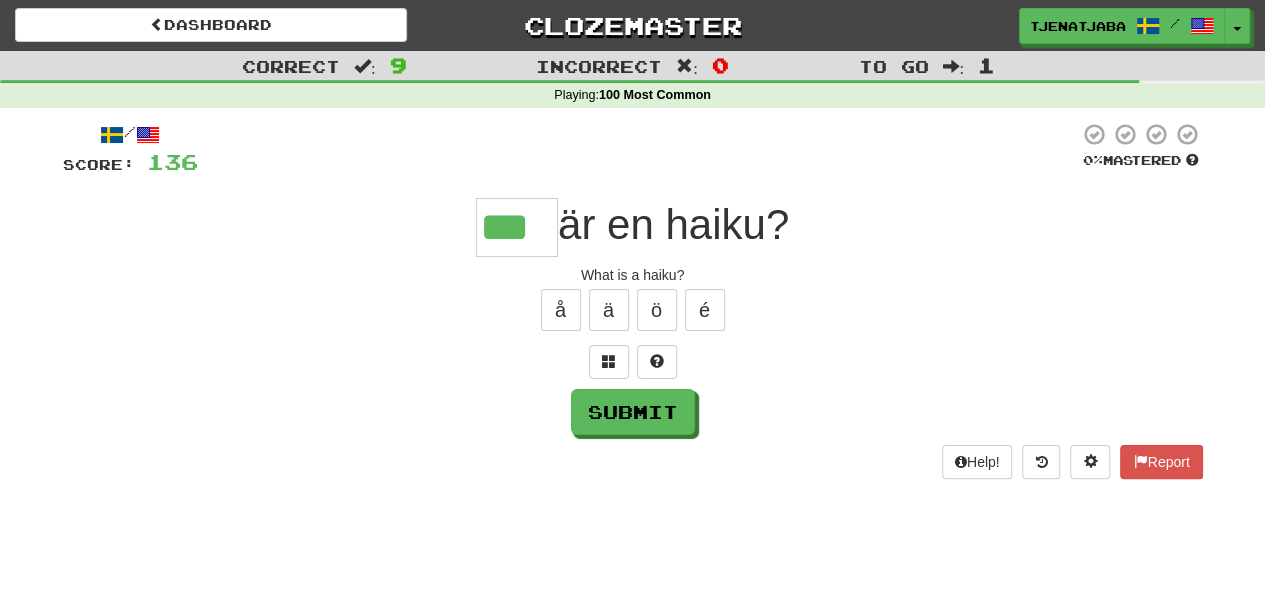 type on "***" 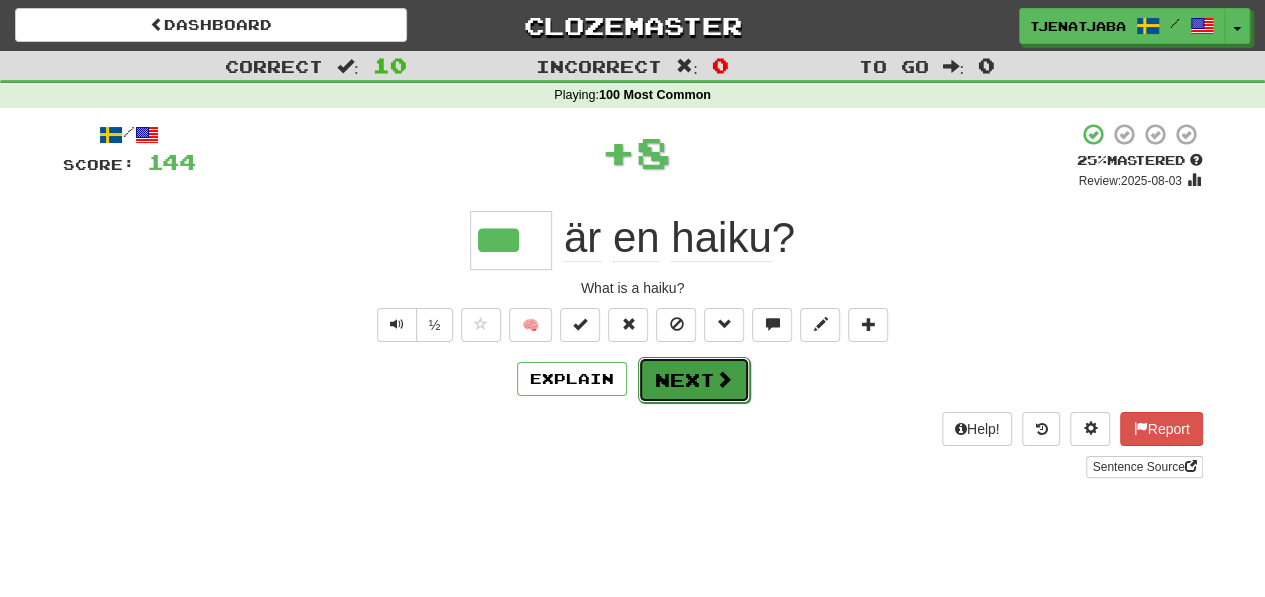 click at bounding box center (724, 379) 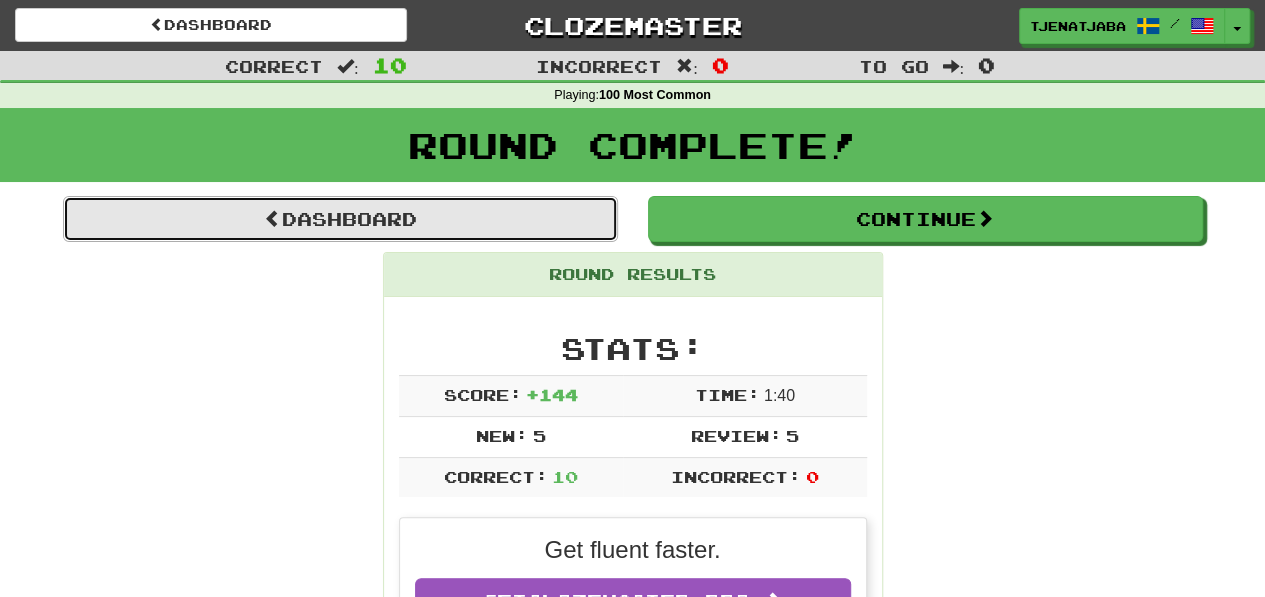 click on "Dashboard" at bounding box center [340, 219] 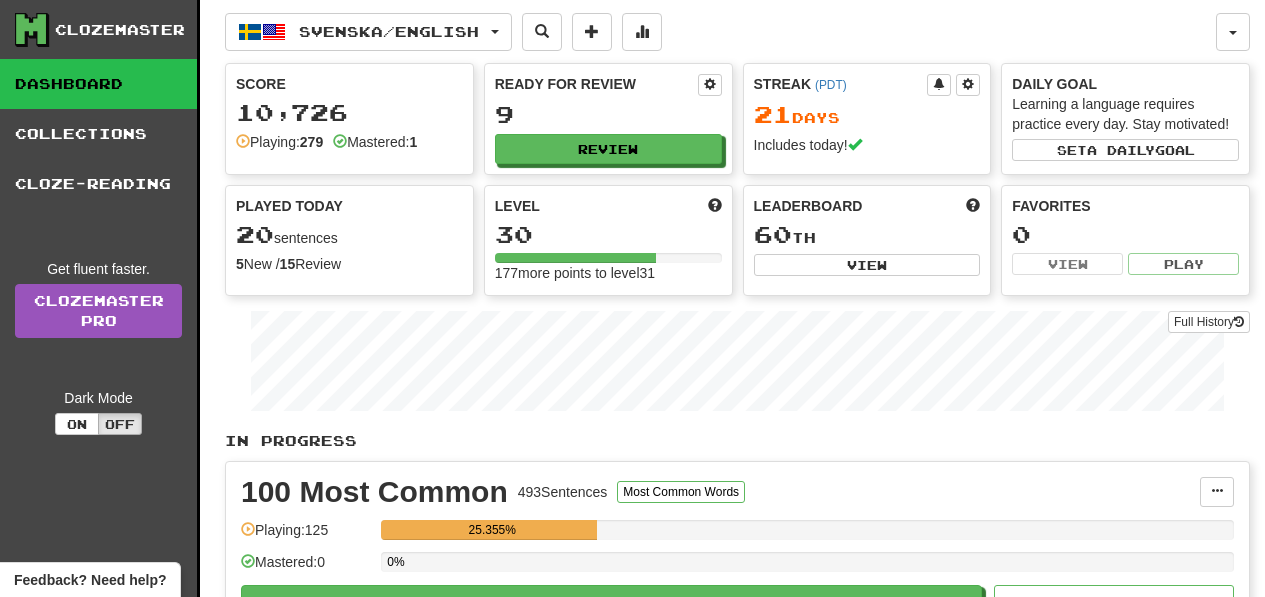 scroll, scrollTop: 0, scrollLeft: 0, axis: both 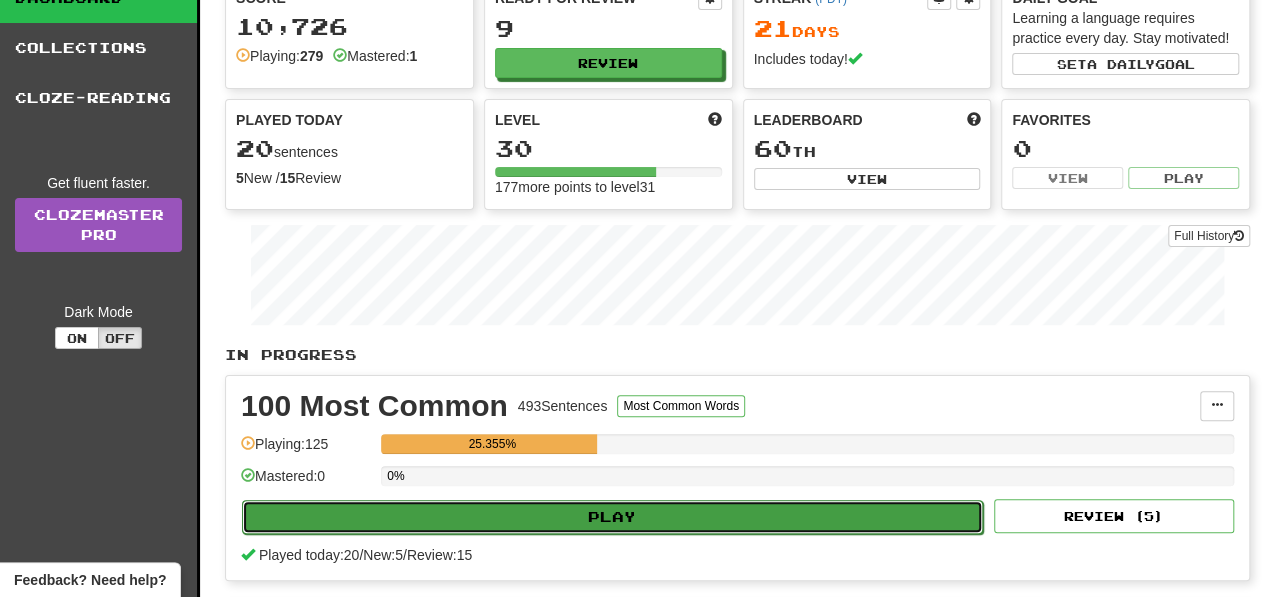 click on "Play" at bounding box center (612, 517) 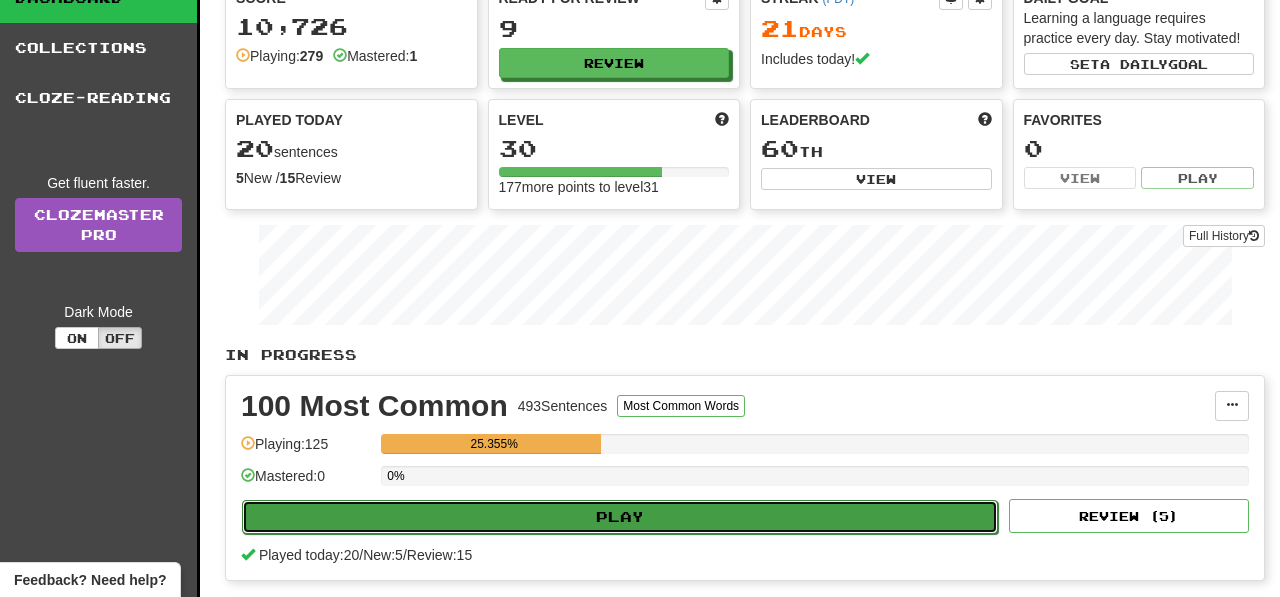 select on "**" 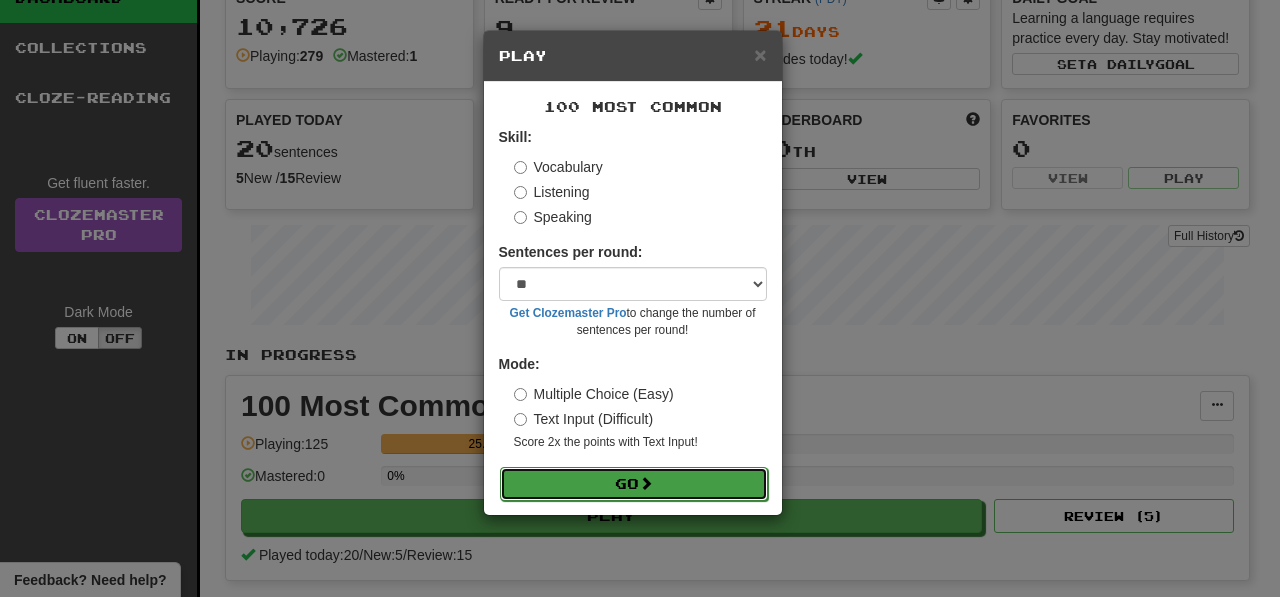 click on "Go" at bounding box center (634, 484) 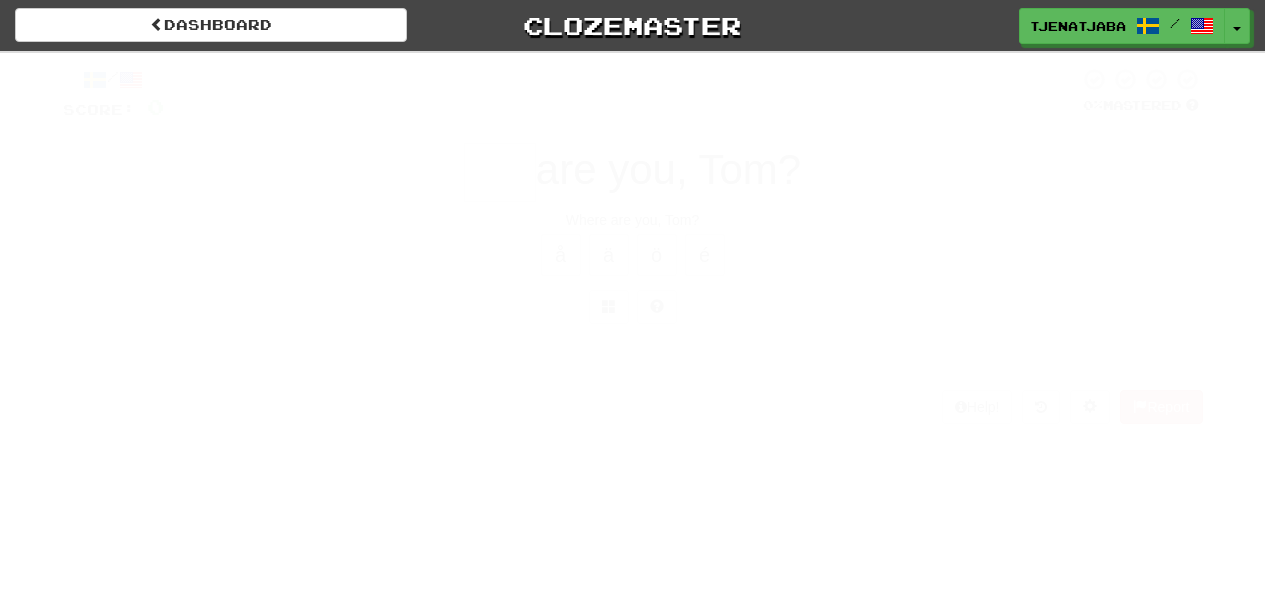 scroll, scrollTop: 0, scrollLeft: 0, axis: both 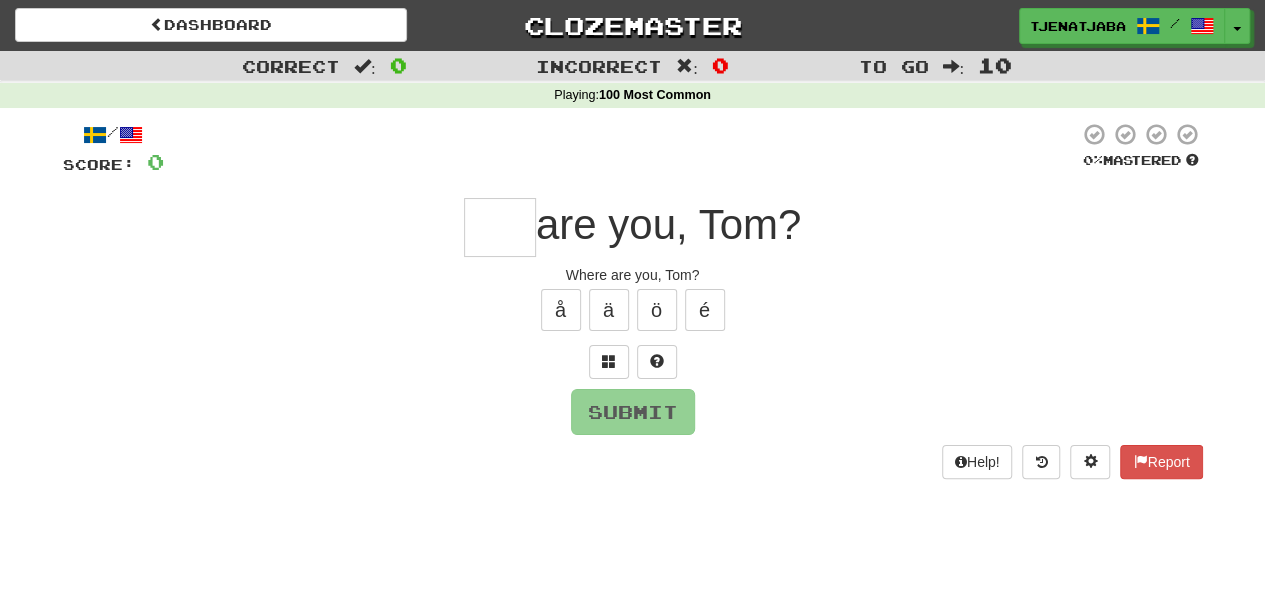 click at bounding box center [500, 227] 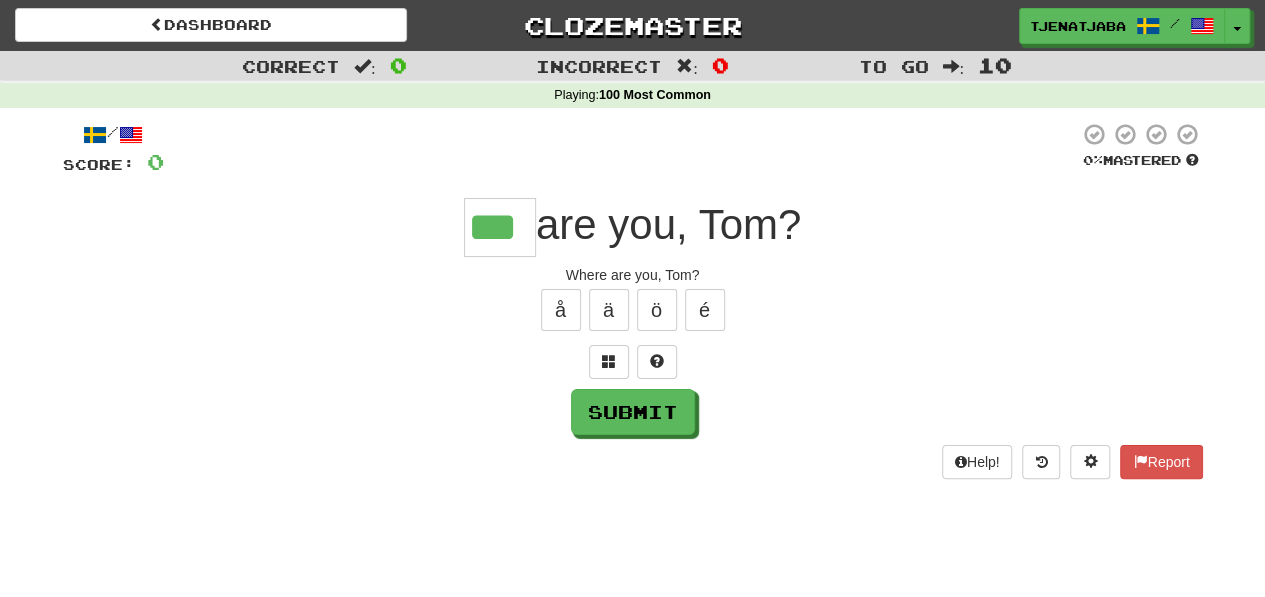 type on "***" 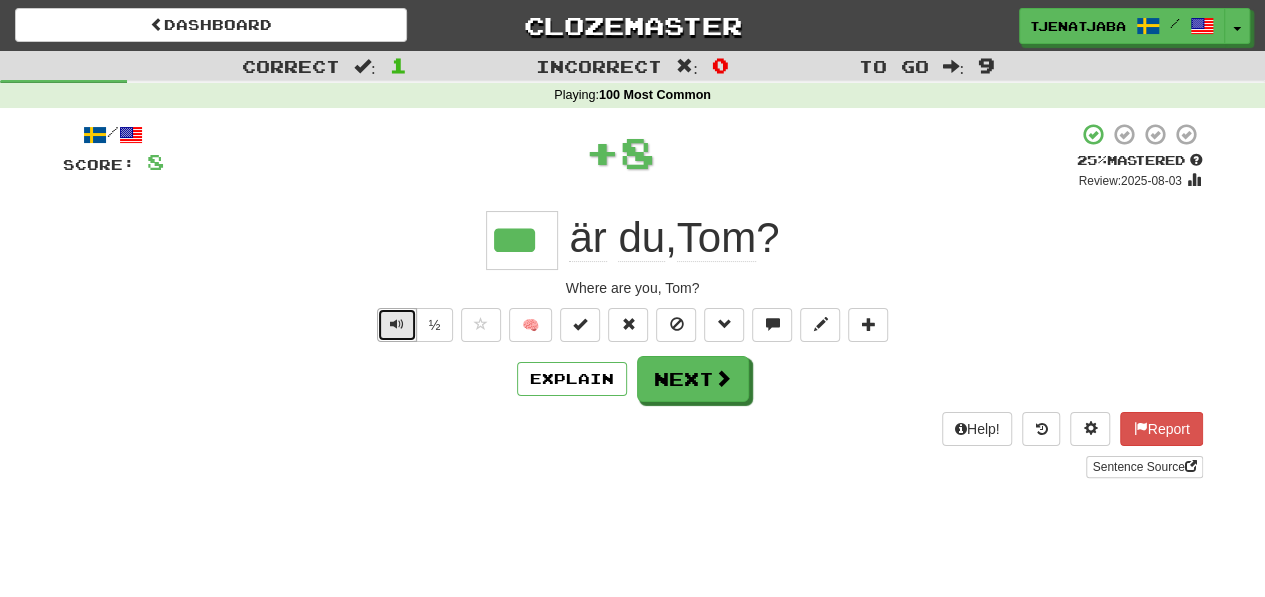 click at bounding box center (397, 324) 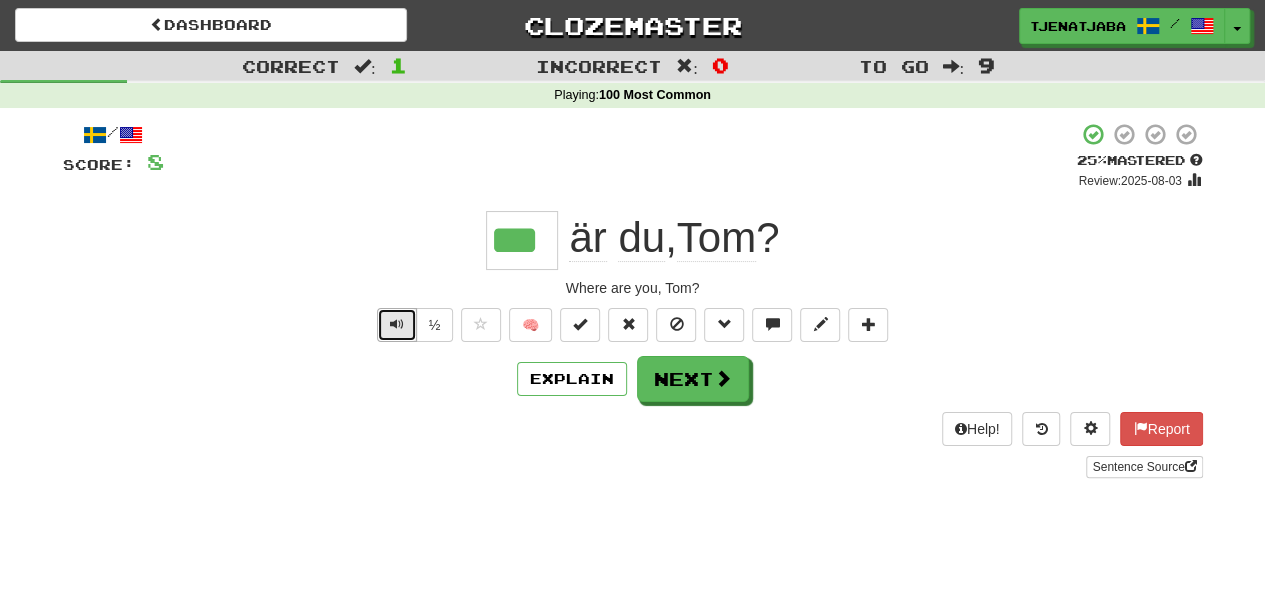 click at bounding box center [397, 324] 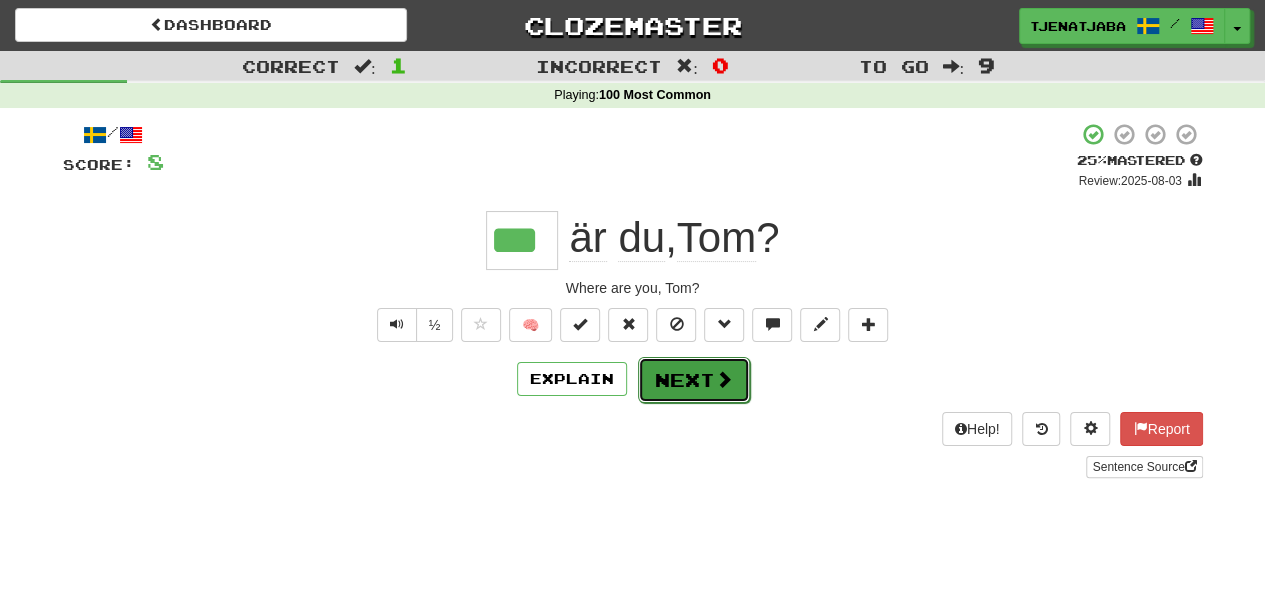 click on "Next" at bounding box center (694, 380) 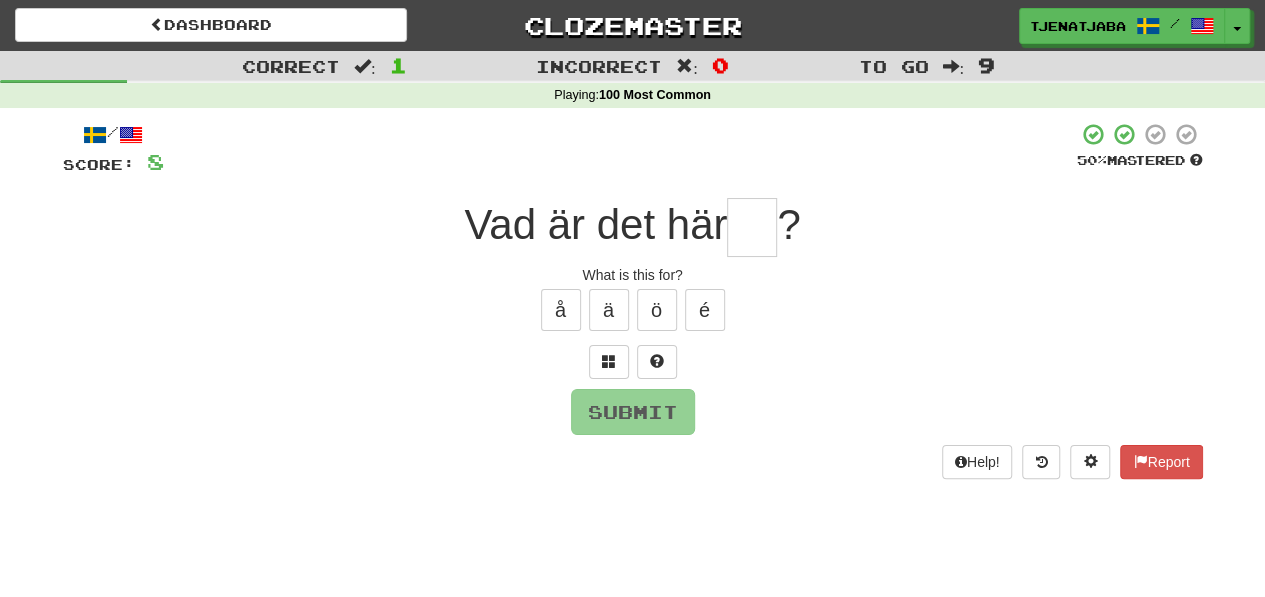 click at bounding box center (752, 227) 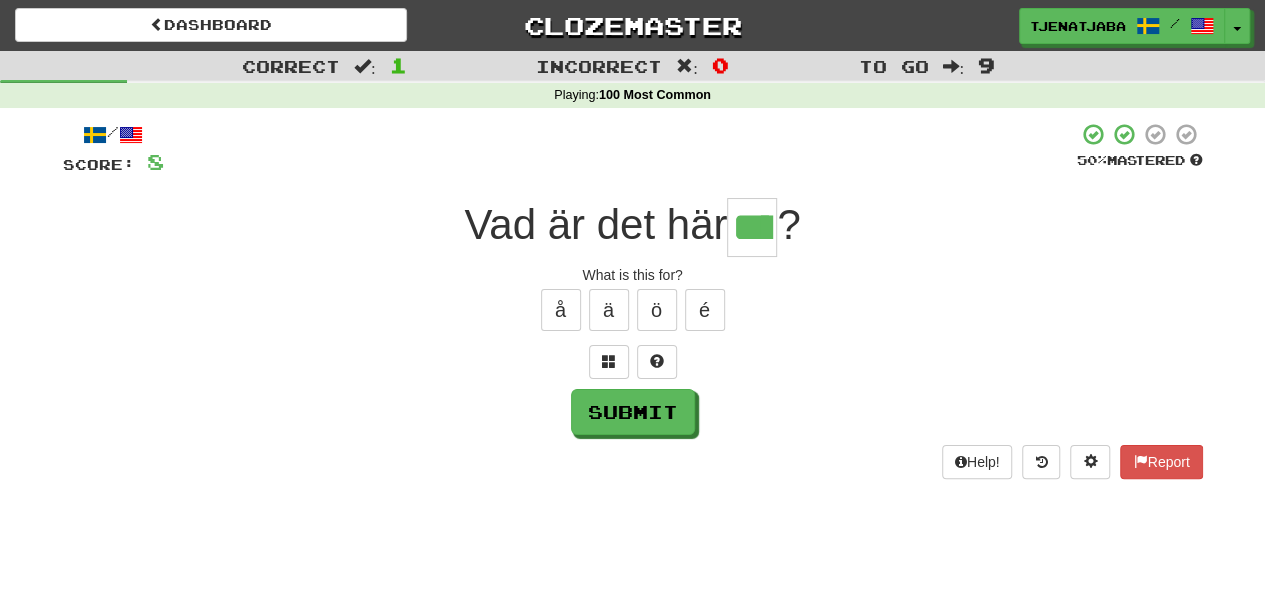 type on "****" 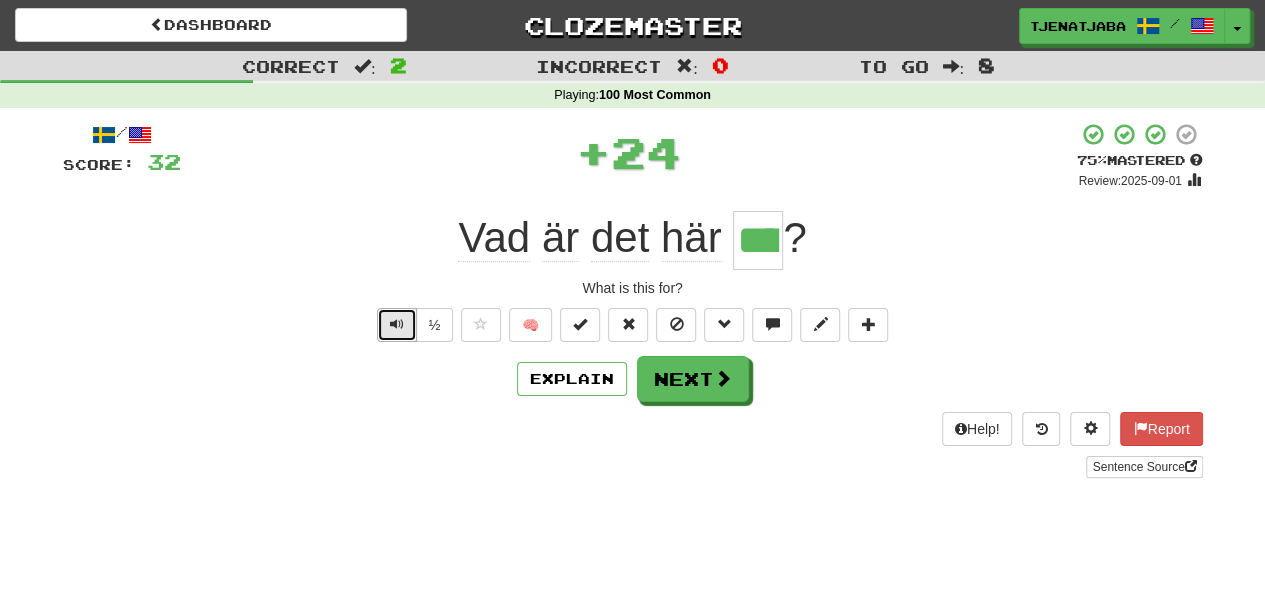 click at bounding box center [397, 325] 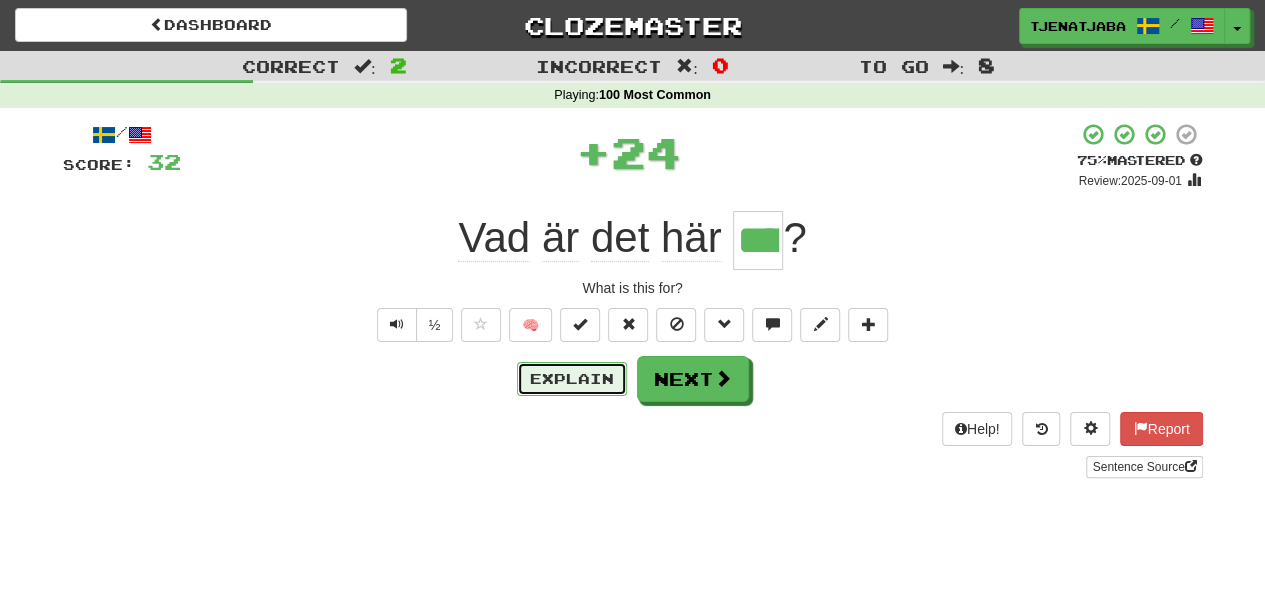 click on "Explain" at bounding box center (572, 379) 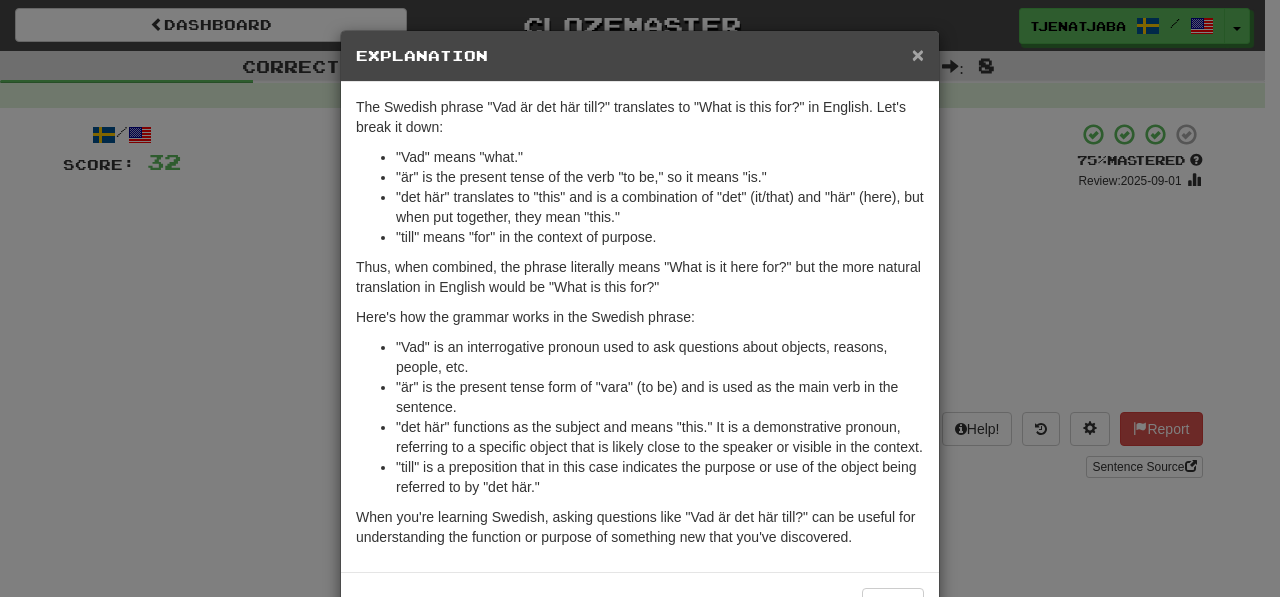 click on "×" at bounding box center (918, 54) 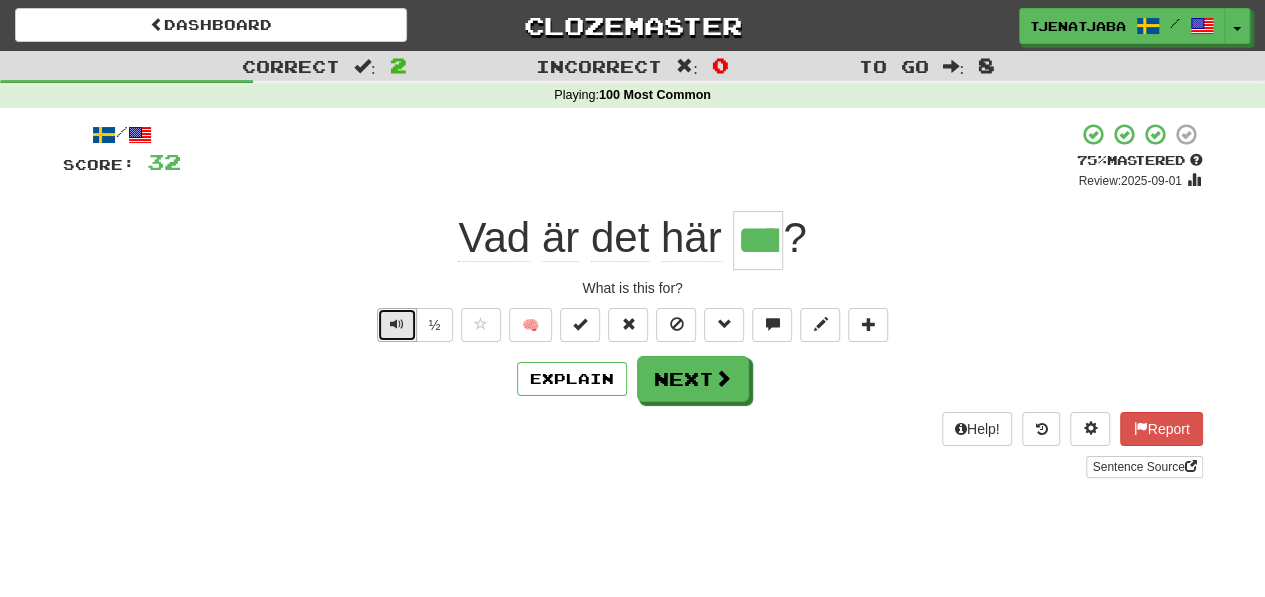 click at bounding box center (397, 324) 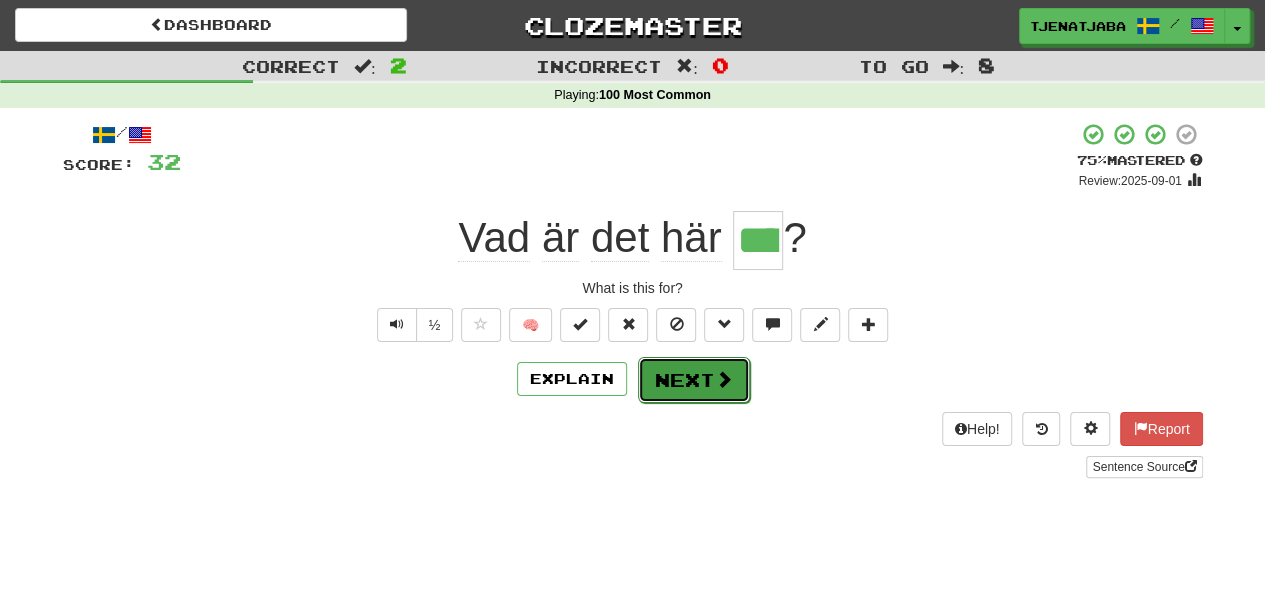 click on "Next" at bounding box center [694, 380] 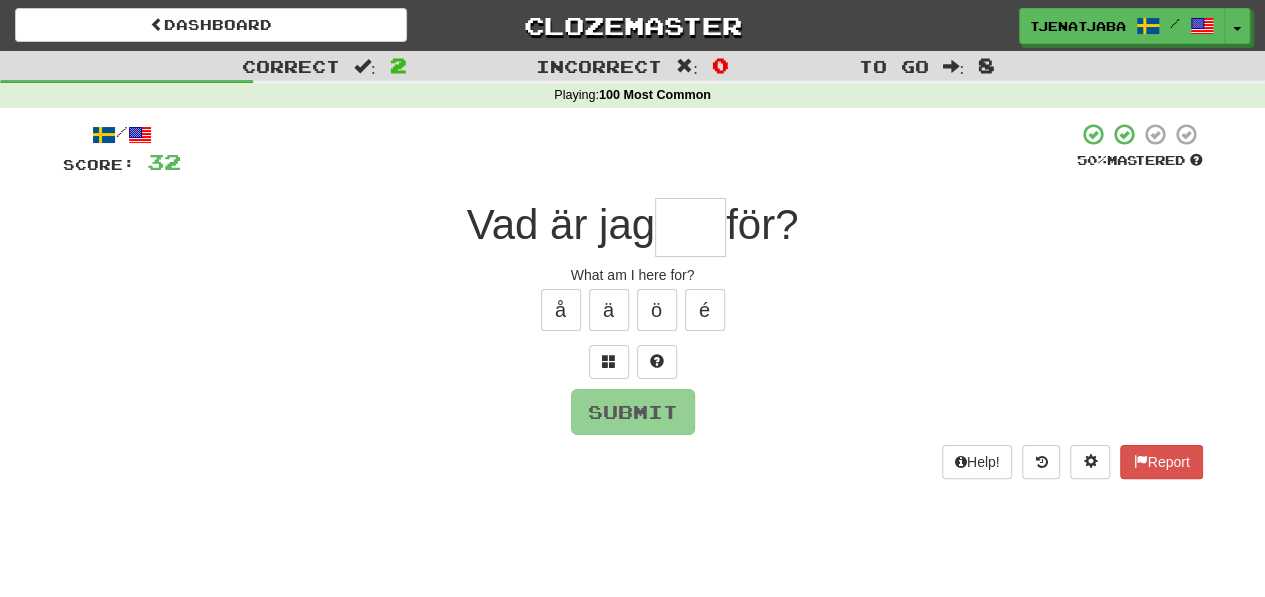 click at bounding box center (690, 227) 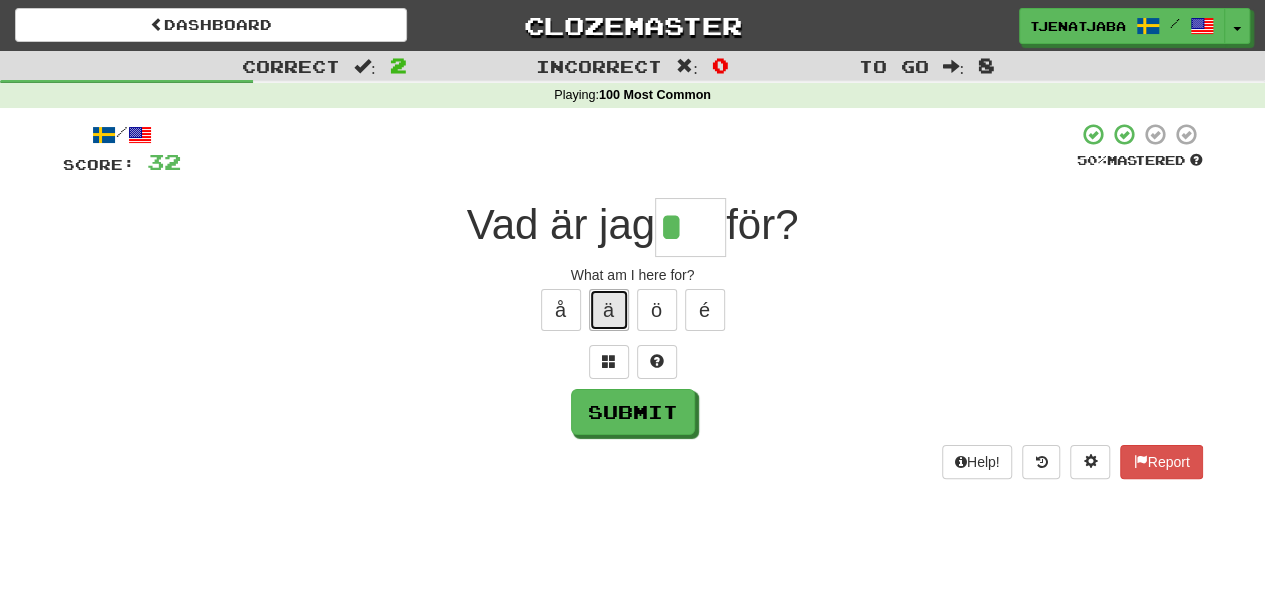 click on "ä" at bounding box center (609, 310) 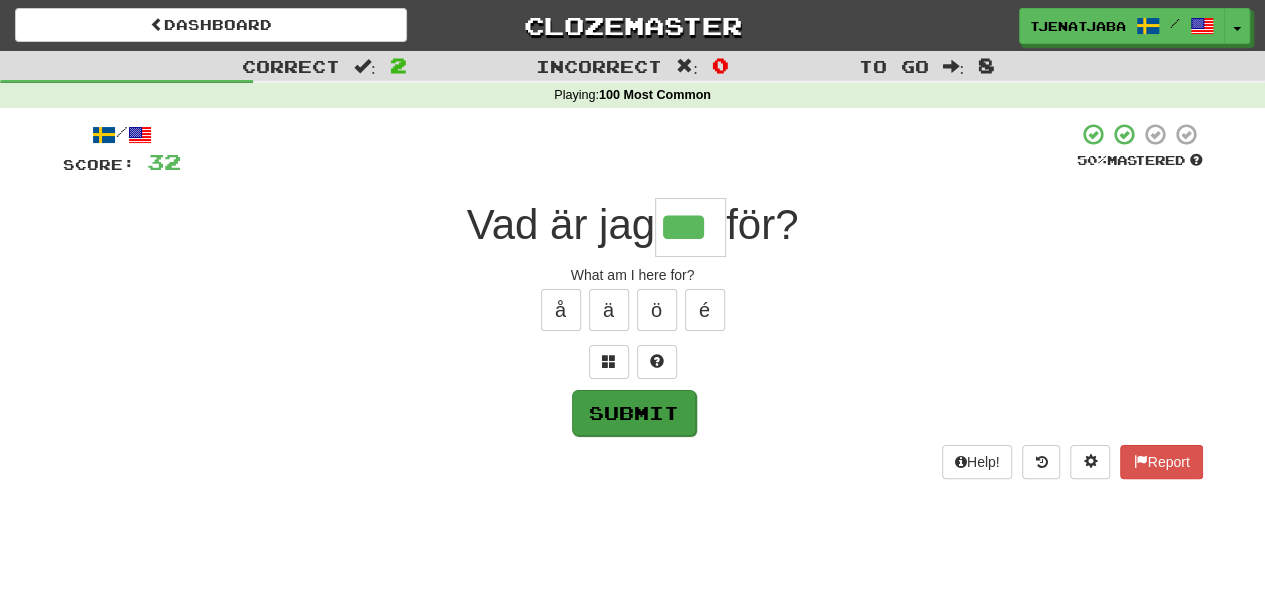 type on "***" 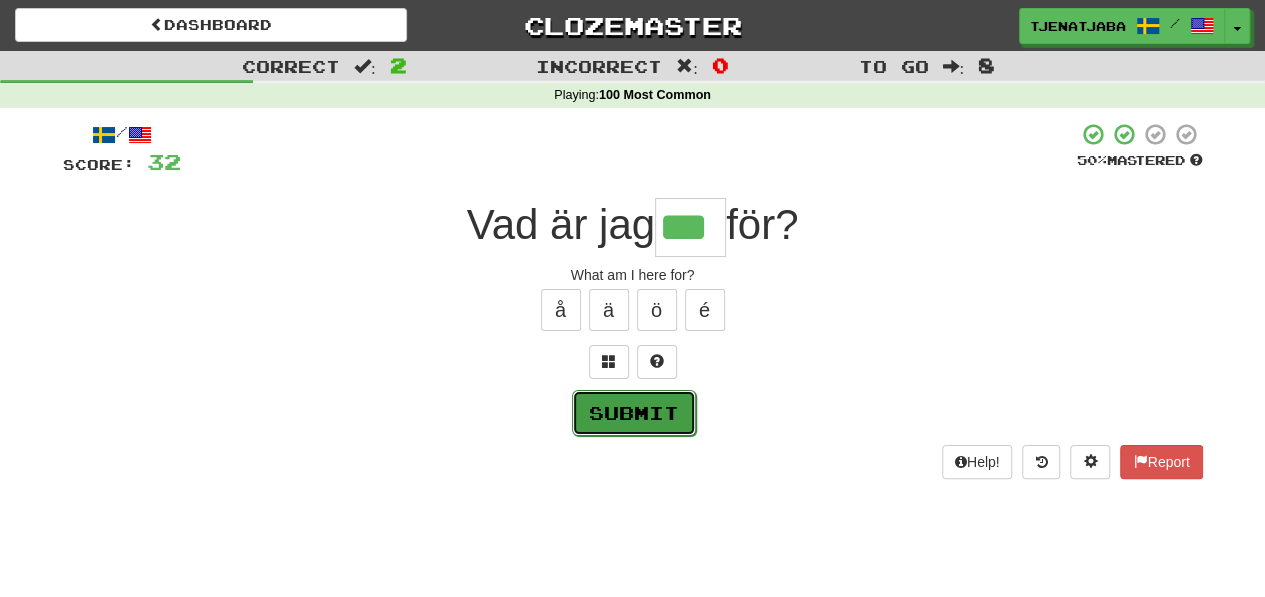 click on "Submit" at bounding box center [634, 413] 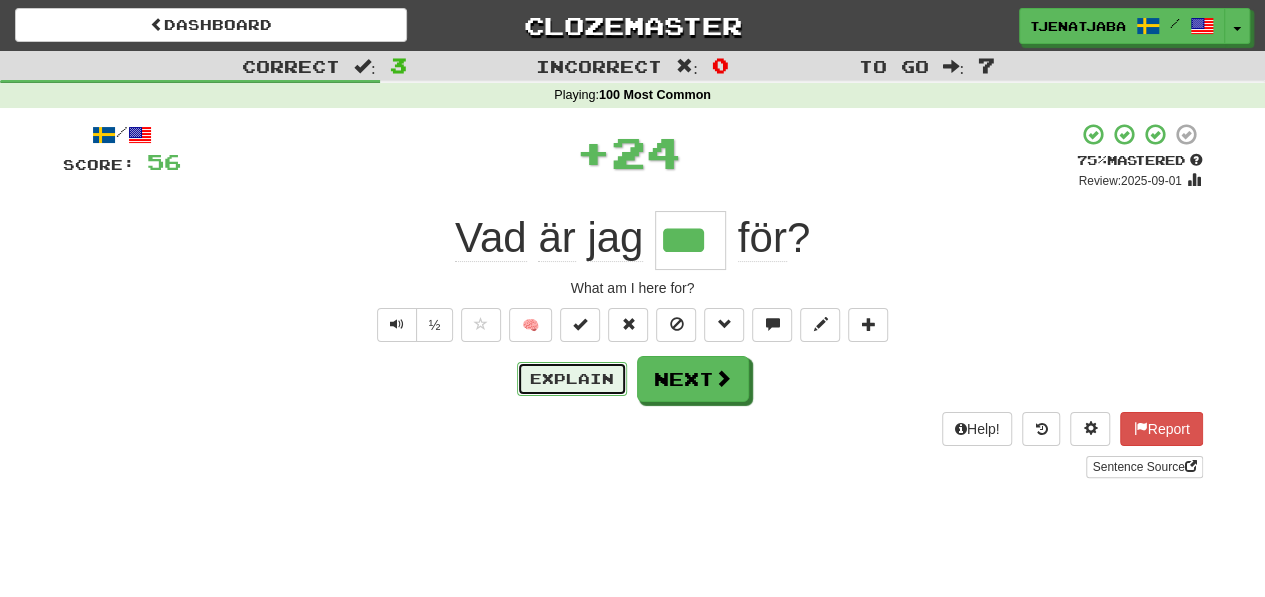 click on "Explain" at bounding box center (572, 379) 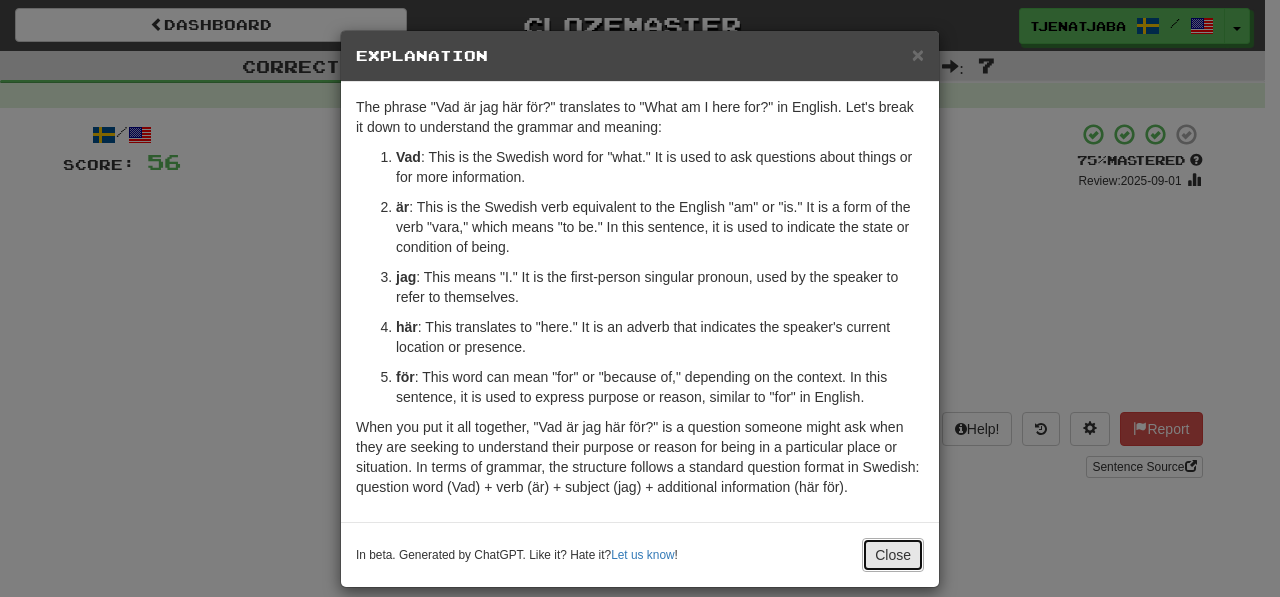 click on "Close" at bounding box center (893, 555) 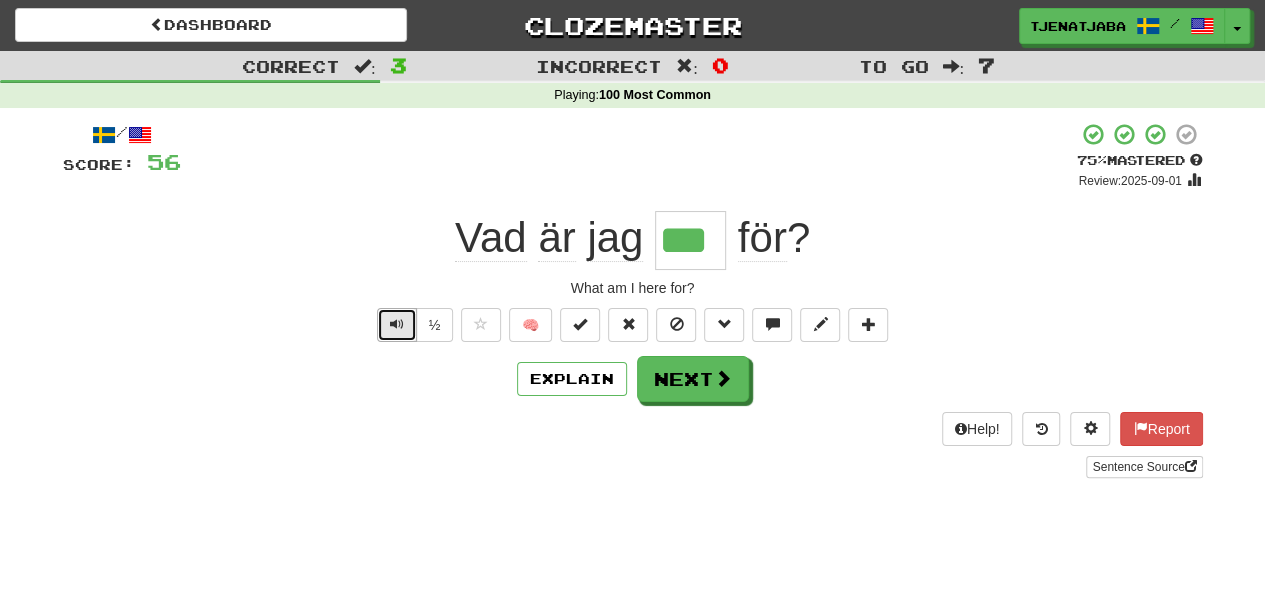 click at bounding box center (397, 324) 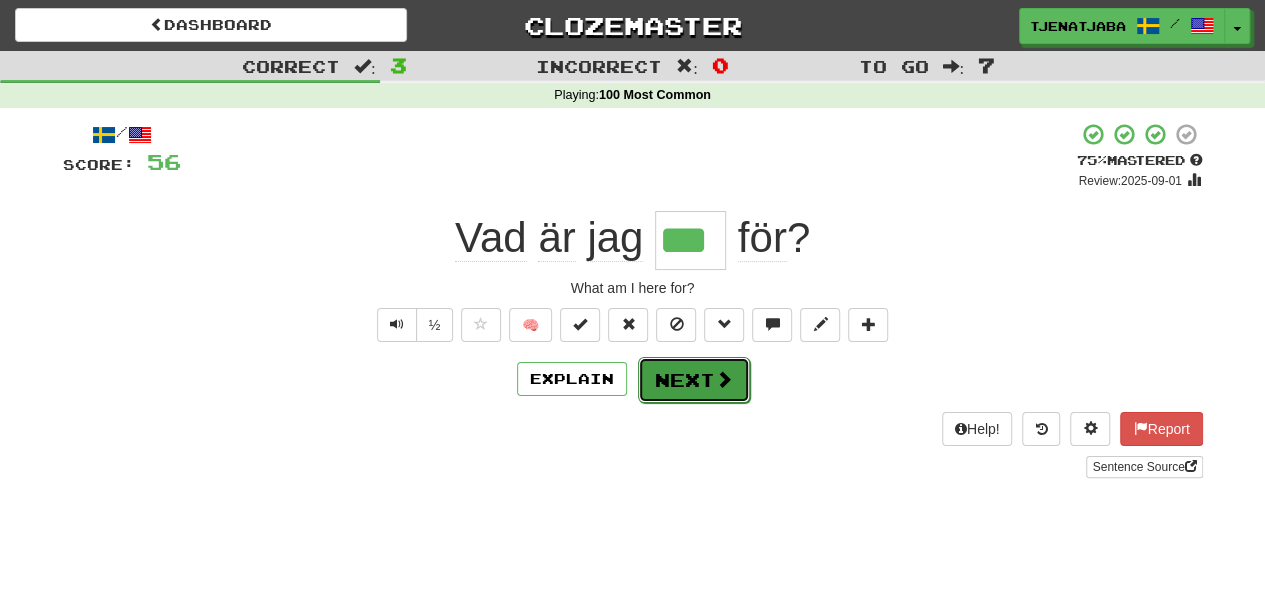 click at bounding box center (724, 379) 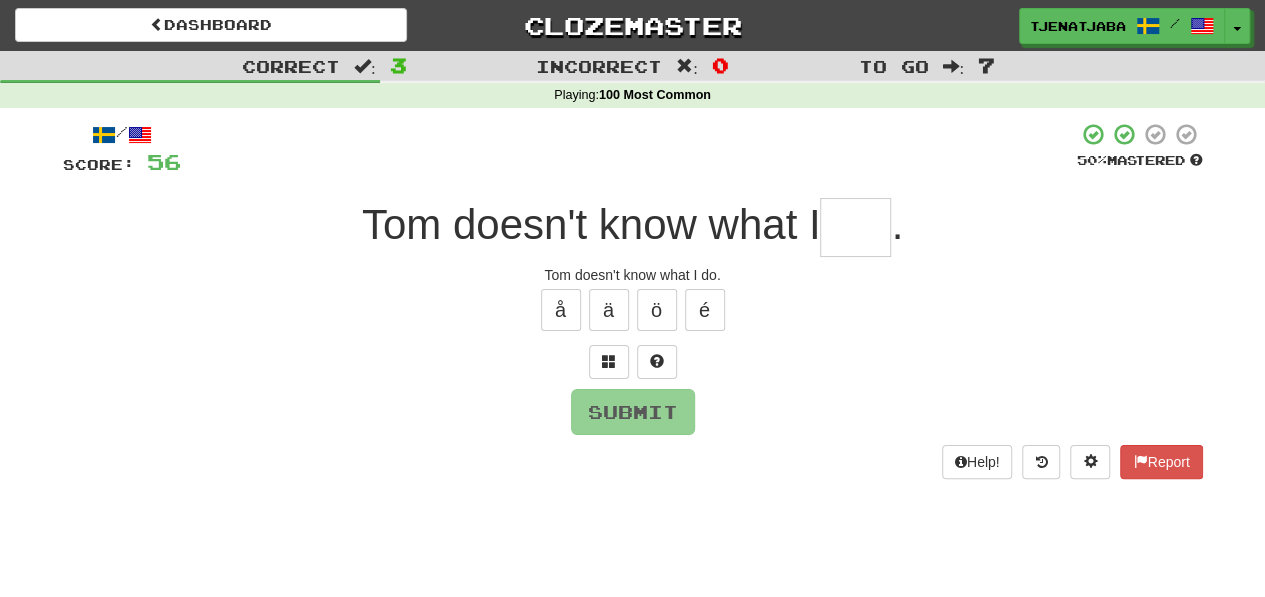 click at bounding box center [855, 227] 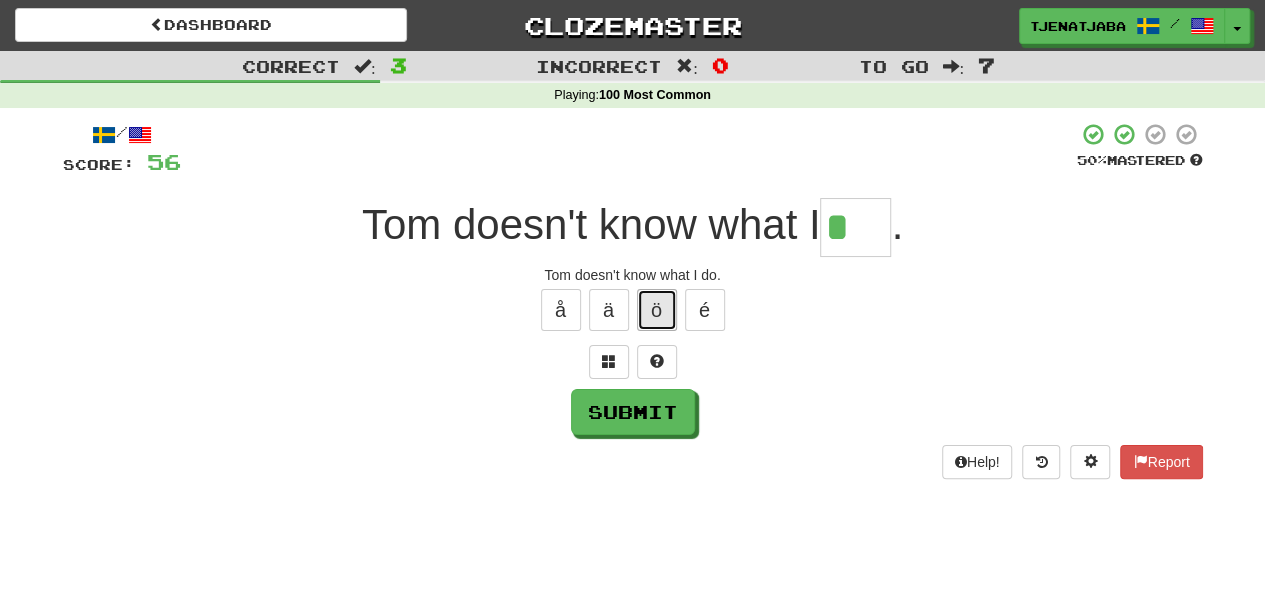 click on "ö" at bounding box center [657, 310] 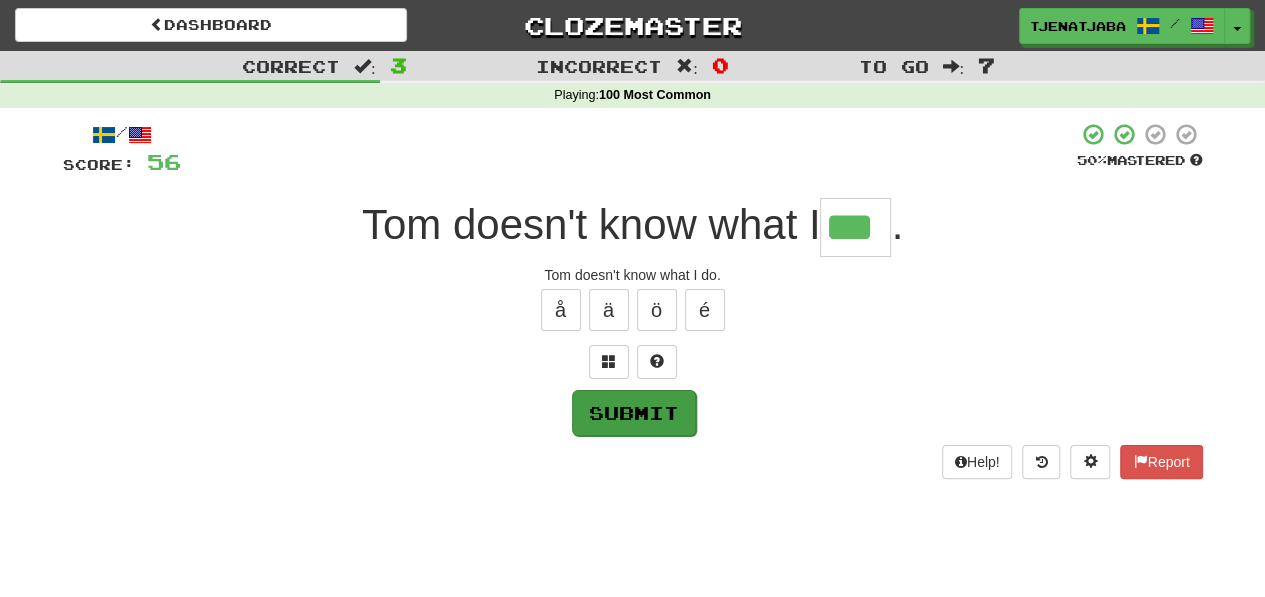 type on "***" 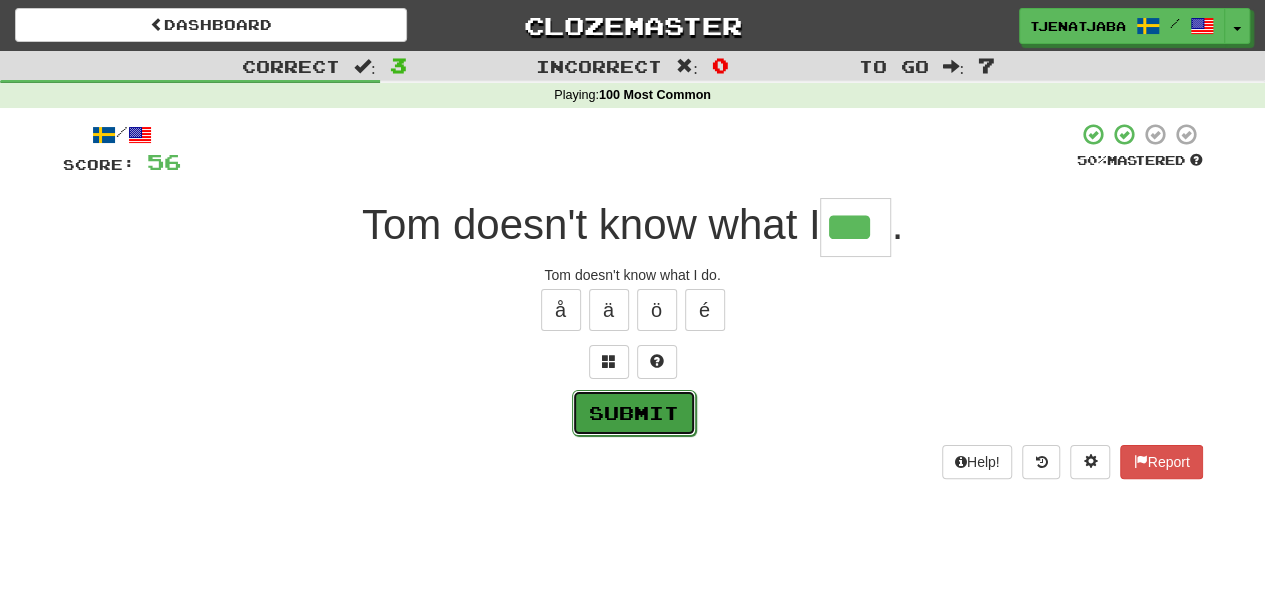 click on "Submit" at bounding box center [634, 413] 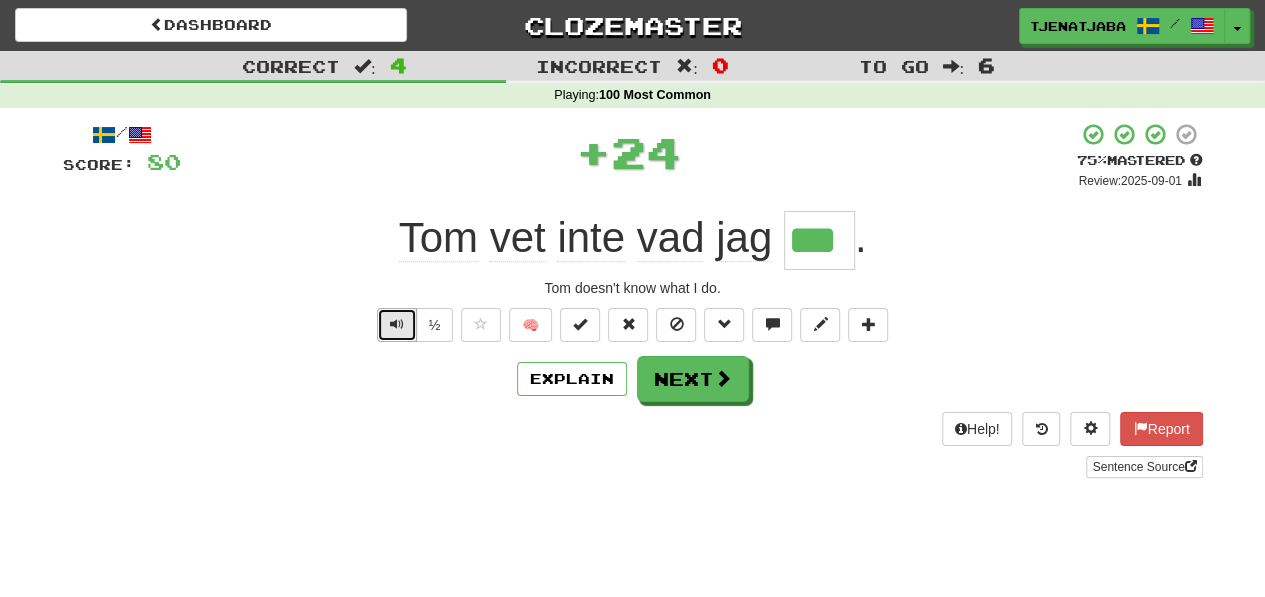 click at bounding box center [397, 325] 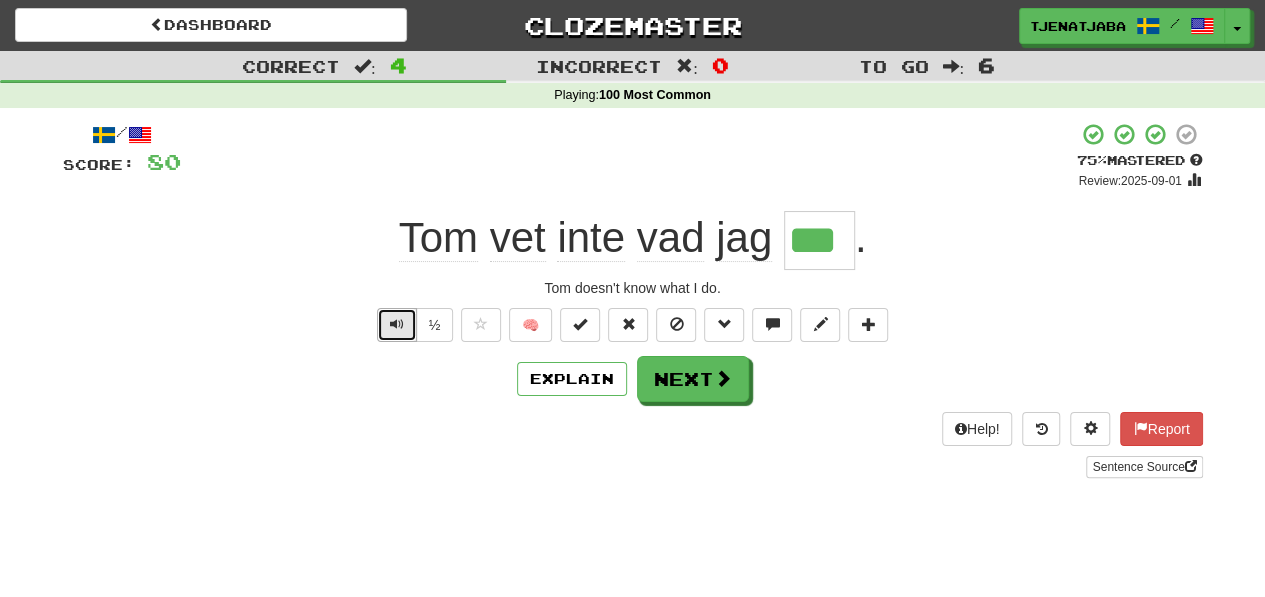 click at bounding box center [397, 325] 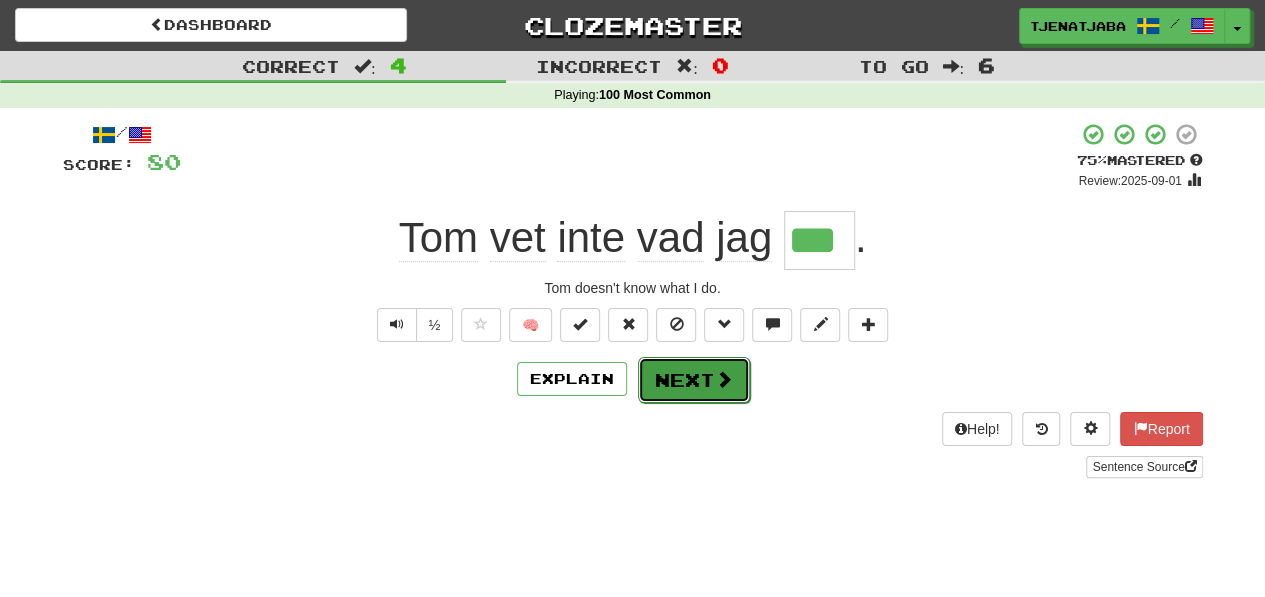 click on "Next" at bounding box center [694, 380] 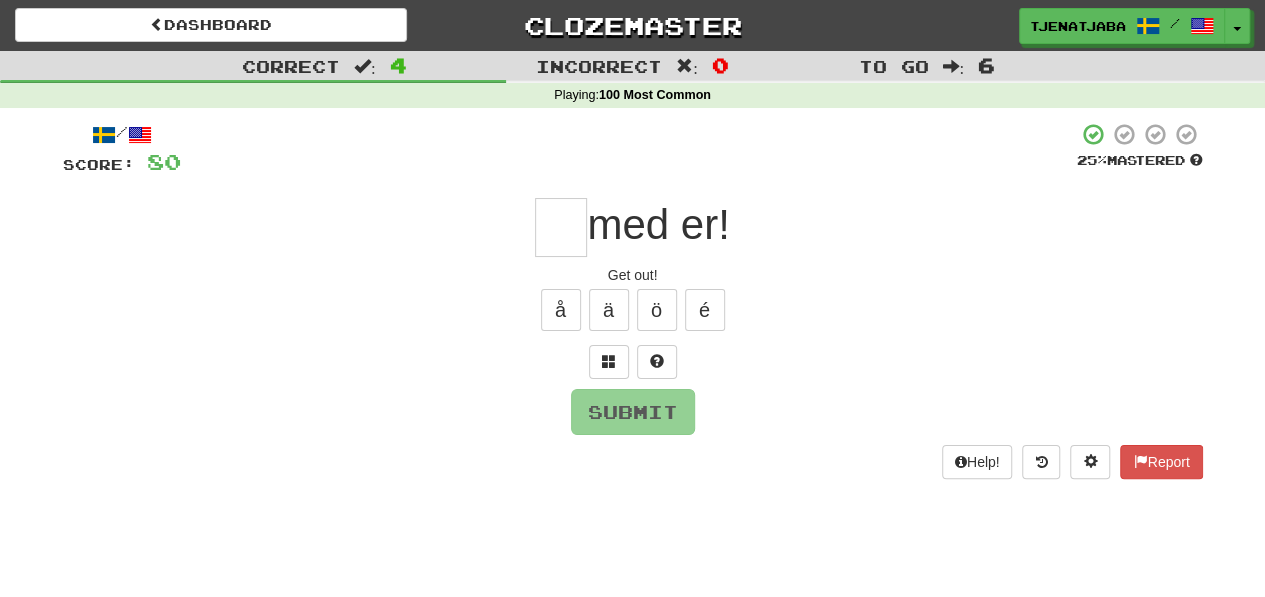 click at bounding box center [561, 227] 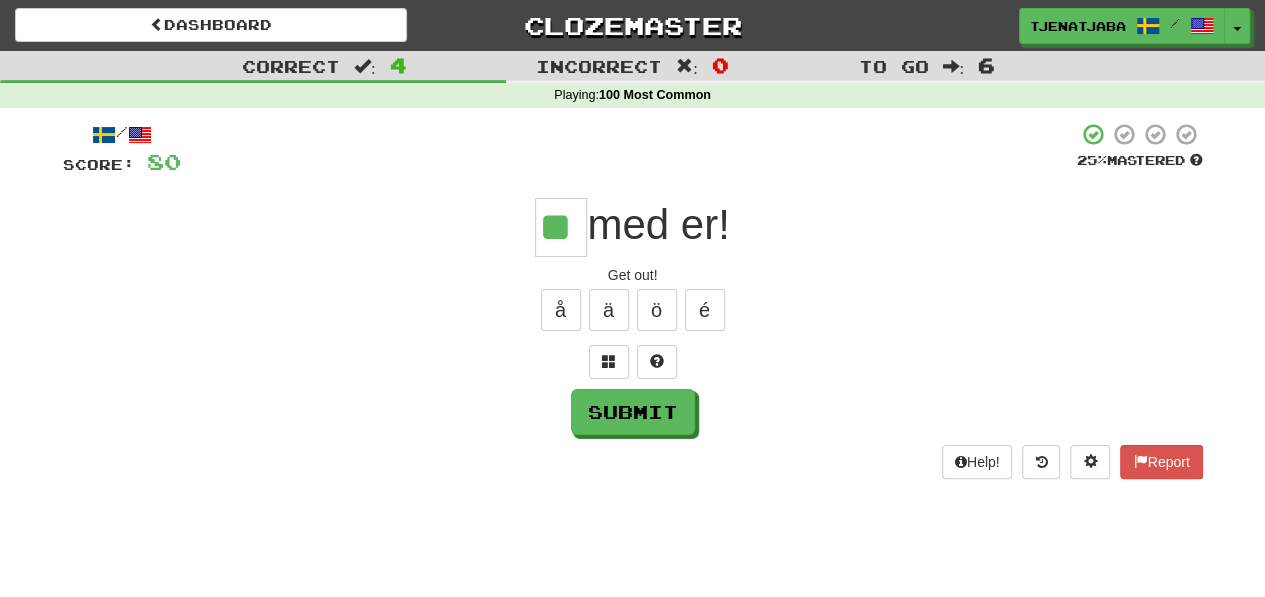type on "*" 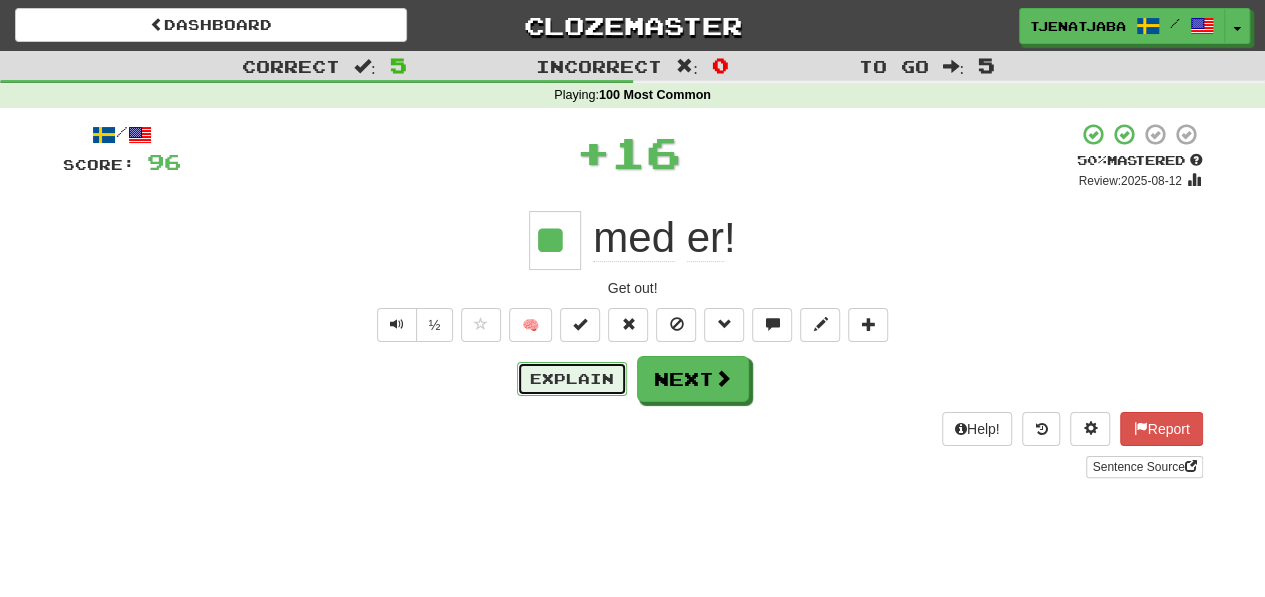 click on "Explain" at bounding box center (572, 379) 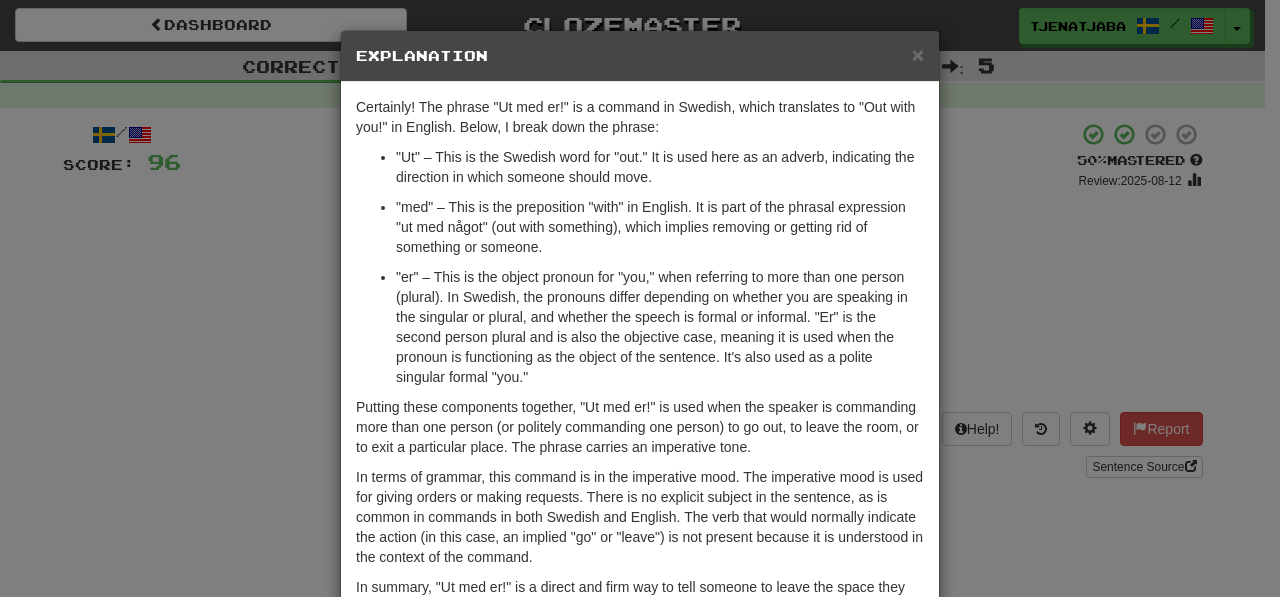 click on "× Explanation" at bounding box center [640, 56] 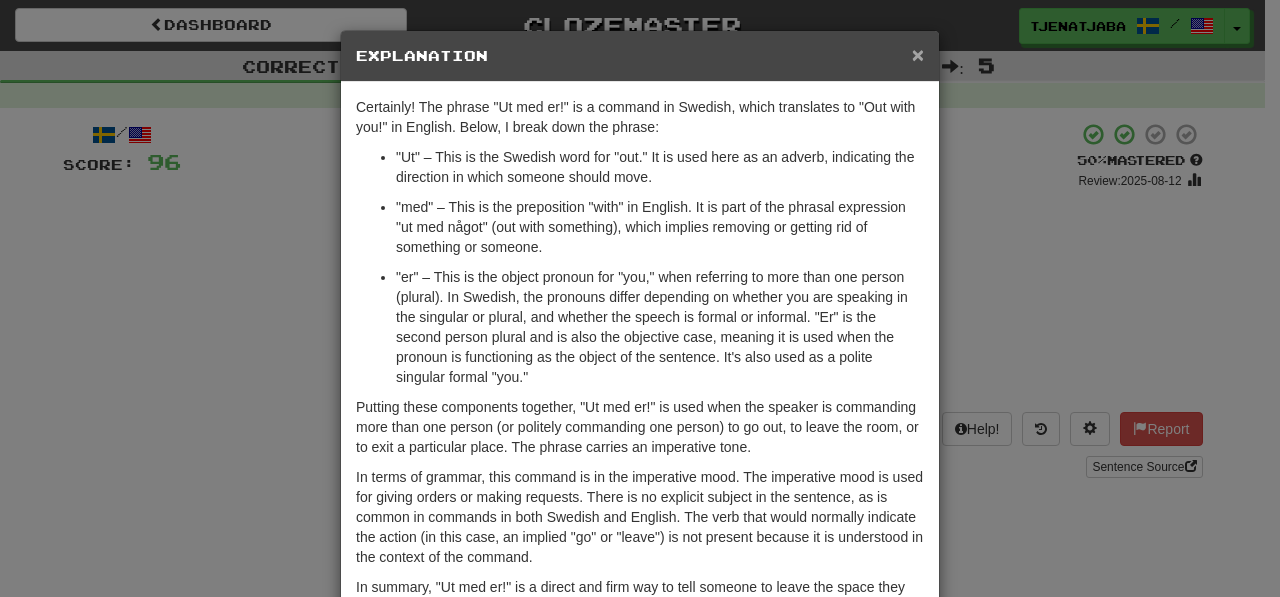 click on "×" at bounding box center (918, 54) 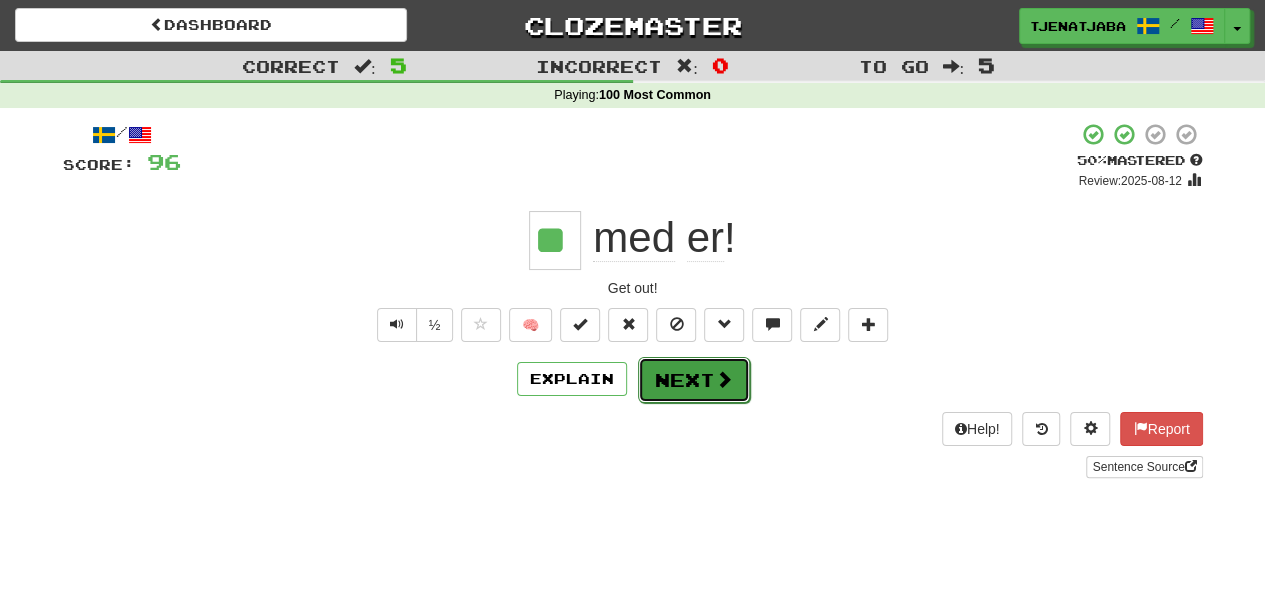 click on "Next" at bounding box center [694, 380] 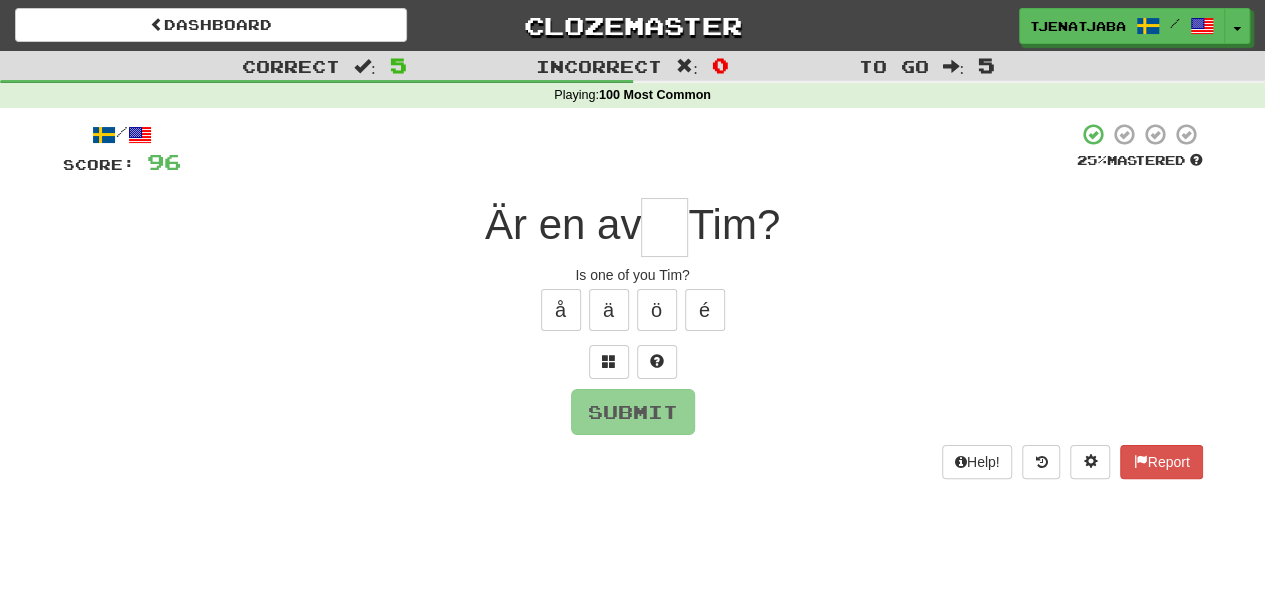 click at bounding box center (664, 227) 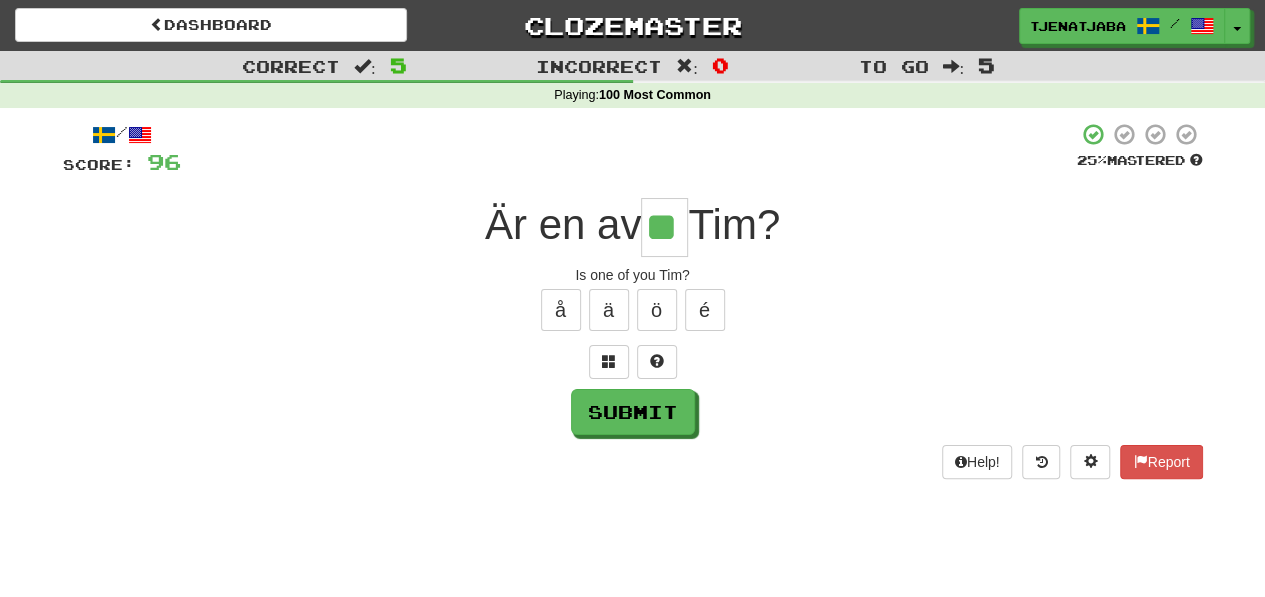 type on "**" 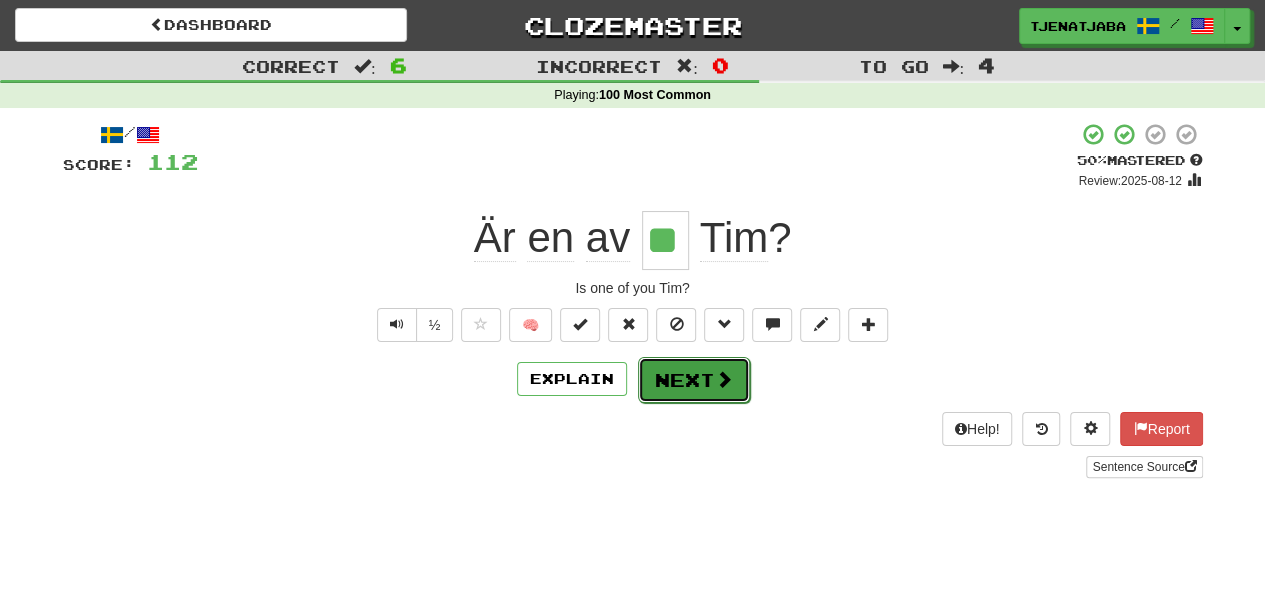 click on "Next" at bounding box center (694, 380) 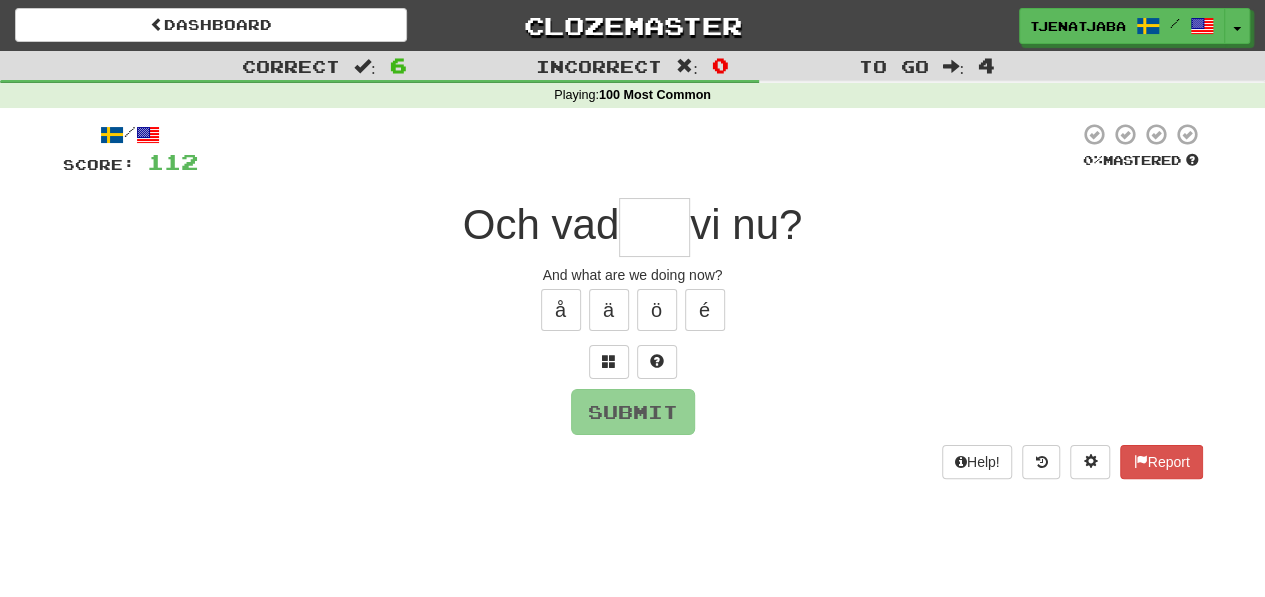 click at bounding box center (654, 227) 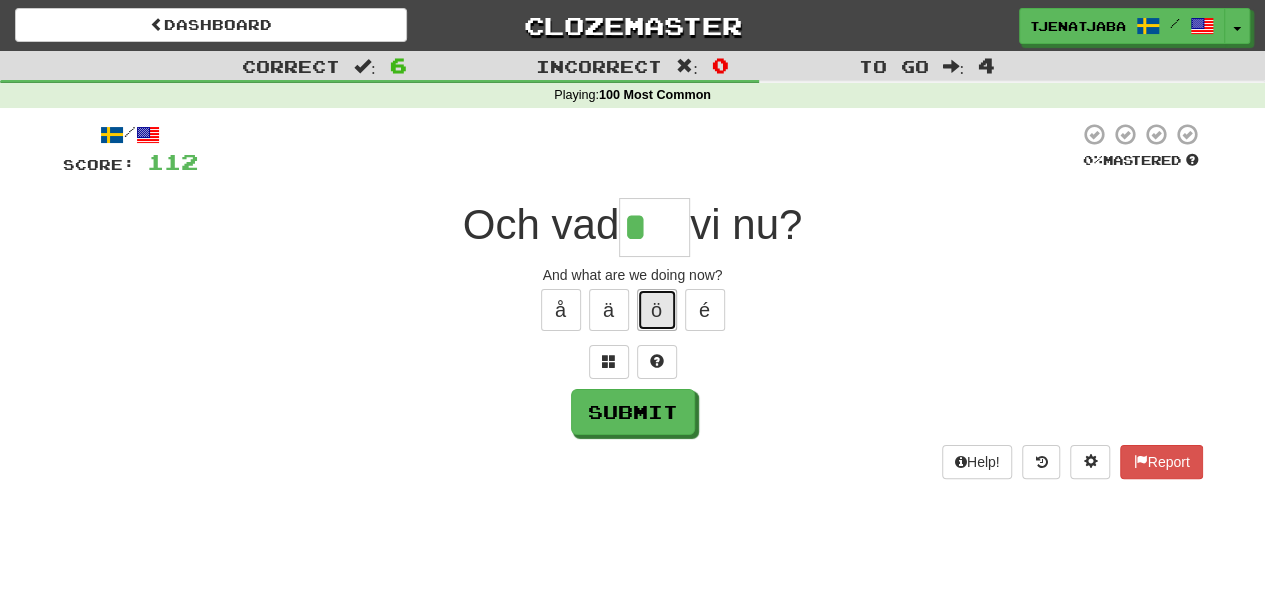 click on "ö" at bounding box center [657, 310] 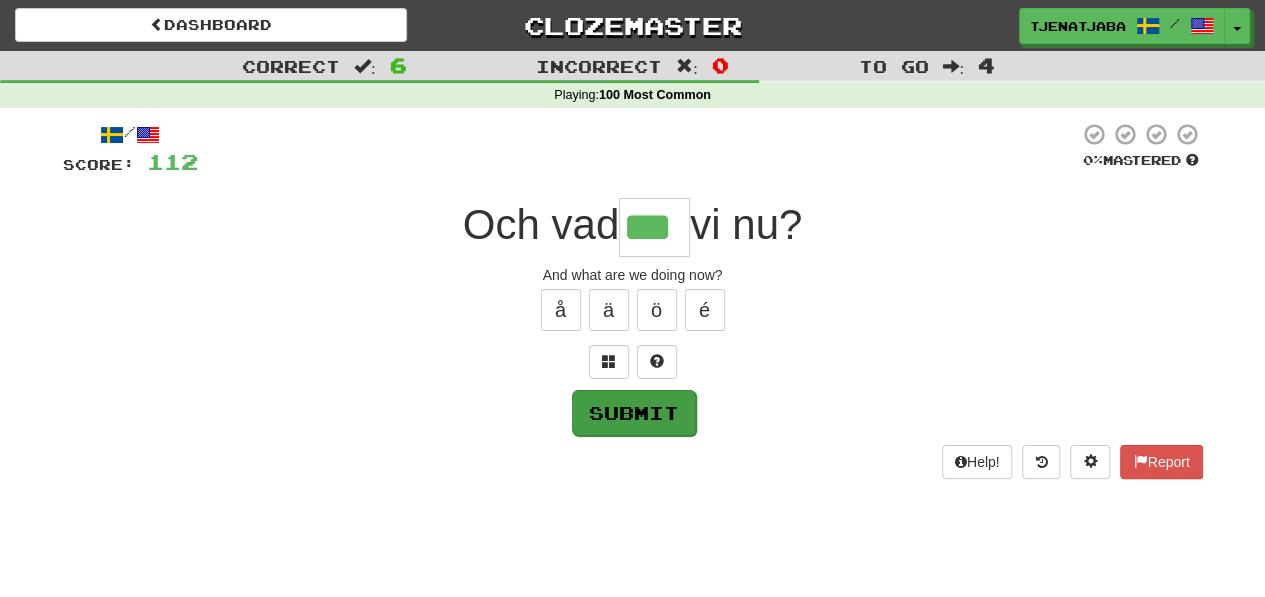type on "***" 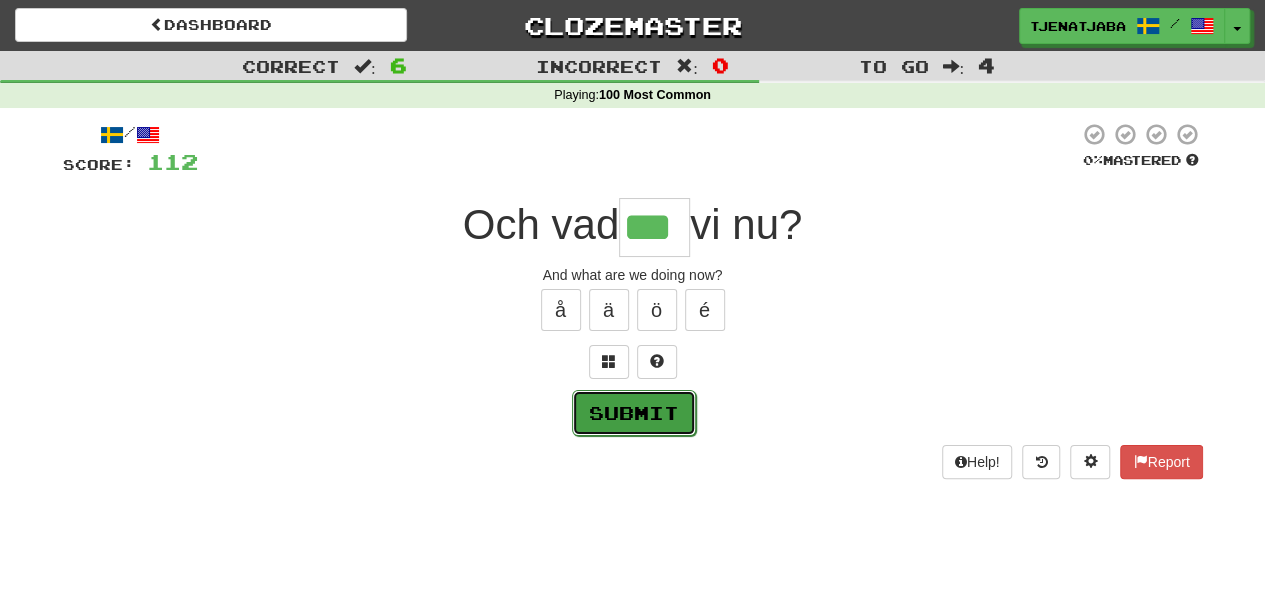 click on "Submit" at bounding box center (634, 413) 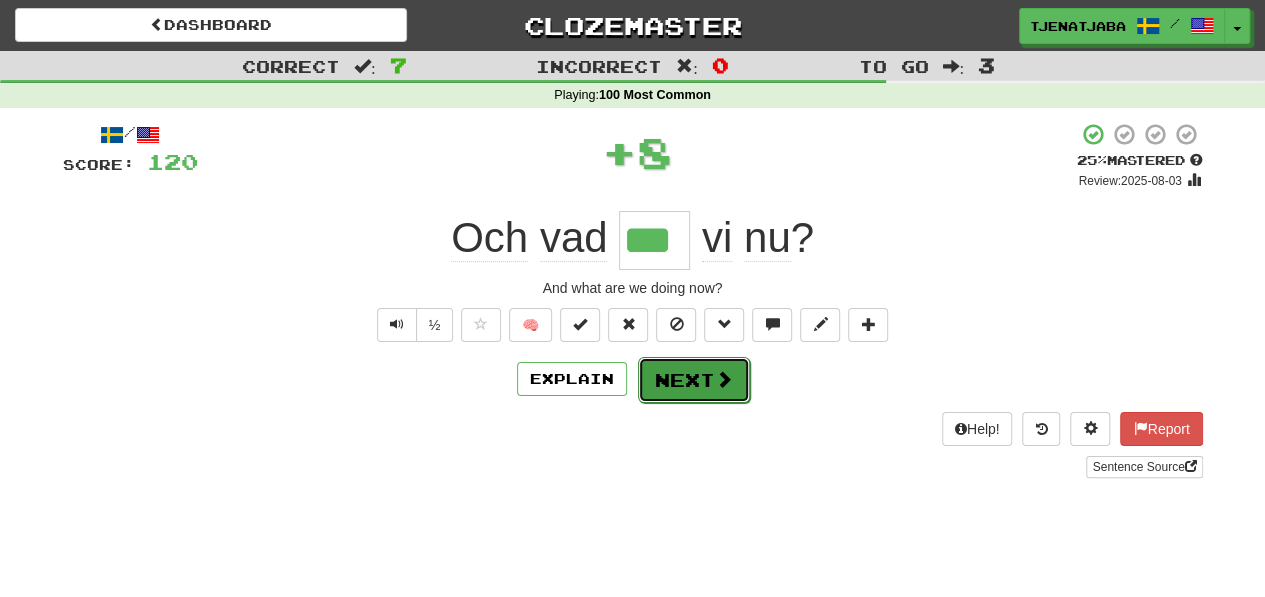 click on "Next" at bounding box center [694, 380] 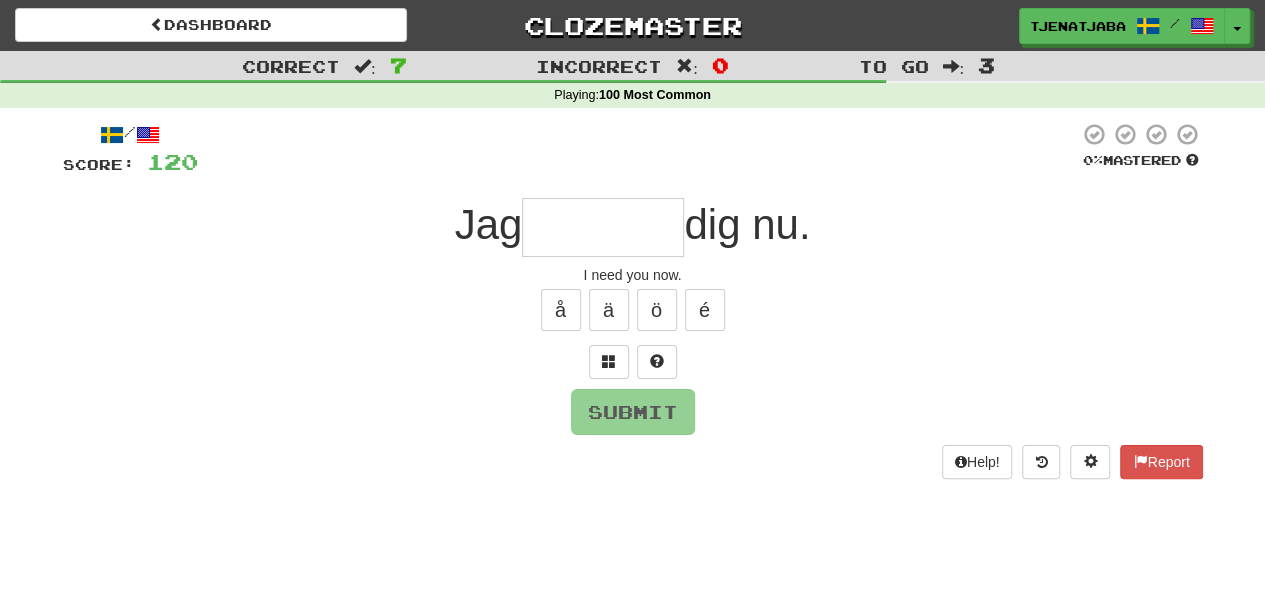click at bounding box center [603, 227] 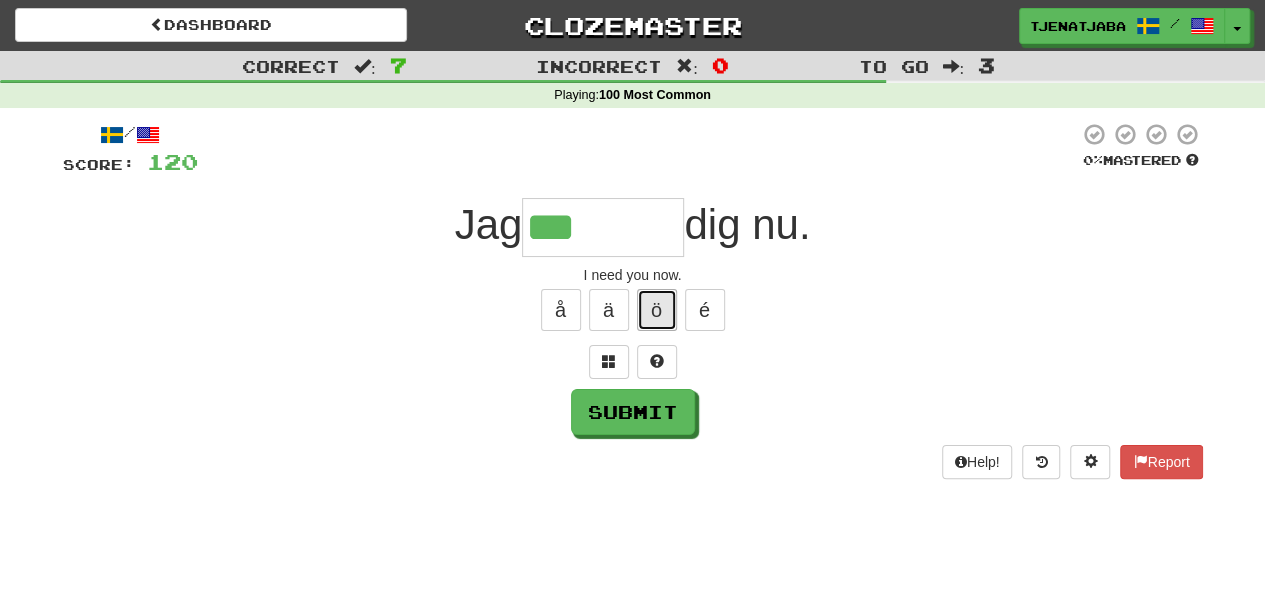 click on "ö" at bounding box center (657, 310) 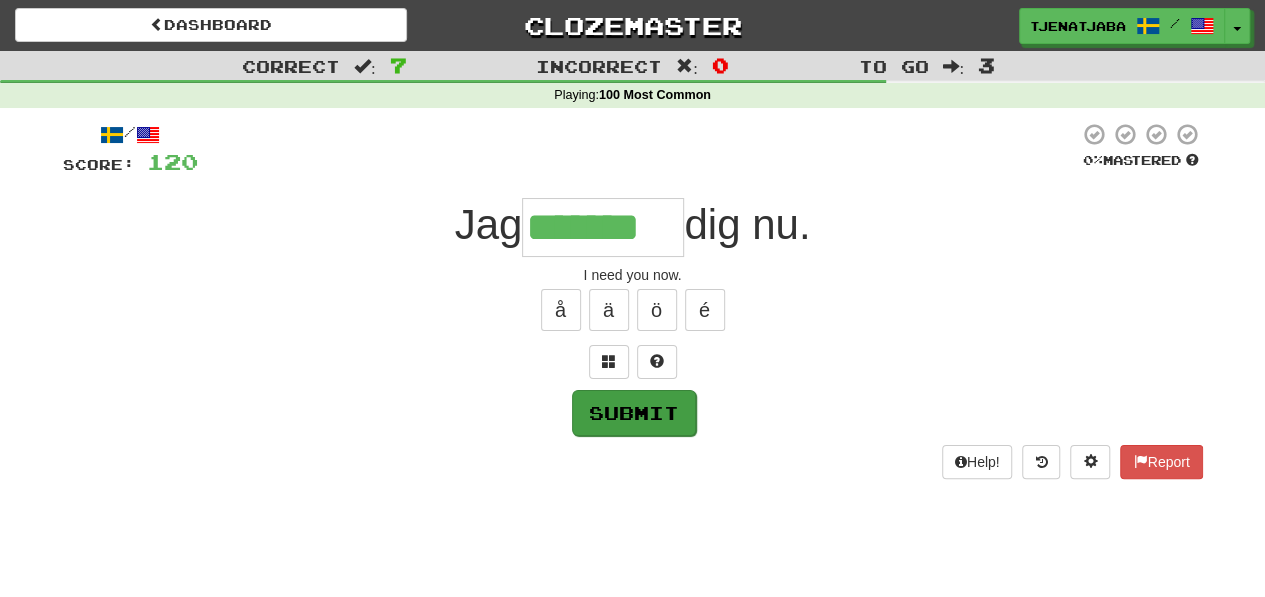type on "*******" 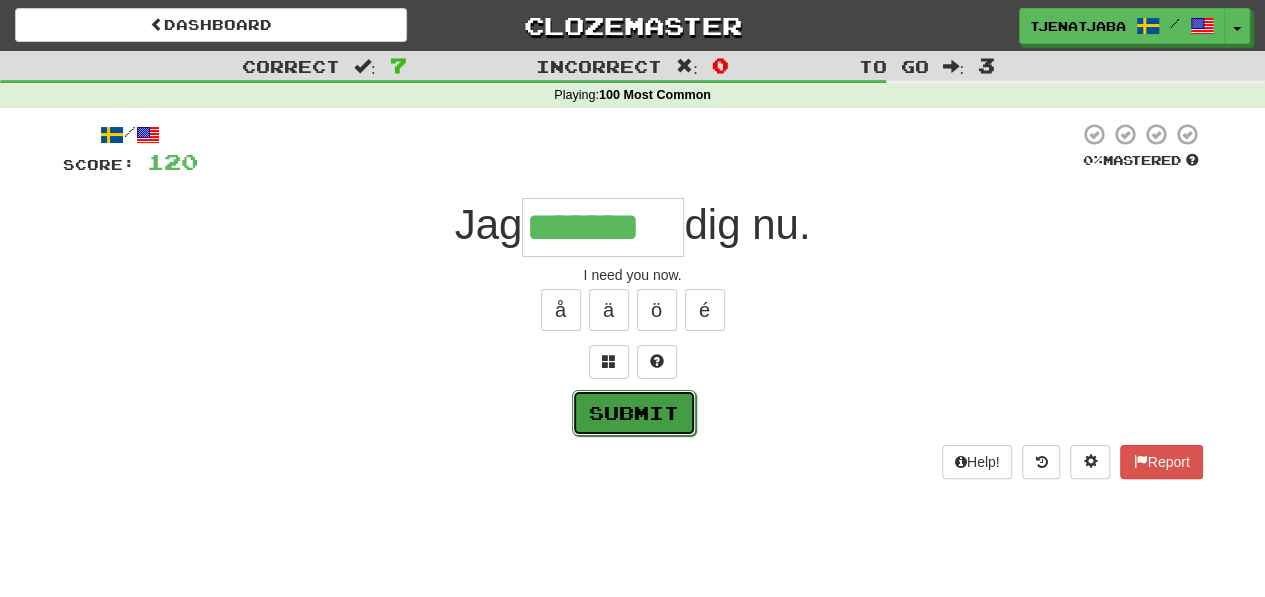 click on "Submit" at bounding box center [634, 413] 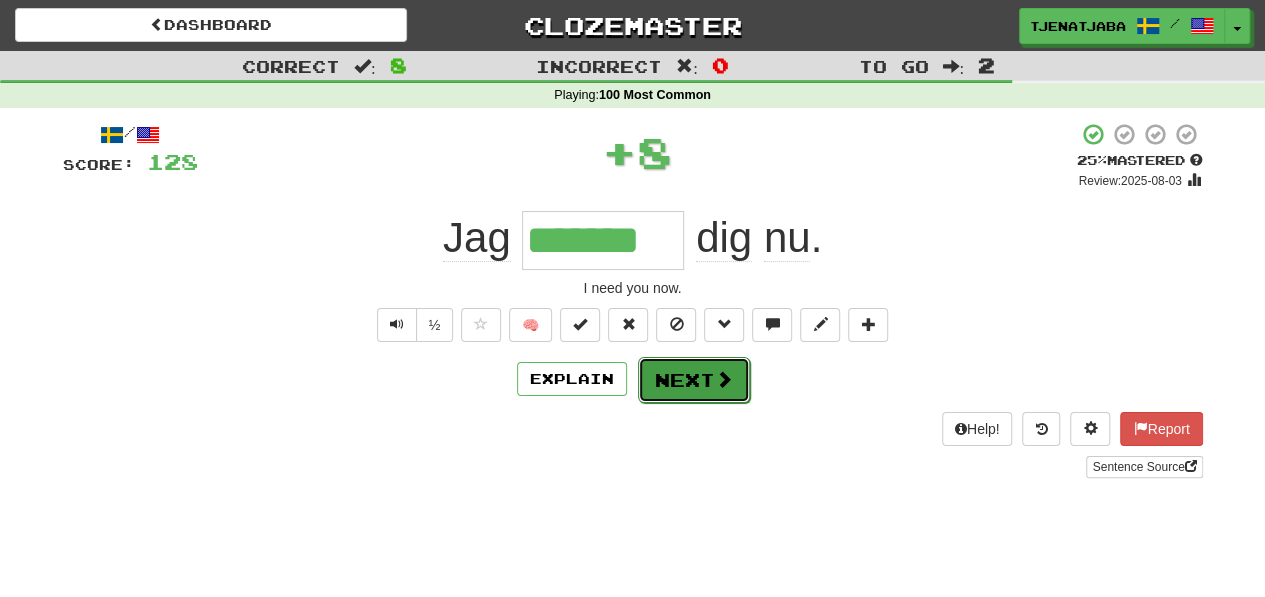 click at bounding box center [724, 379] 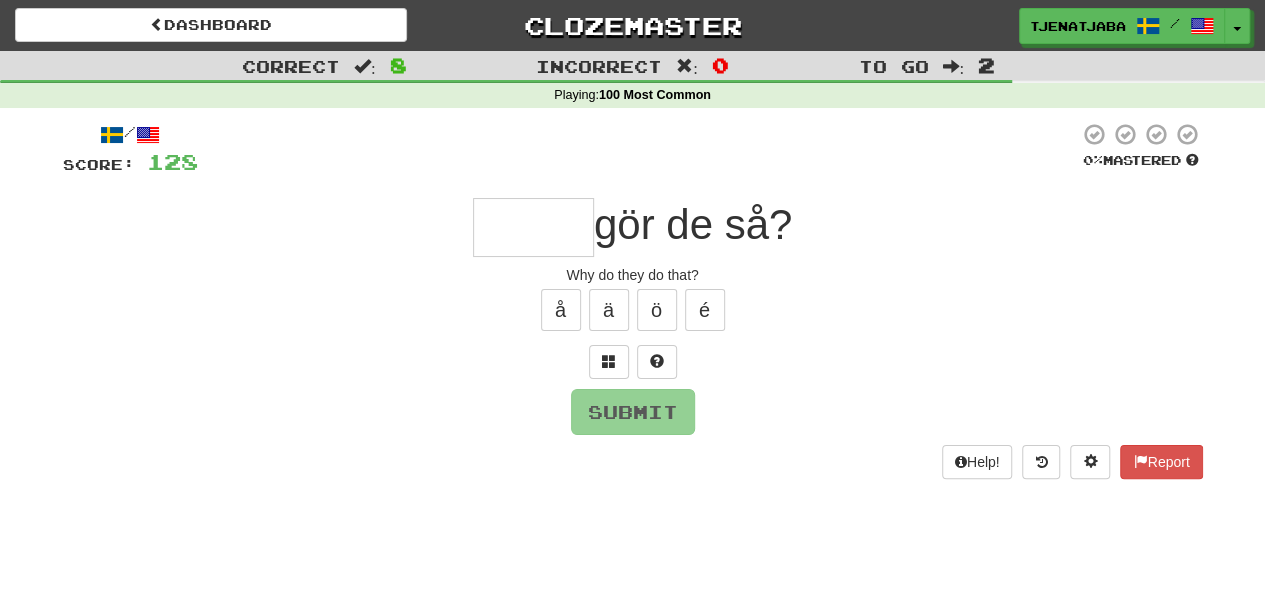 click at bounding box center (533, 227) 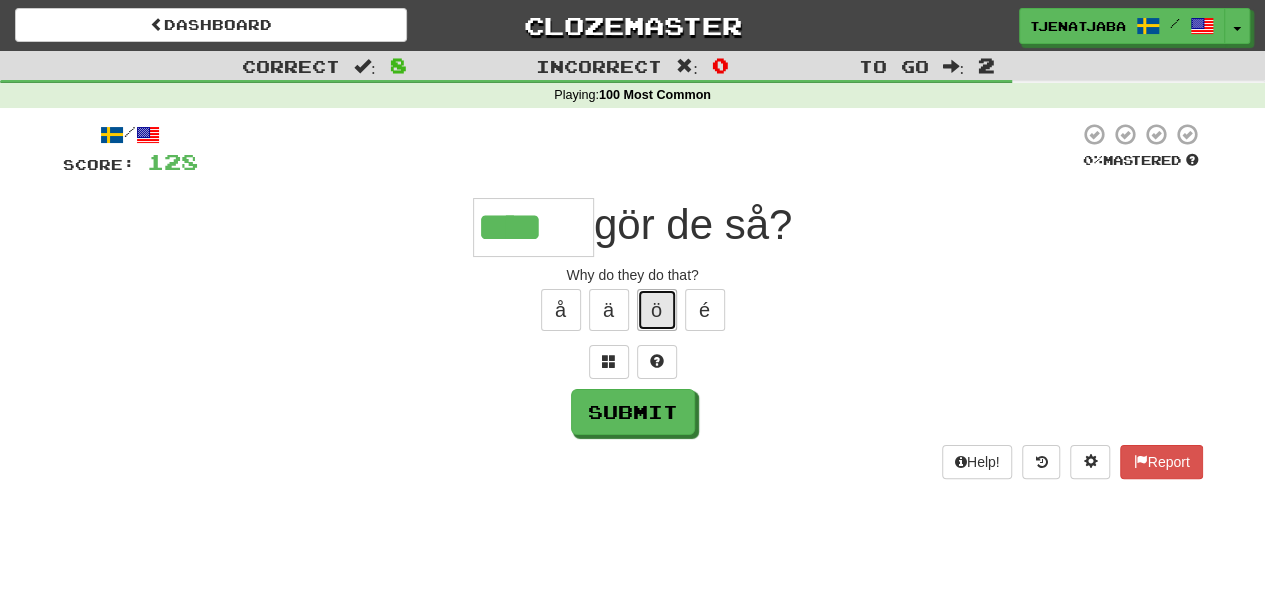 click on "ö" at bounding box center (657, 310) 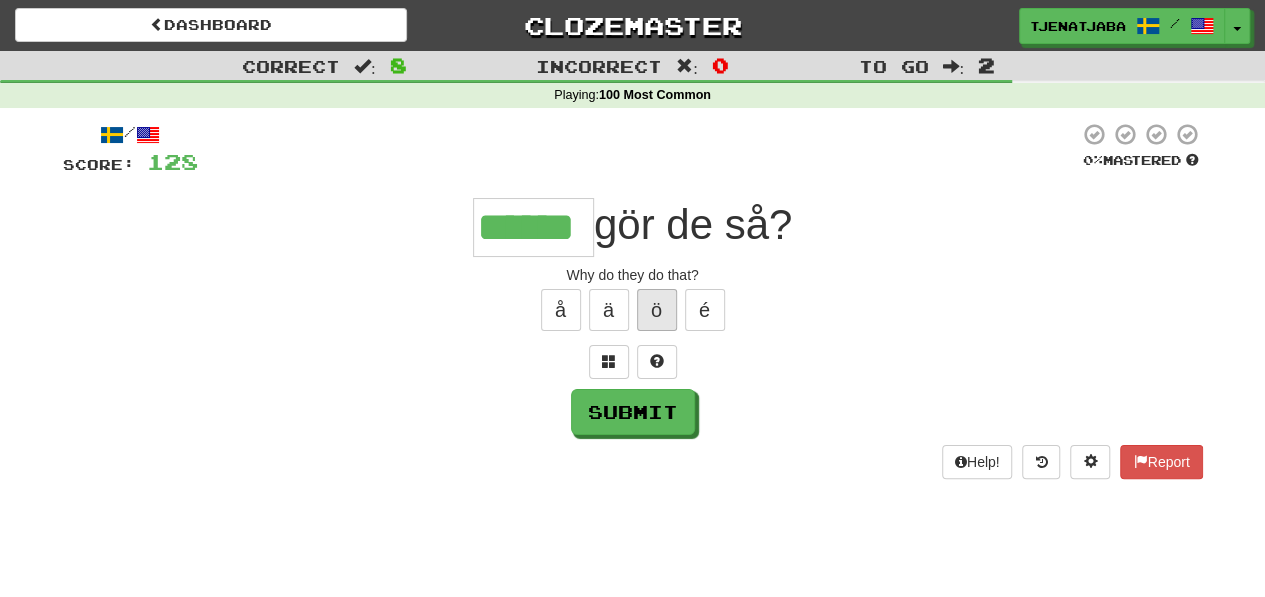 type on "******" 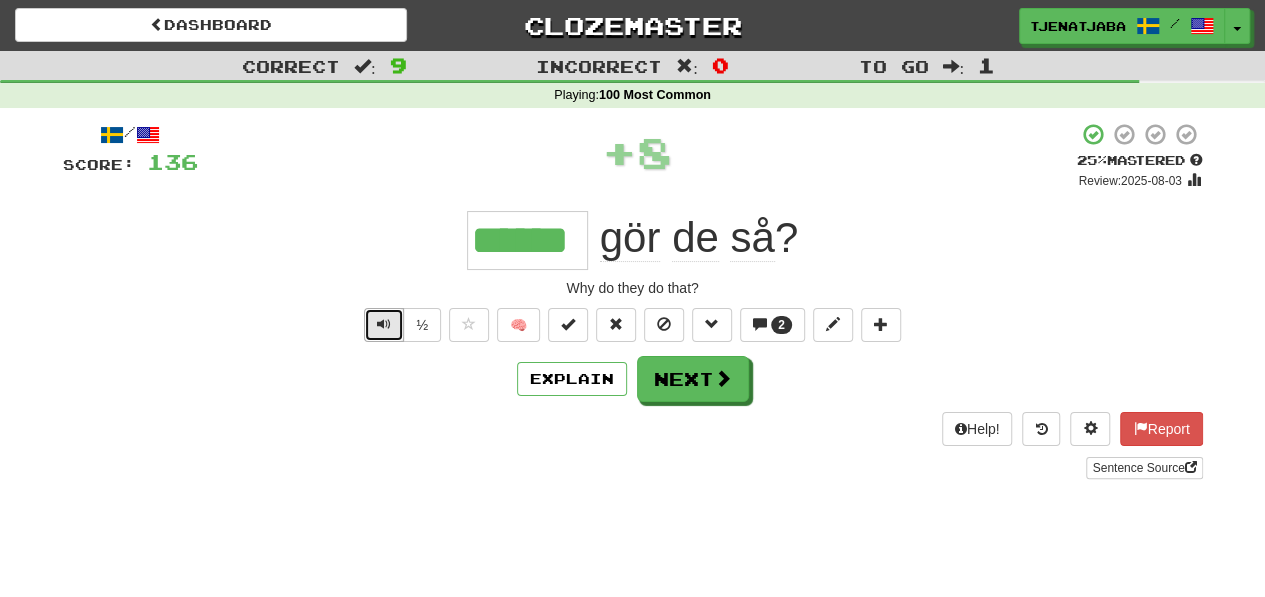 click at bounding box center (384, 325) 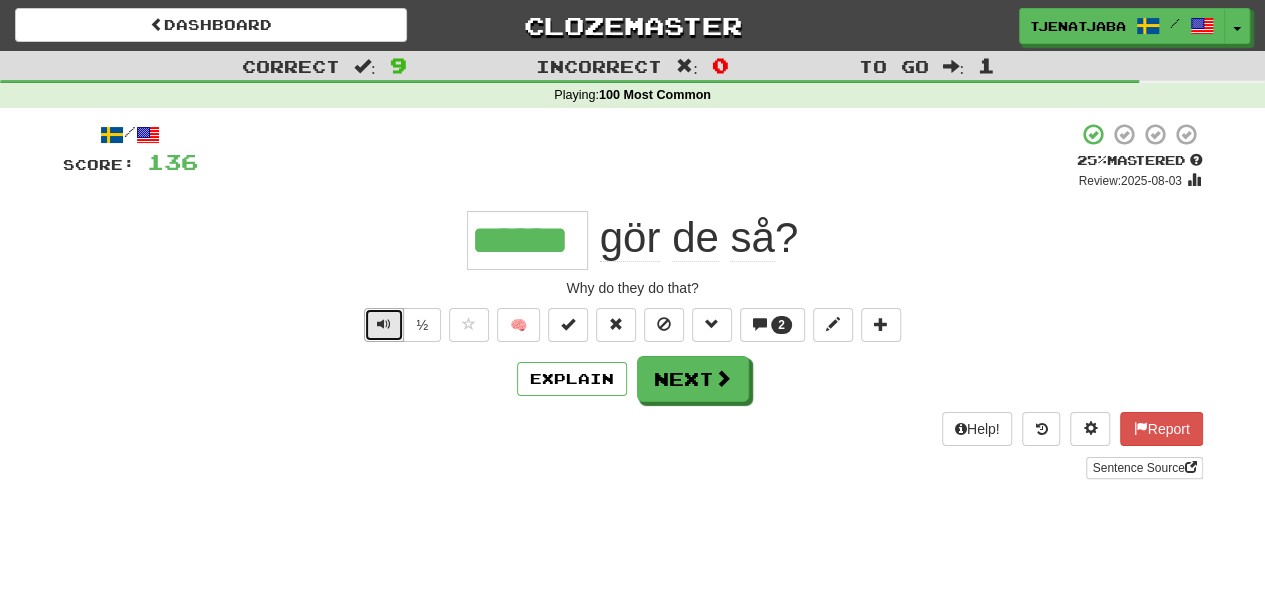 click at bounding box center [384, 324] 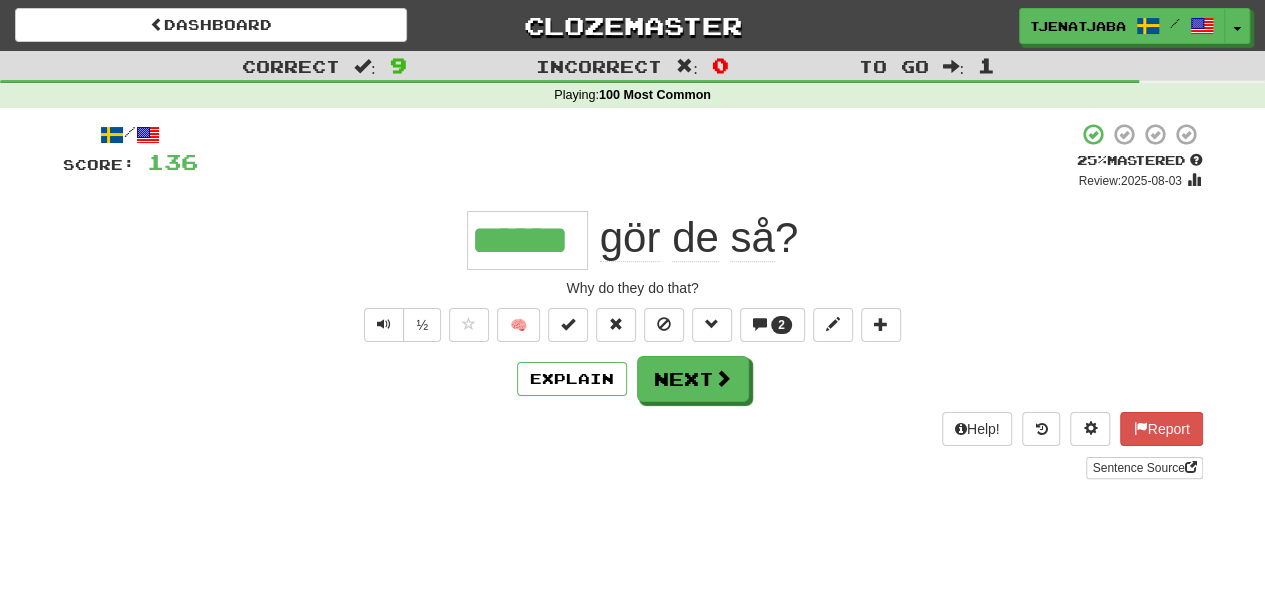 click on "Explain Next" at bounding box center [633, 379] 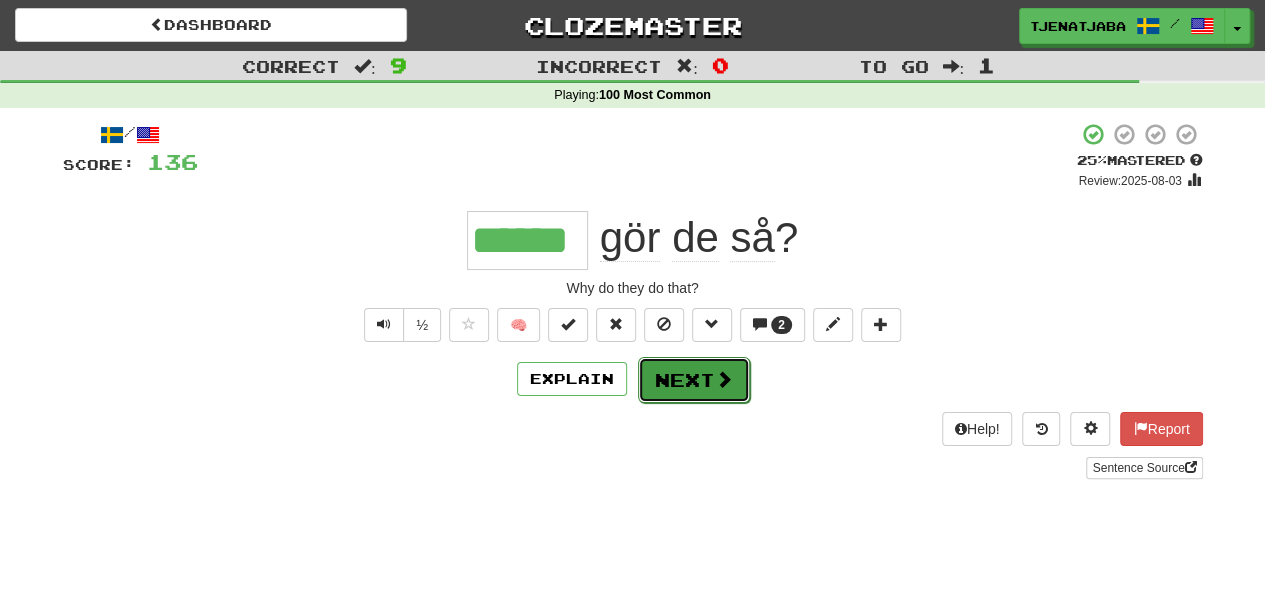 click at bounding box center (724, 379) 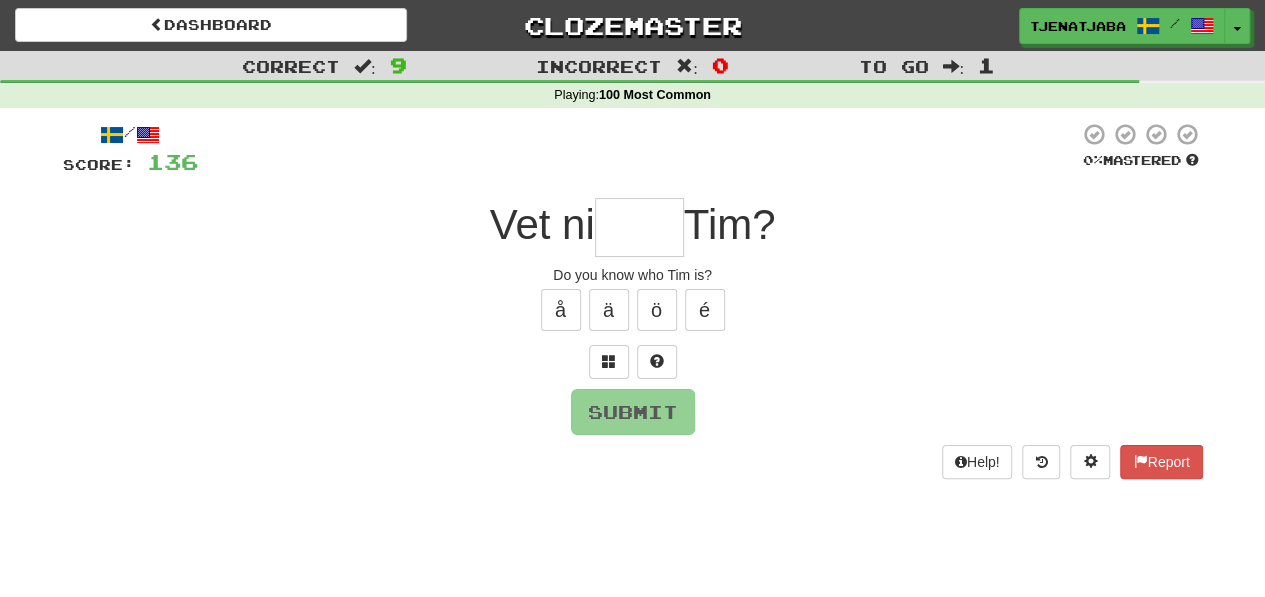 click at bounding box center (639, 227) 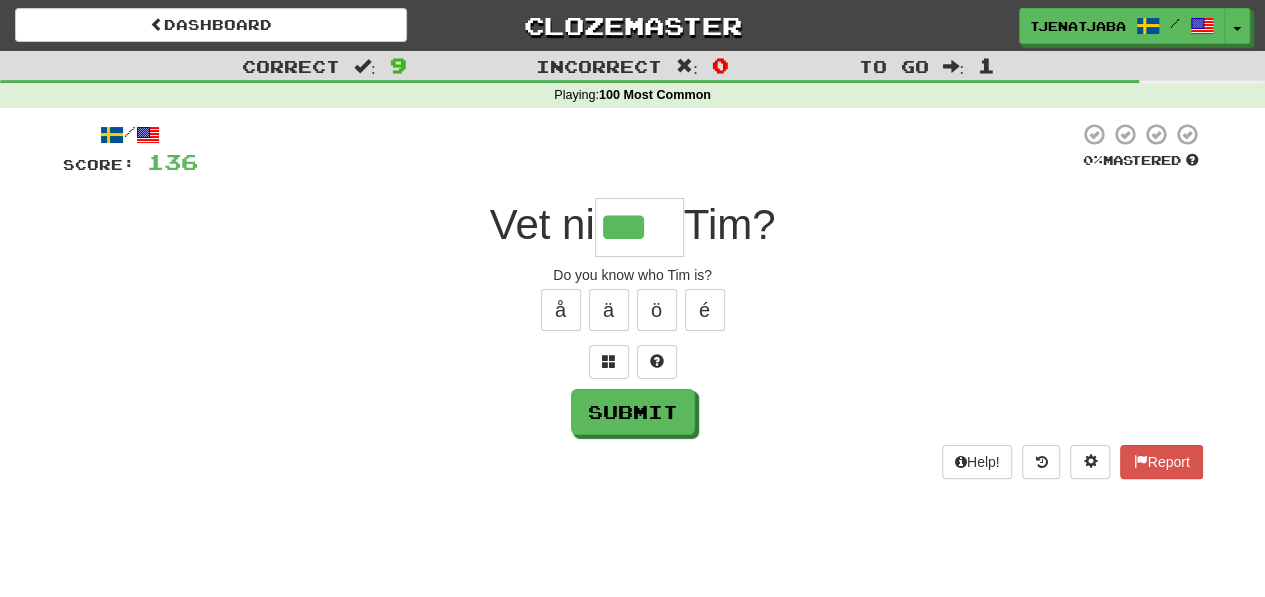 type on "***" 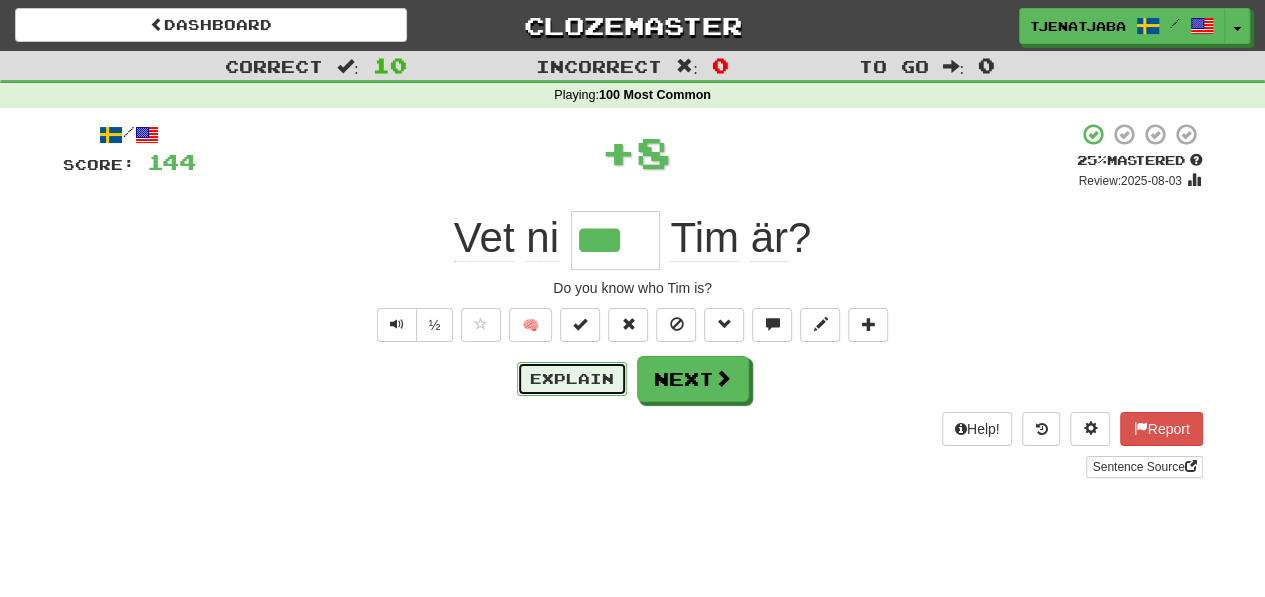 click on "Explain" at bounding box center (572, 379) 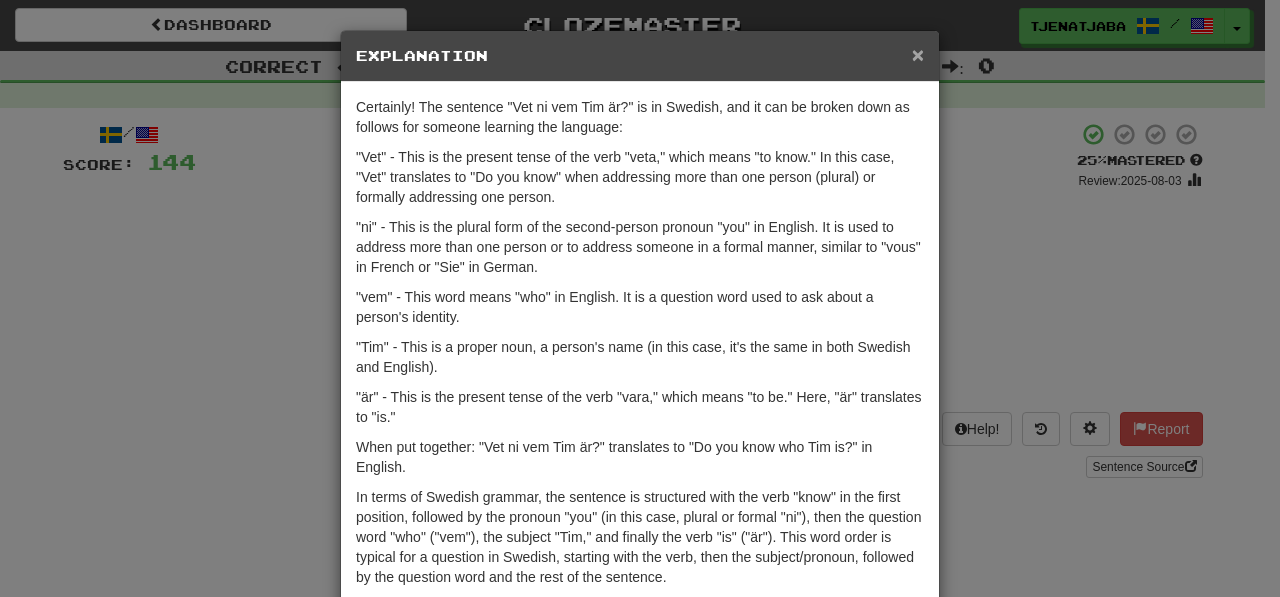 click on "×" at bounding box center (918, 54) 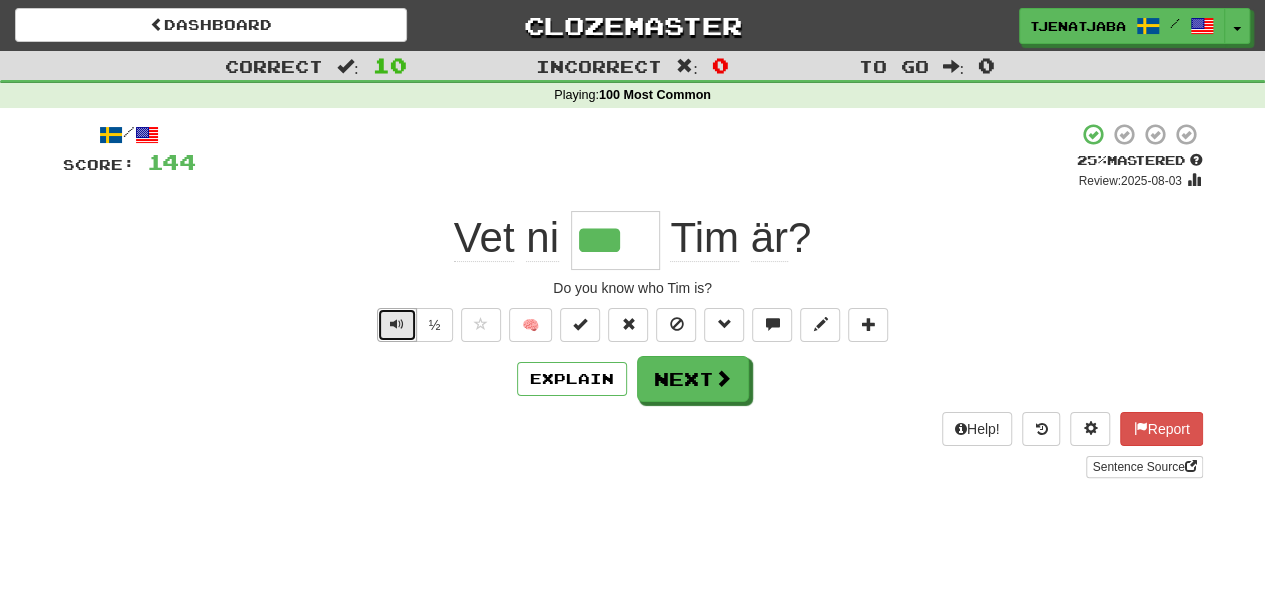 click at bounding box center (397, 325) 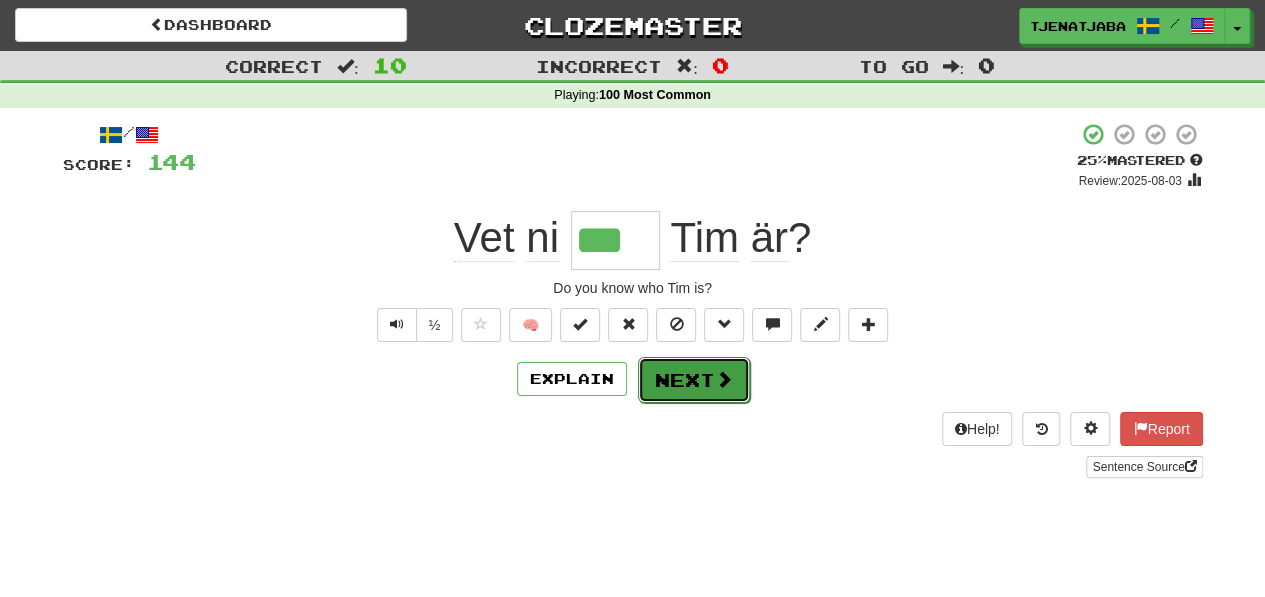 click at bounding box center [724, 379] 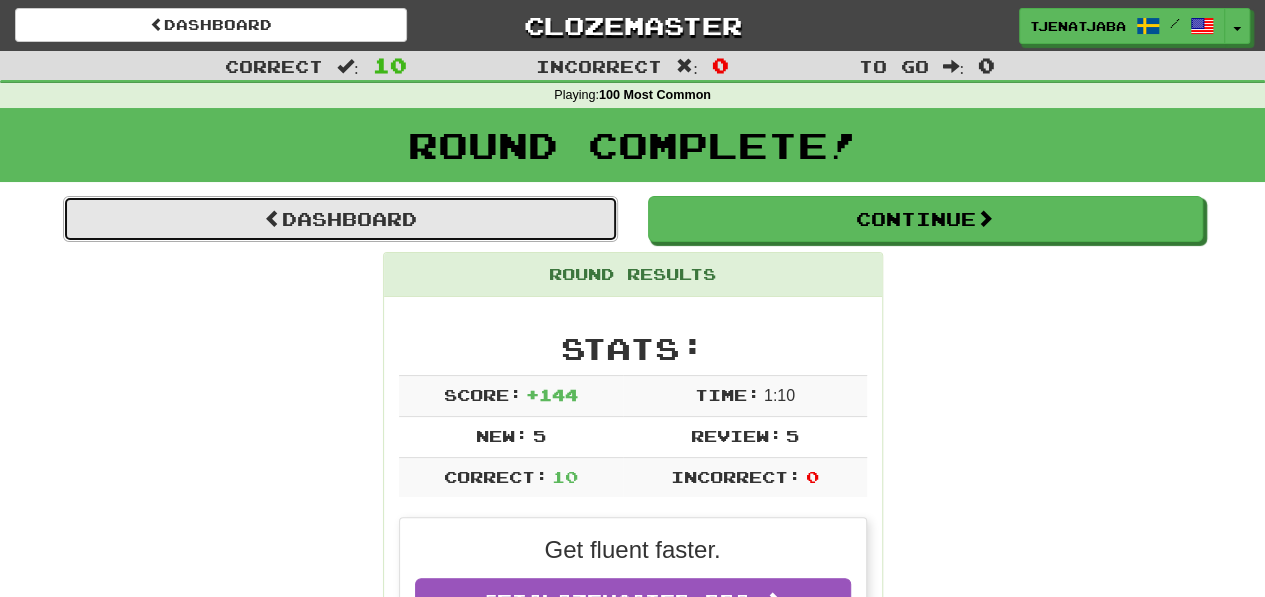 click on "Dashboard" at bounding box center (340, 219) 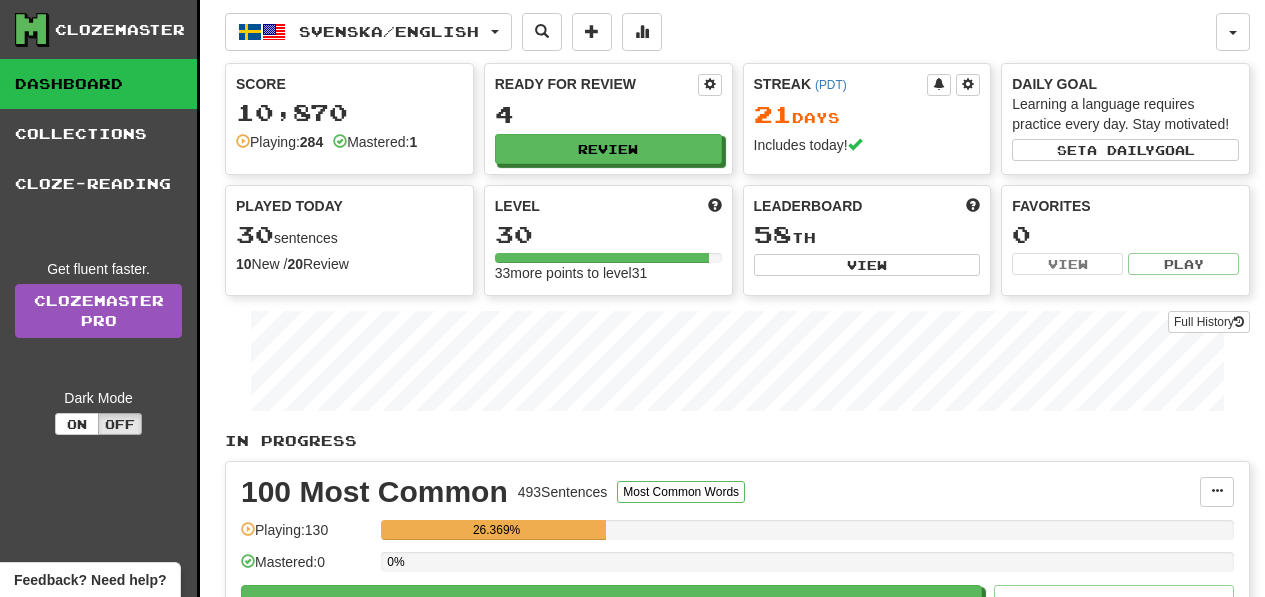 scroll, scrollTop: 0, scrollLeft: 0, axis: both 